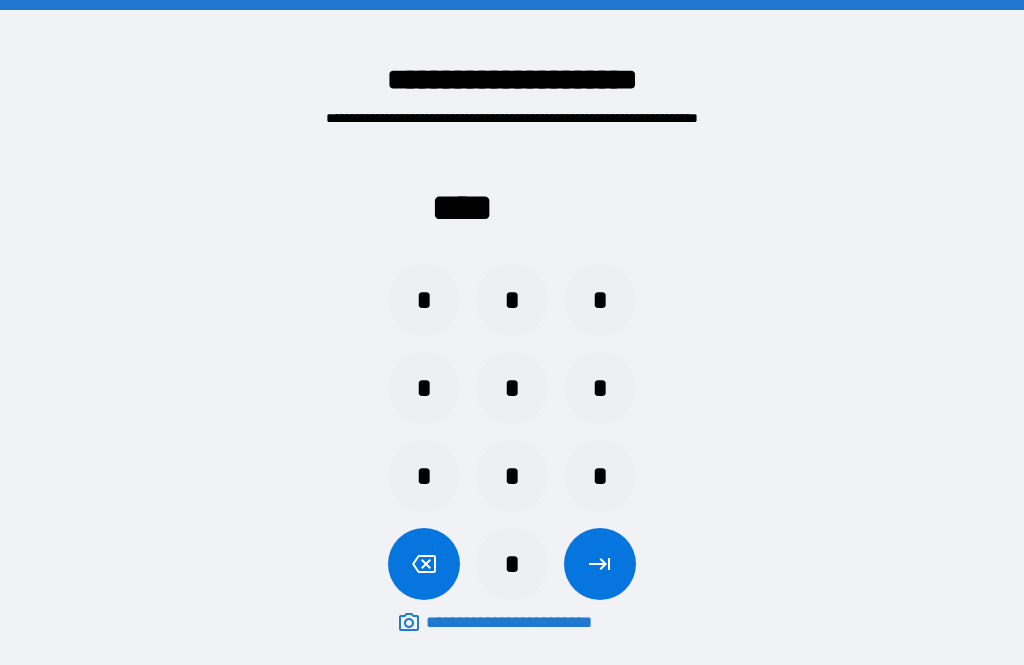 scroll, scrollTop: 64, scrollLeft: 0, axis: vertical 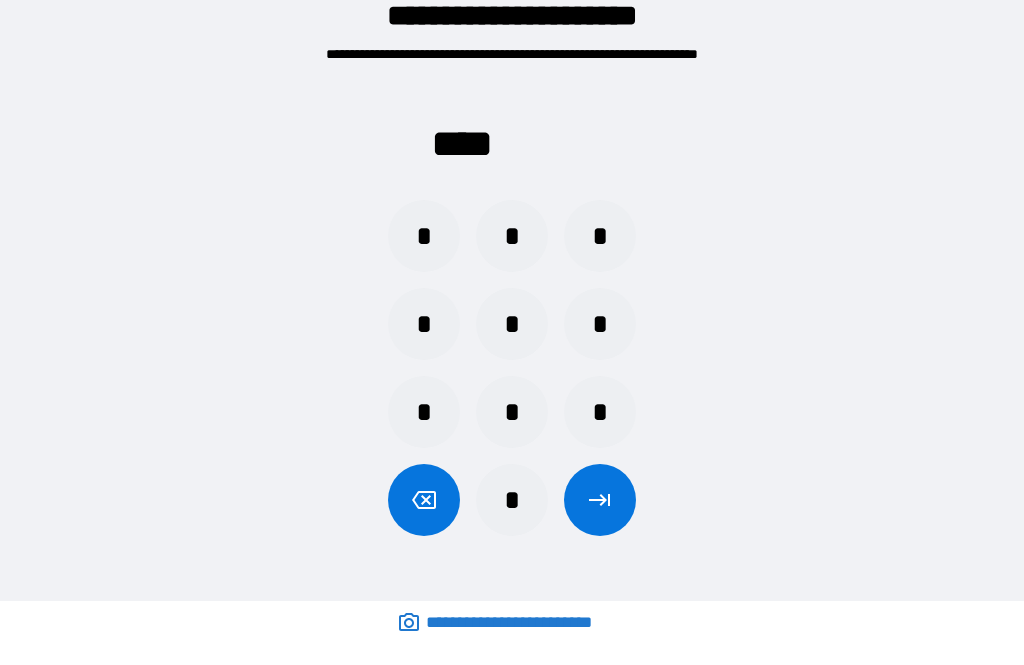 click on "*" at bounding box center [512, 412] 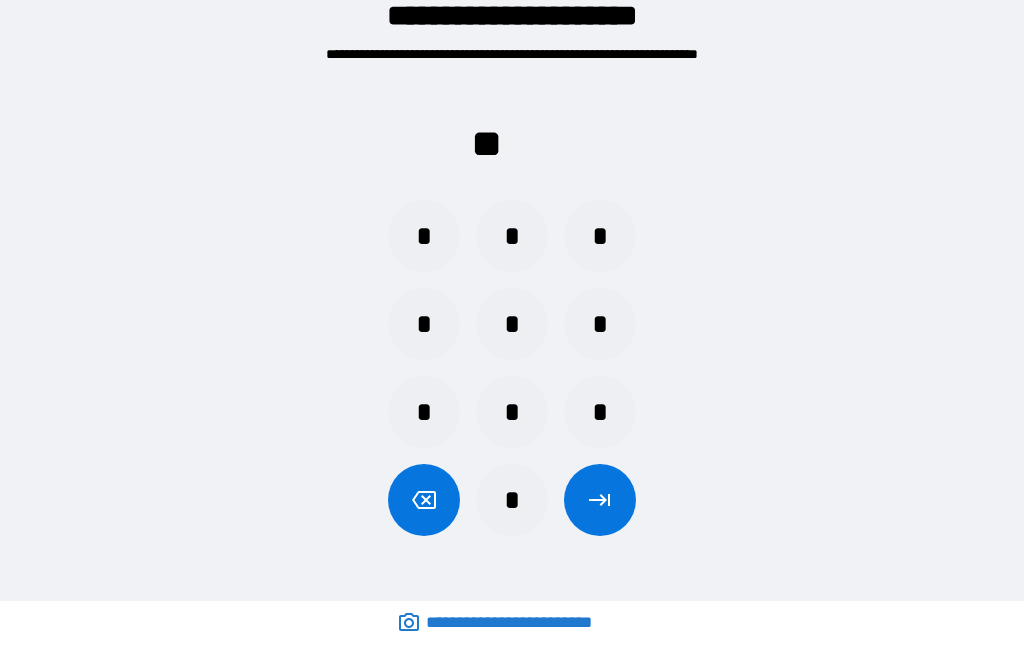 click on "*" at bounding box center [600, 324] 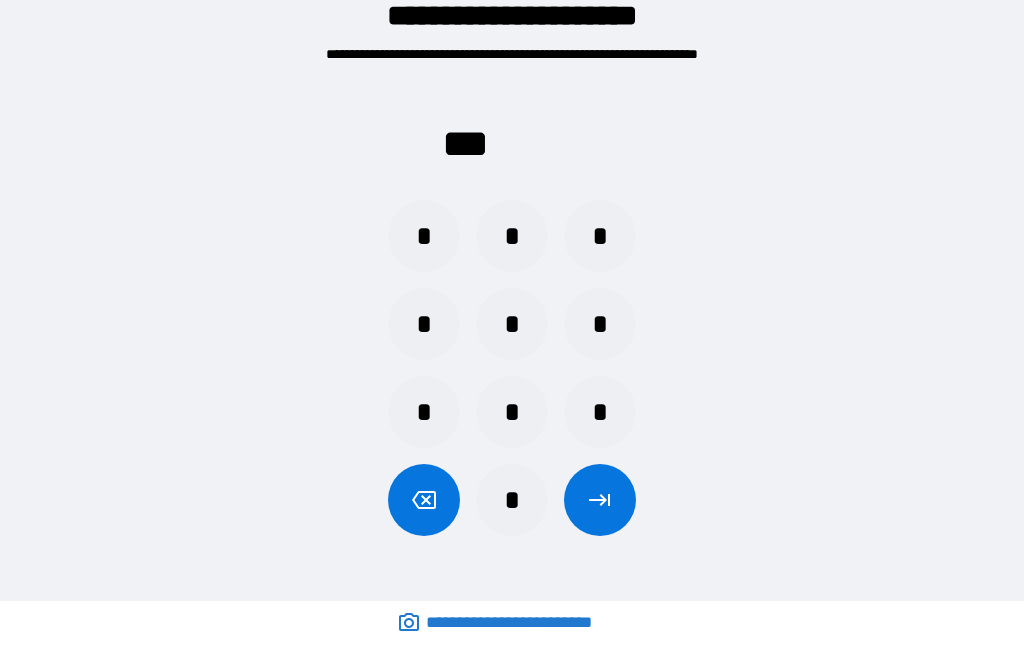 click on "*" at bounding box center [512, 500] 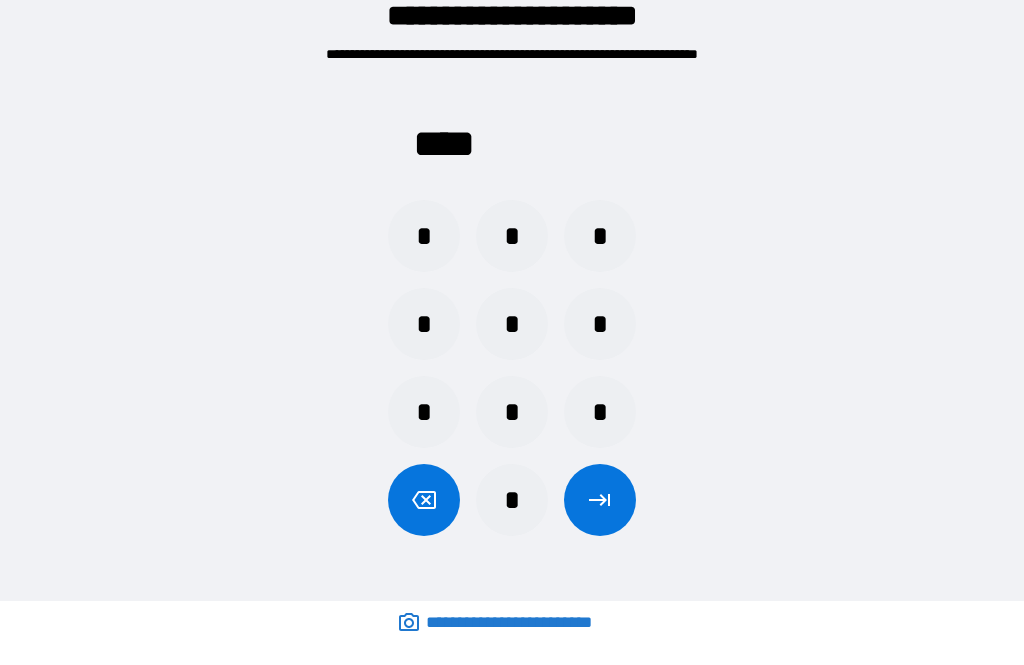 click at bounding box center [600, 500] 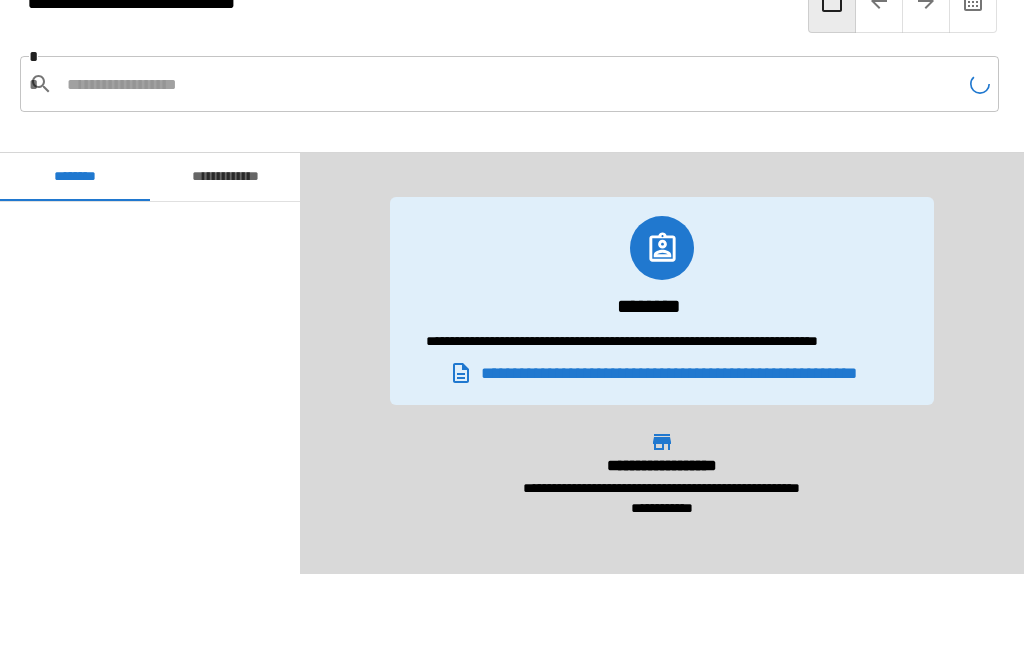 scroll, scrollTop: 969, scrollLeft: 0, axis: vertical 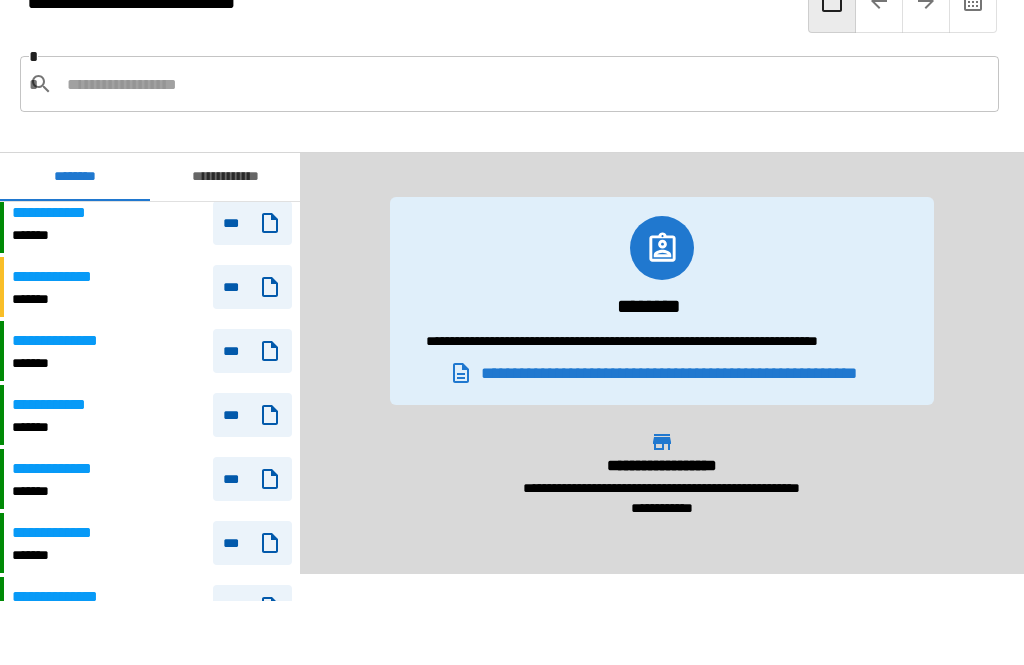 click on "**********" at bounding box center [66, 277] 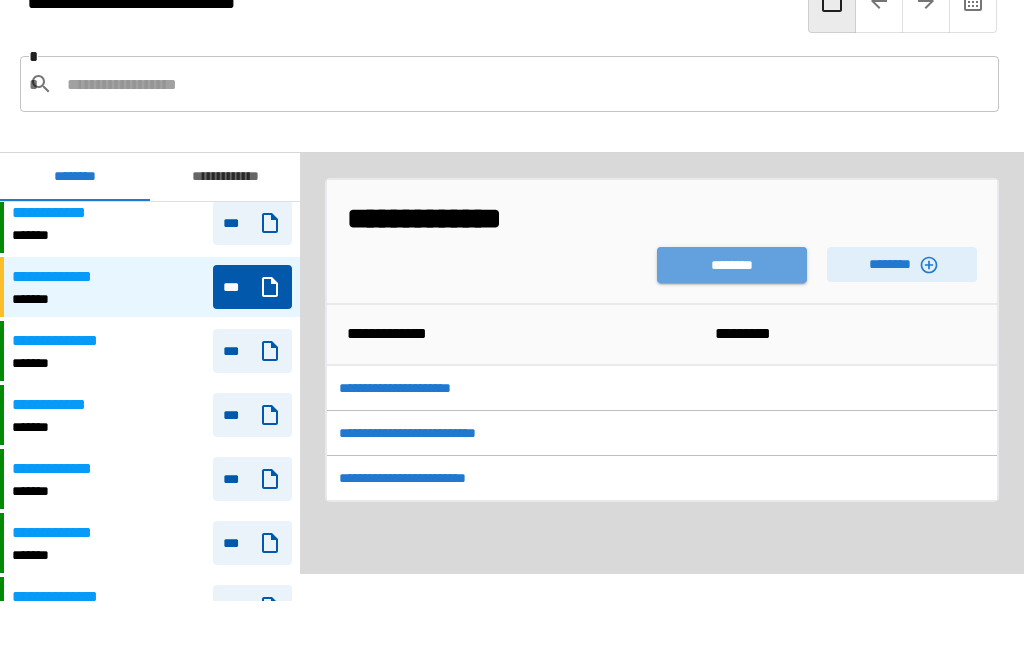 click on "********" at bounding box center (732, 265) 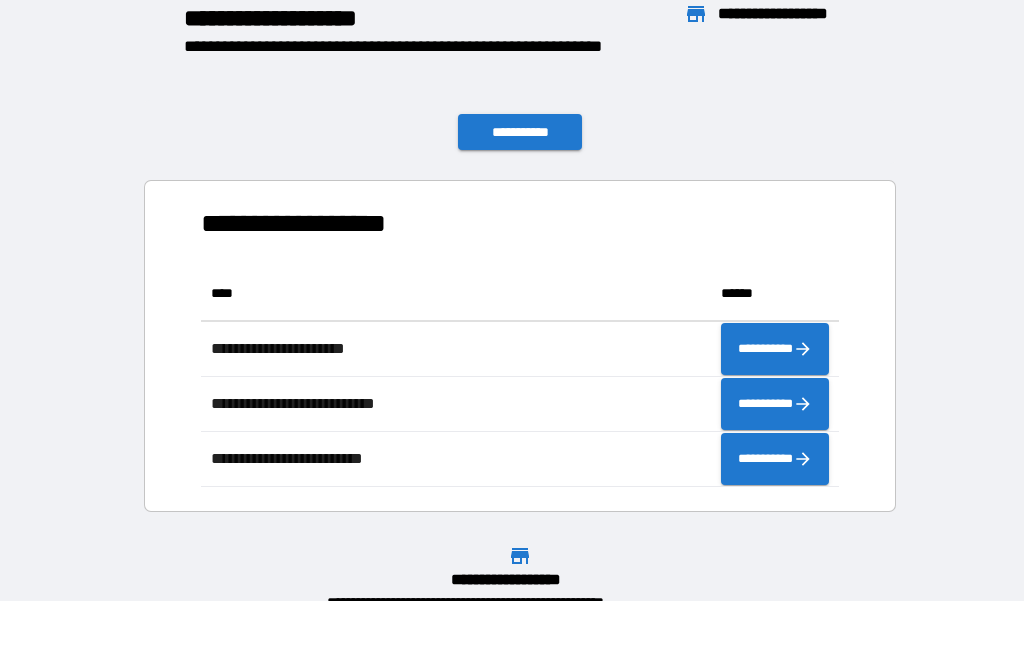 scroll, scrollTop: 1, scrollLeft: 1, axis: both 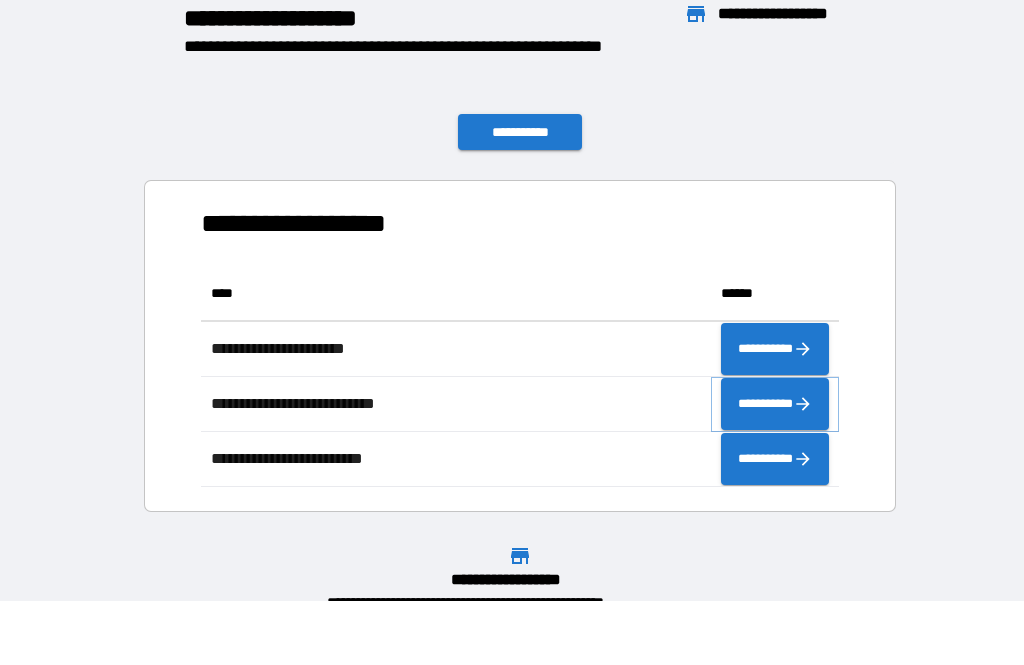 click on "**********" at bounding box center [775, 404] 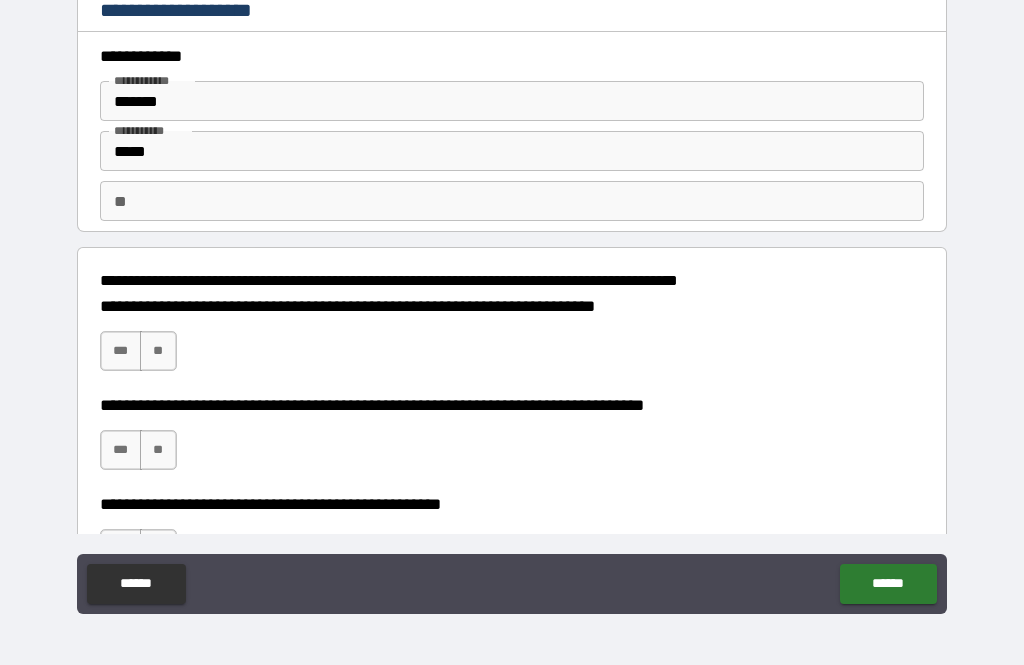 click on "**" at bounding box center (158, 351) 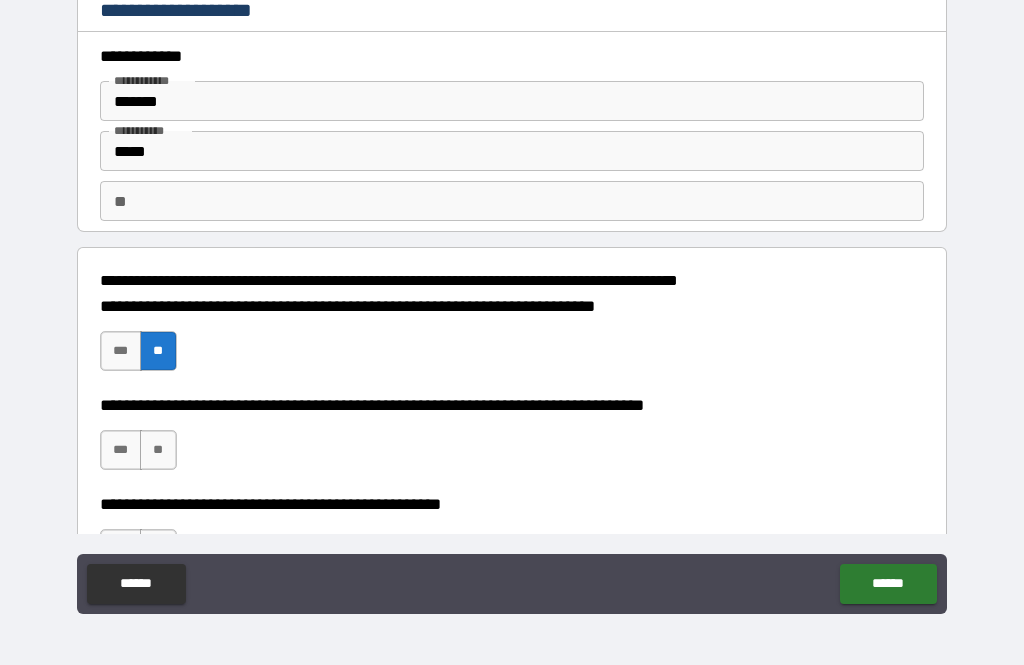 click on "**********" at bounding box center (512, 440) 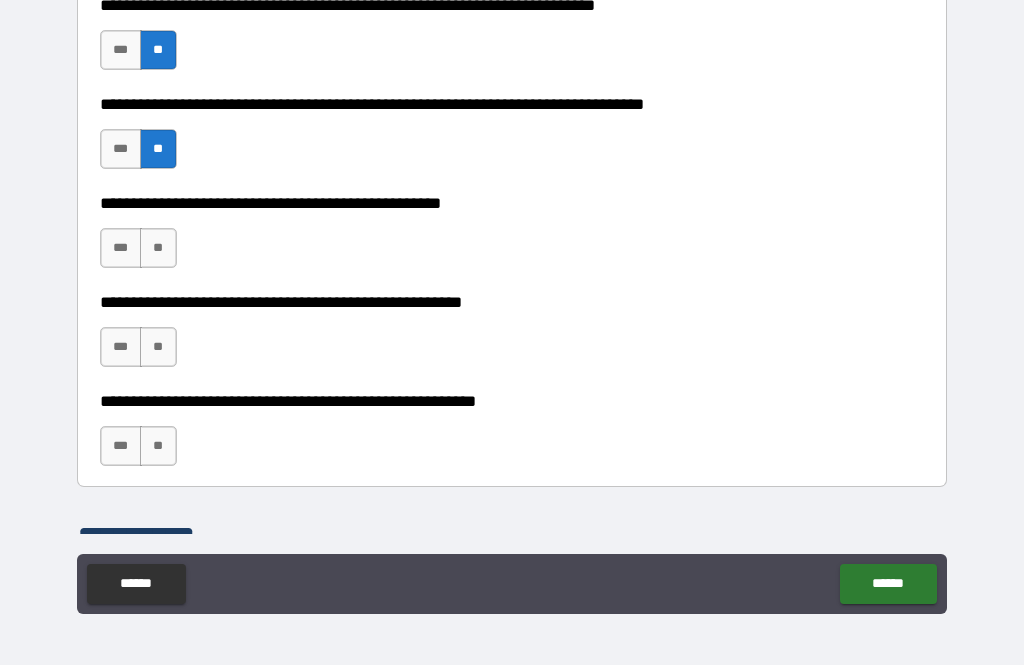scroll, scrollTop: 322, scrollLeft: 0, axis: vertical 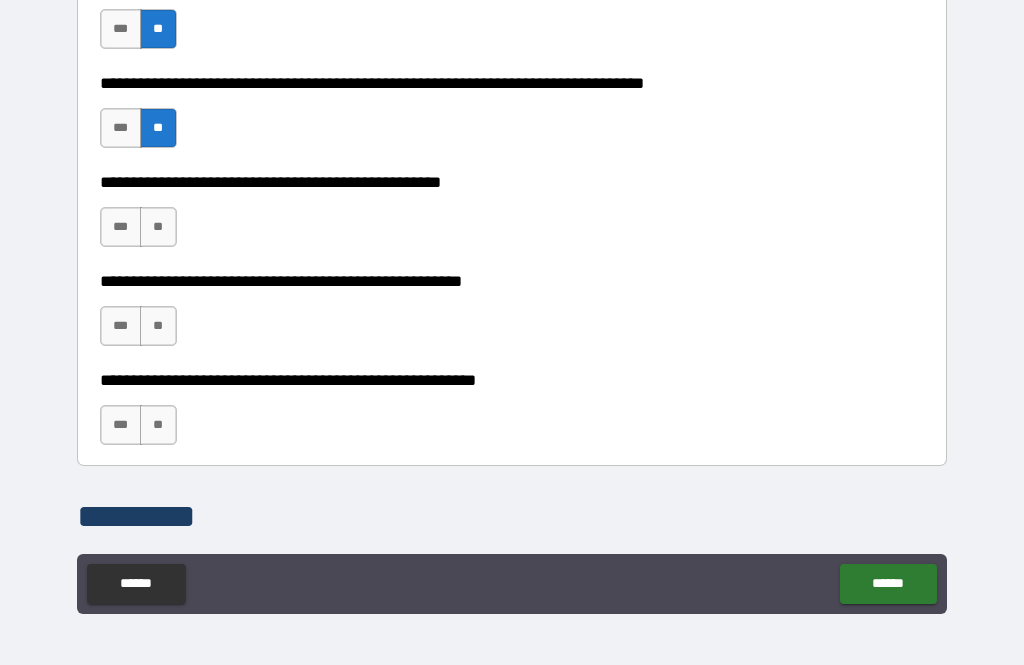 click on "**" at bounding box center (158, 227) 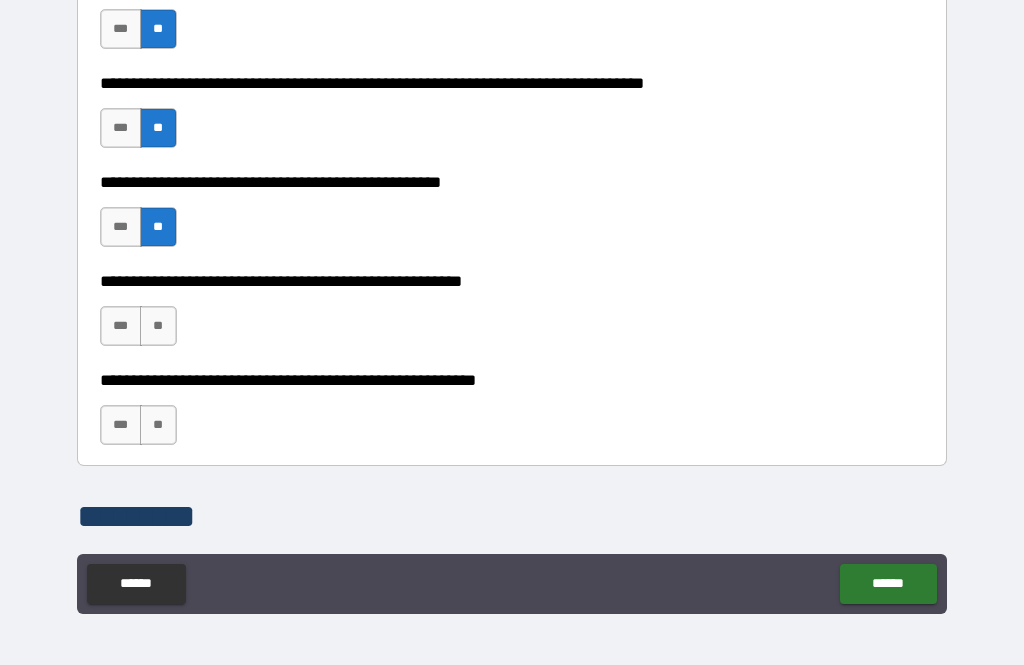 click on "**" at bounding box center [158, 326] 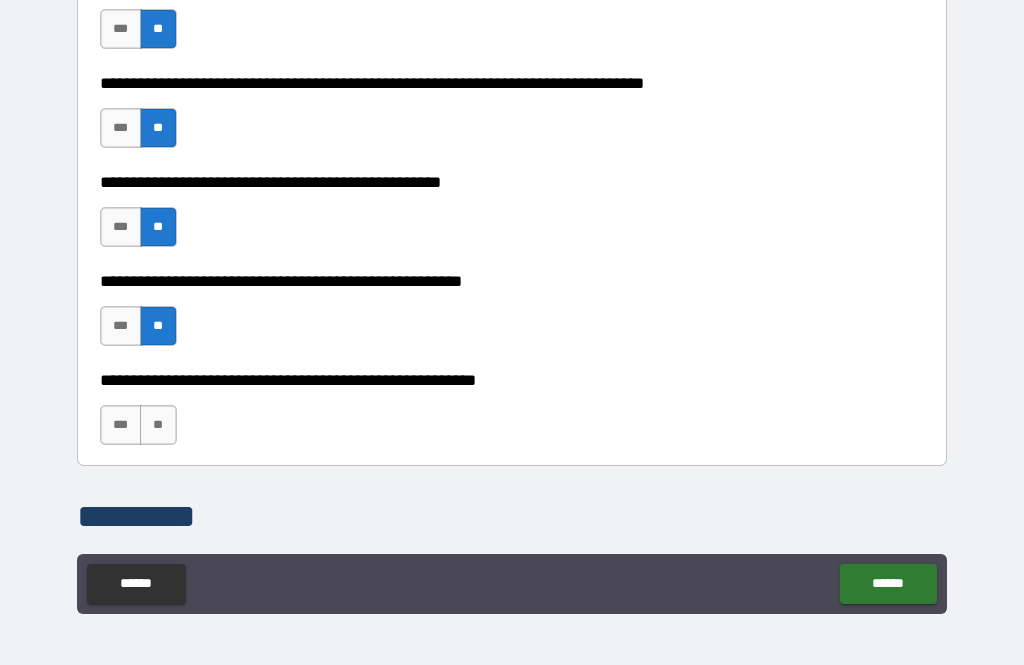 click on "**" at bounding box center [158, 425] 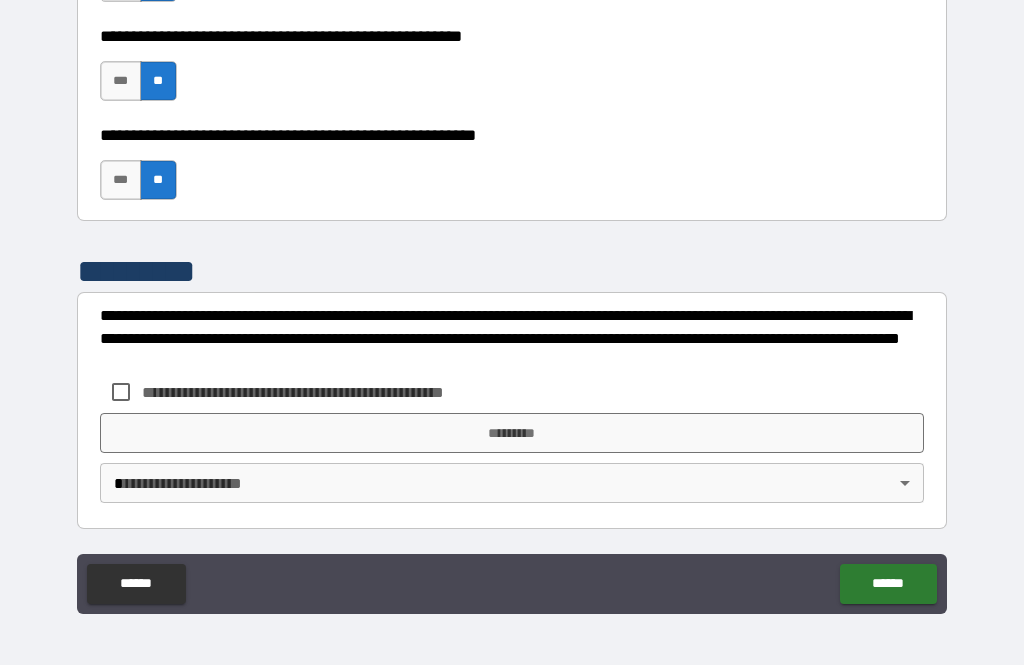 scroll, scrollTop: 567, scrollLeft: 0, axis: vertical 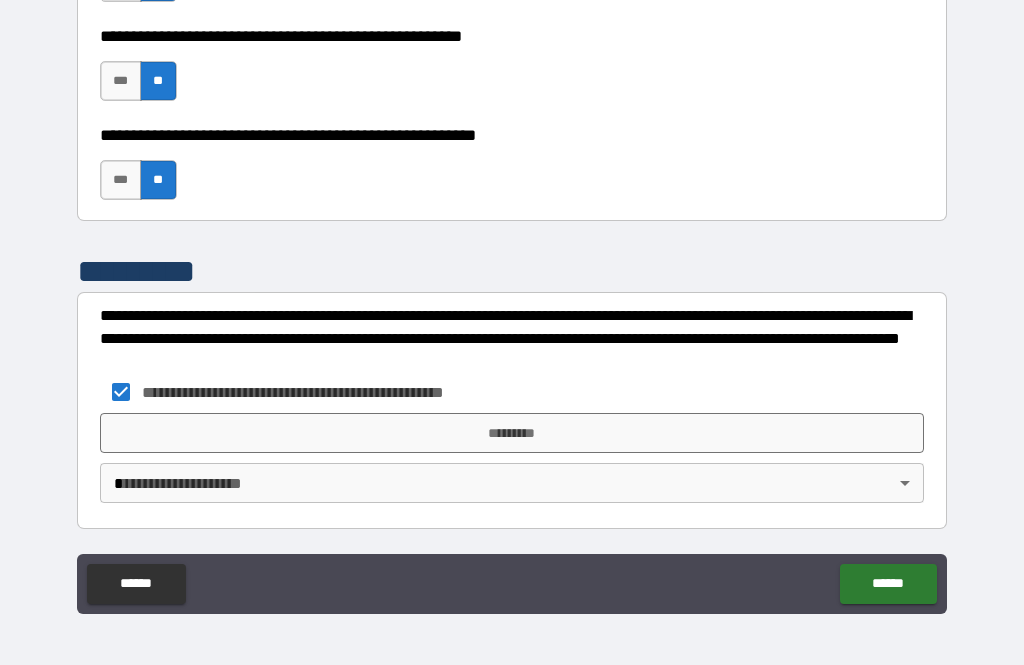 click on "**********" at bounding box center [512, 300] 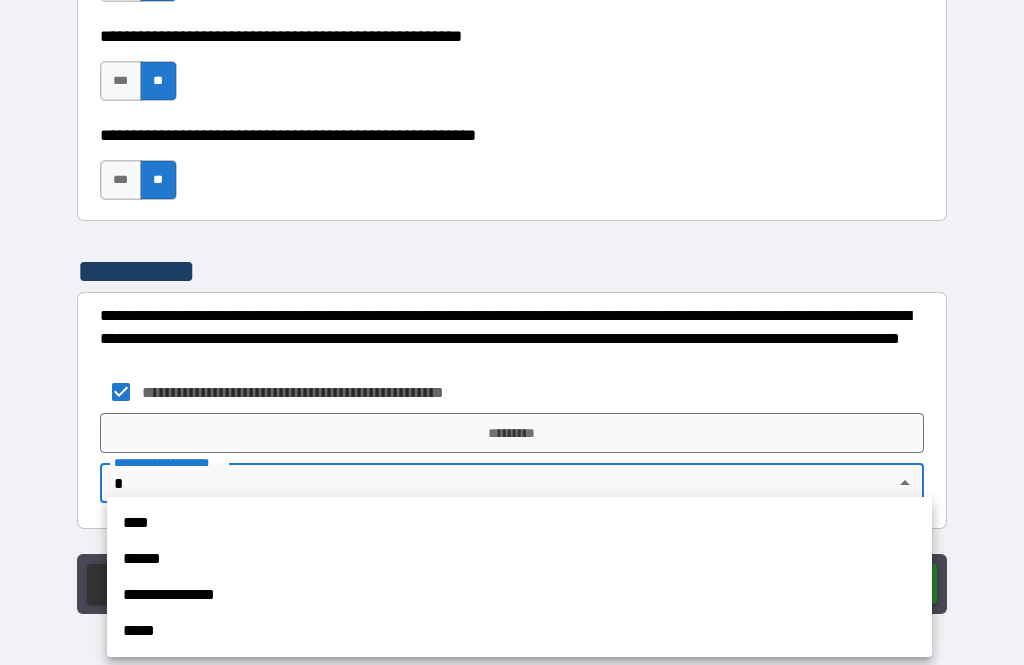 click on "****" at bounding box center [519, 523] 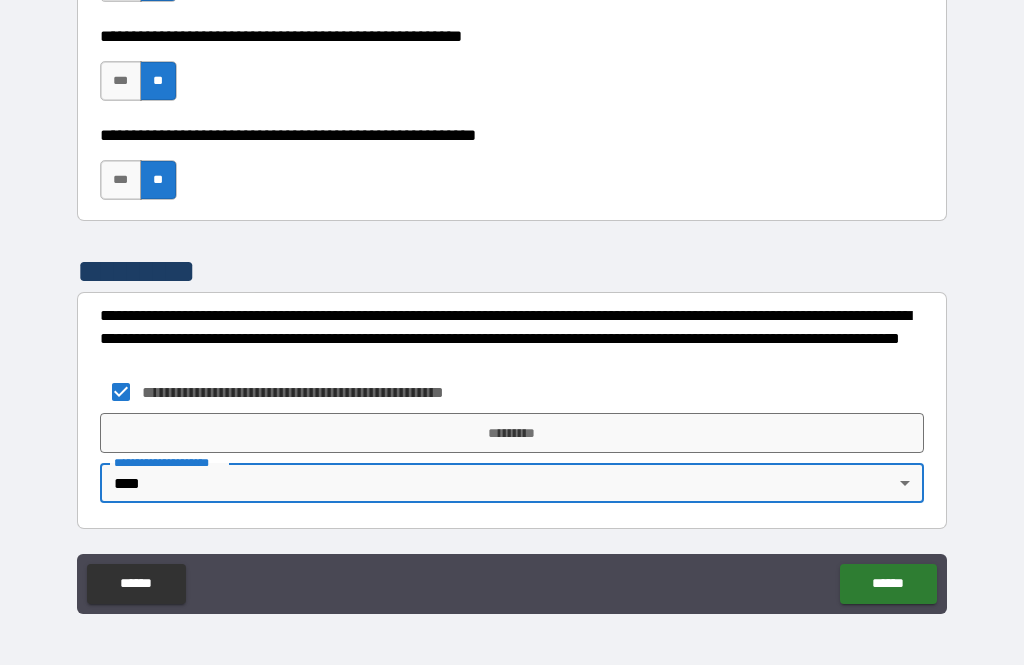 type on "****" 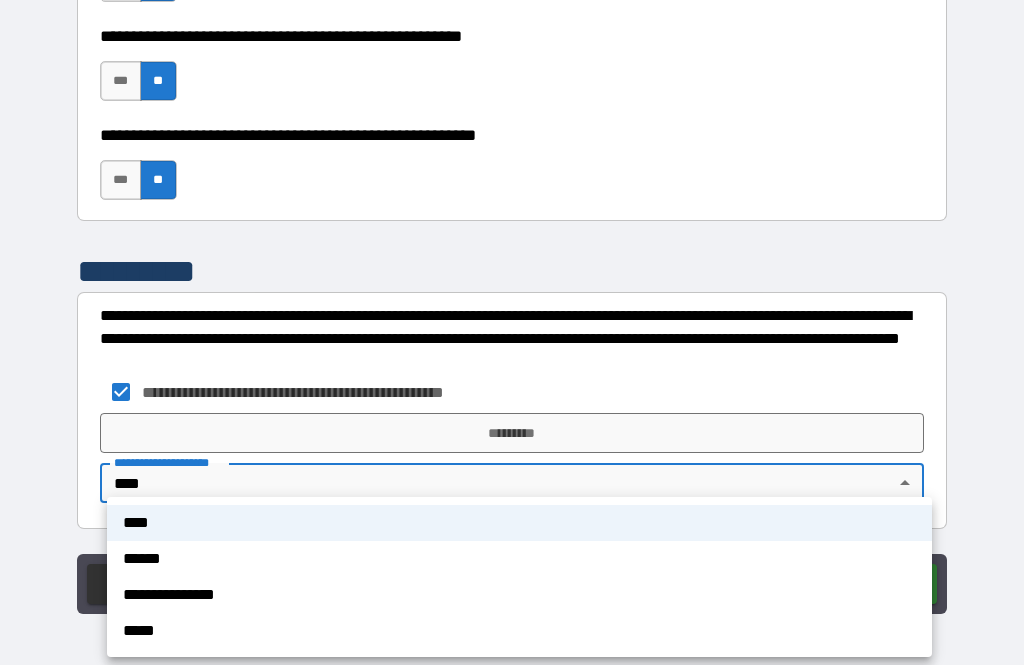 click at bounding box center [512, 332] 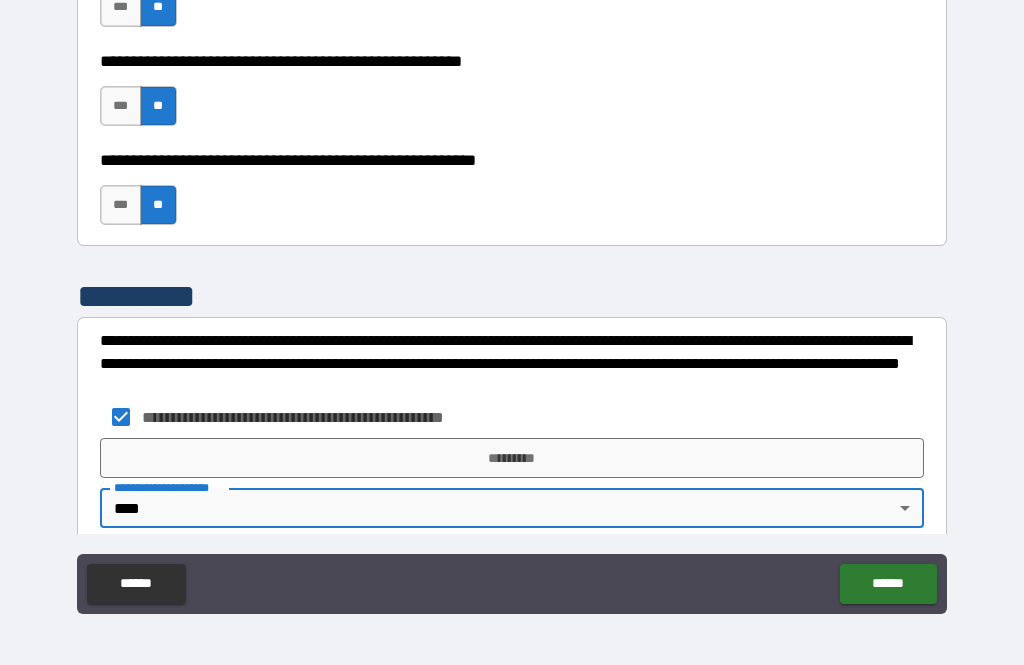 scroll, scrollTop: 545, scrollLeft: 0, axis: vertical 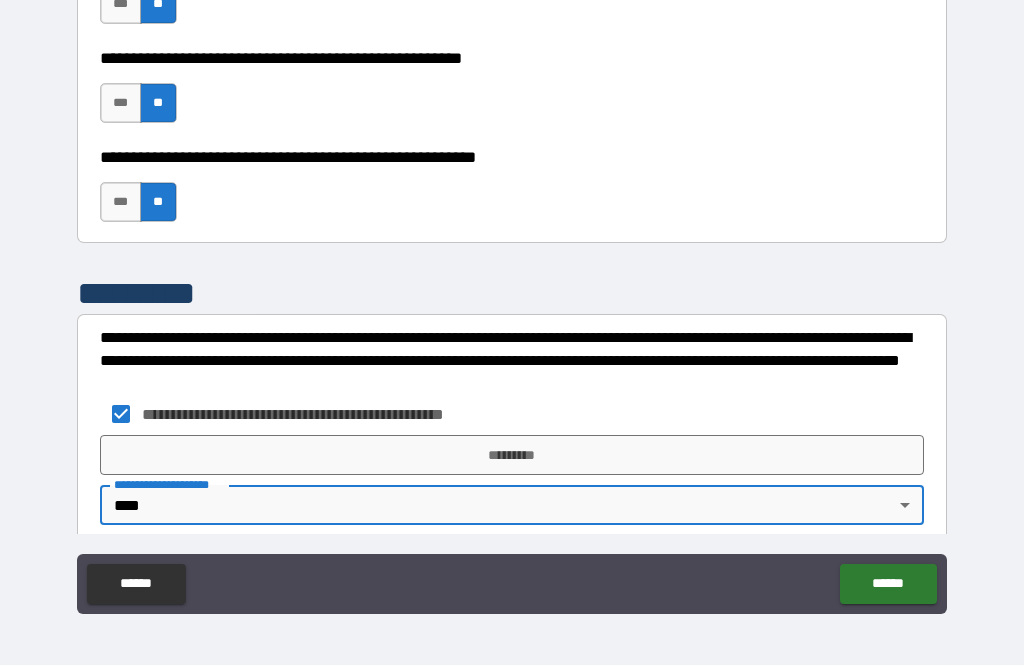 click on "*********" at bounding box center (512, 455) 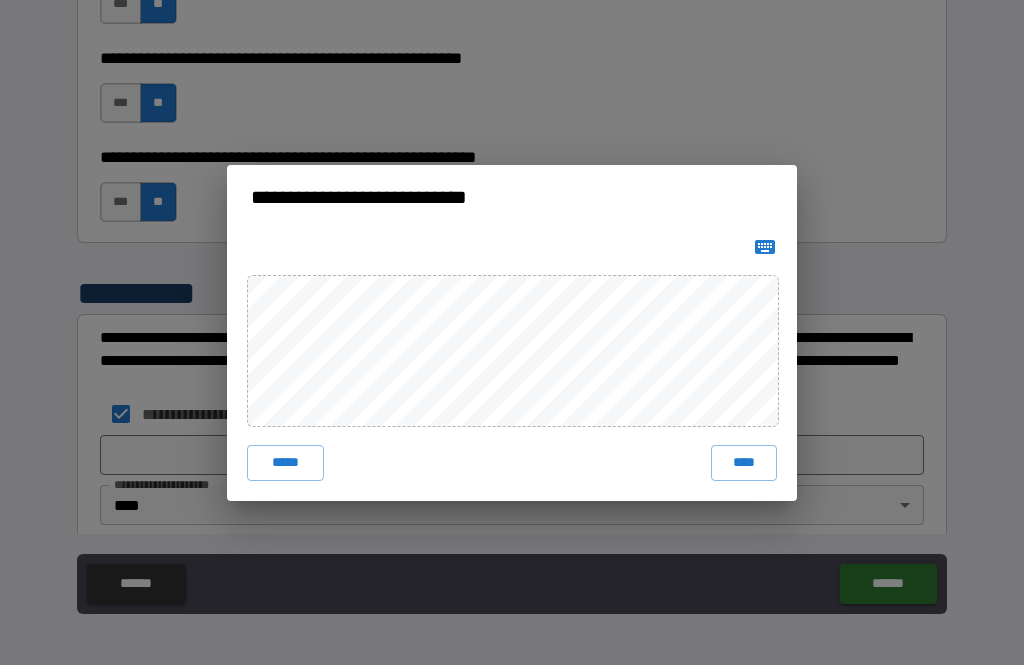 click on "****" at bounding box center (744, 463) 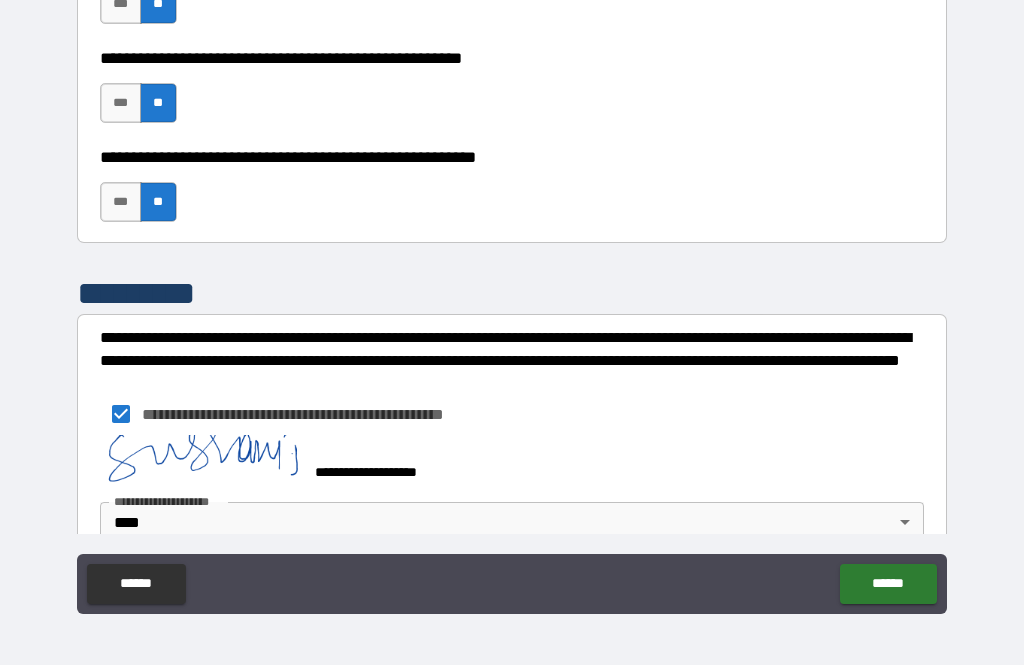 click on "******" at bounding box center (888, 584) 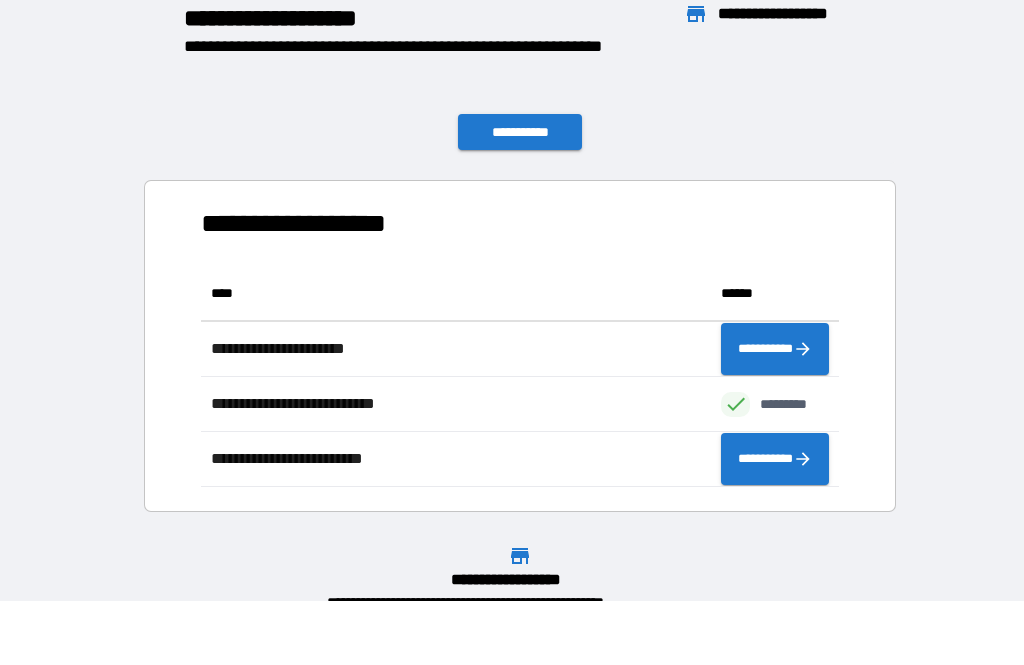 scroll, scrollTop: 221, scrollLeft: 638, axis: both 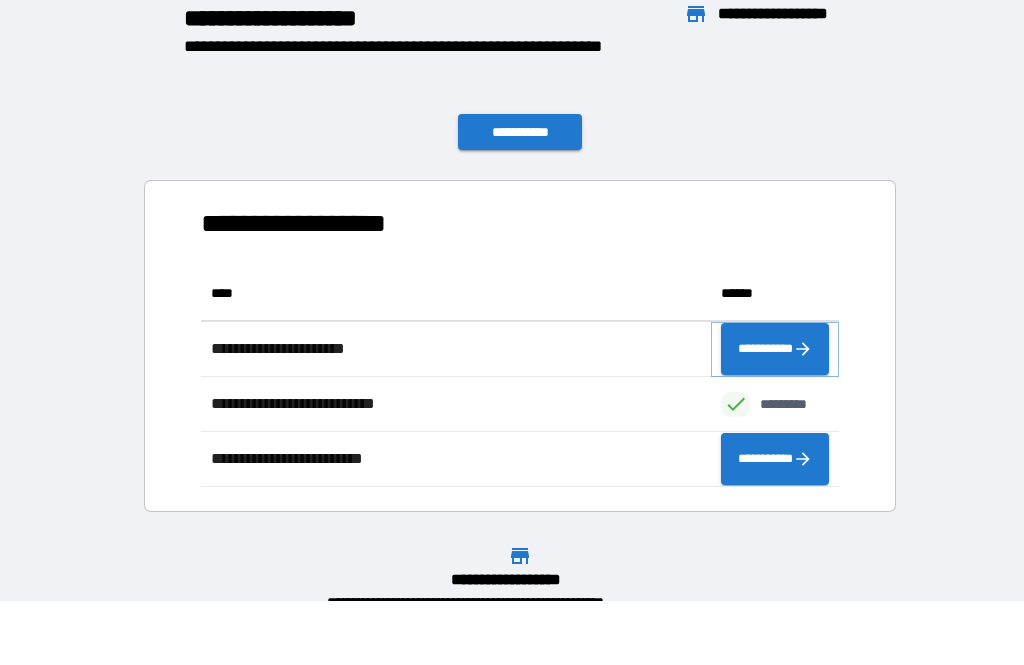 click on "**********" at bounding box center [775, 349] 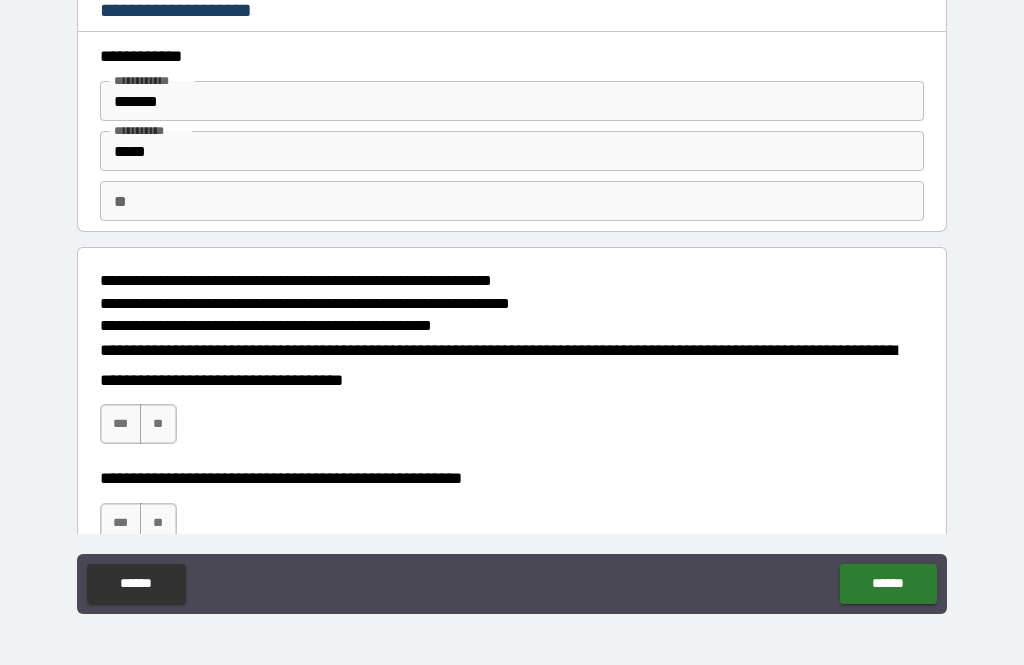 click on "**" at bounding box center (158, 424) 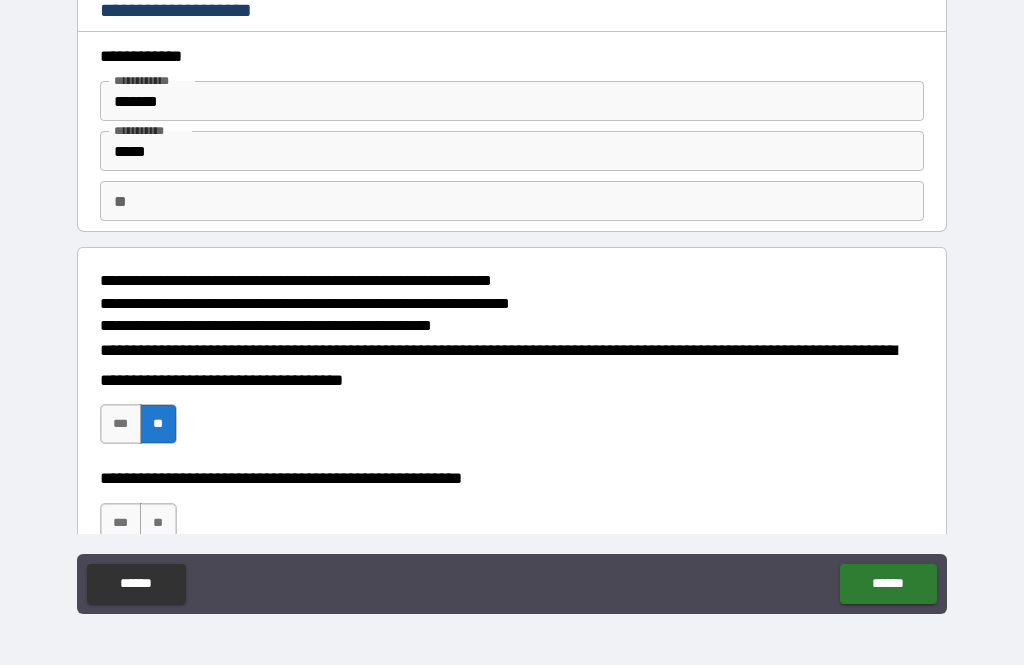 click on "**********" at bounding box center [512, 513] 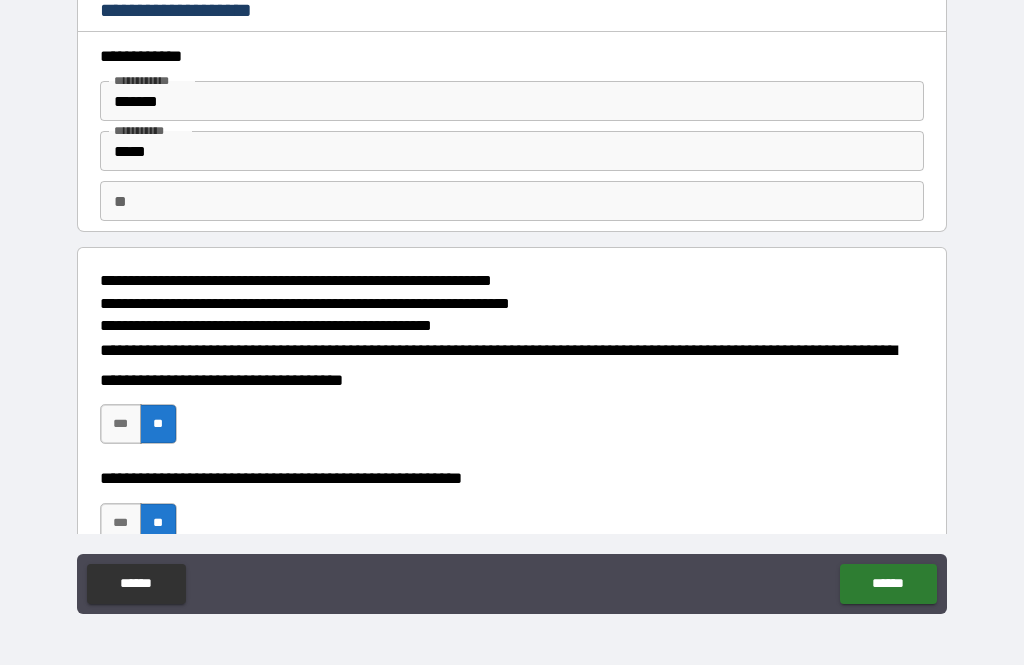 click on "******" at bounding box center [888, 584] 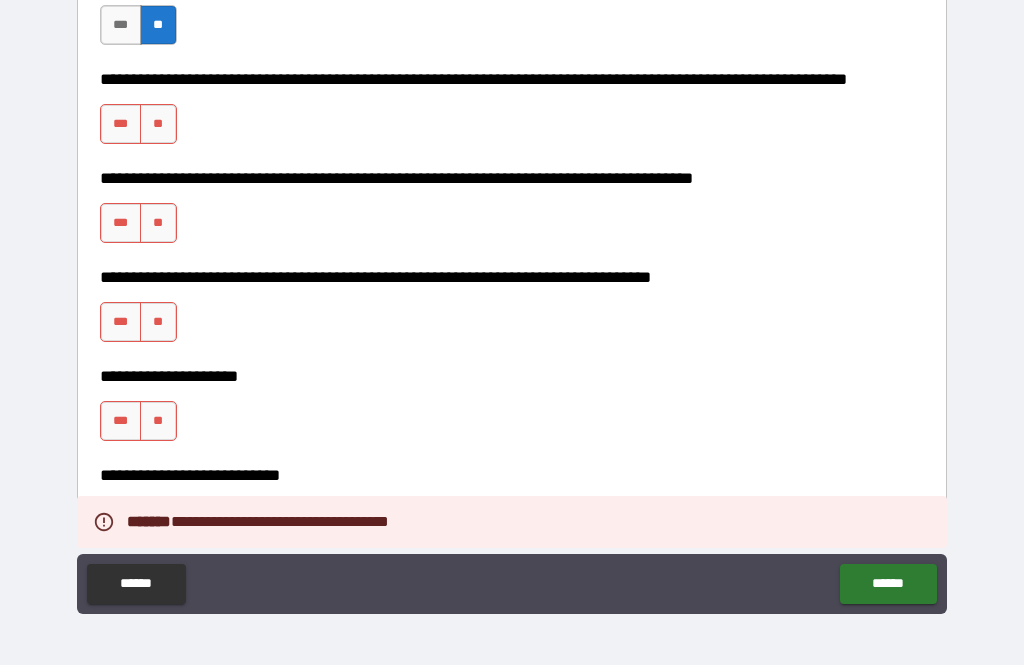 scroll, scrollTop: 426, scrollLeft: 0, axis: vertical 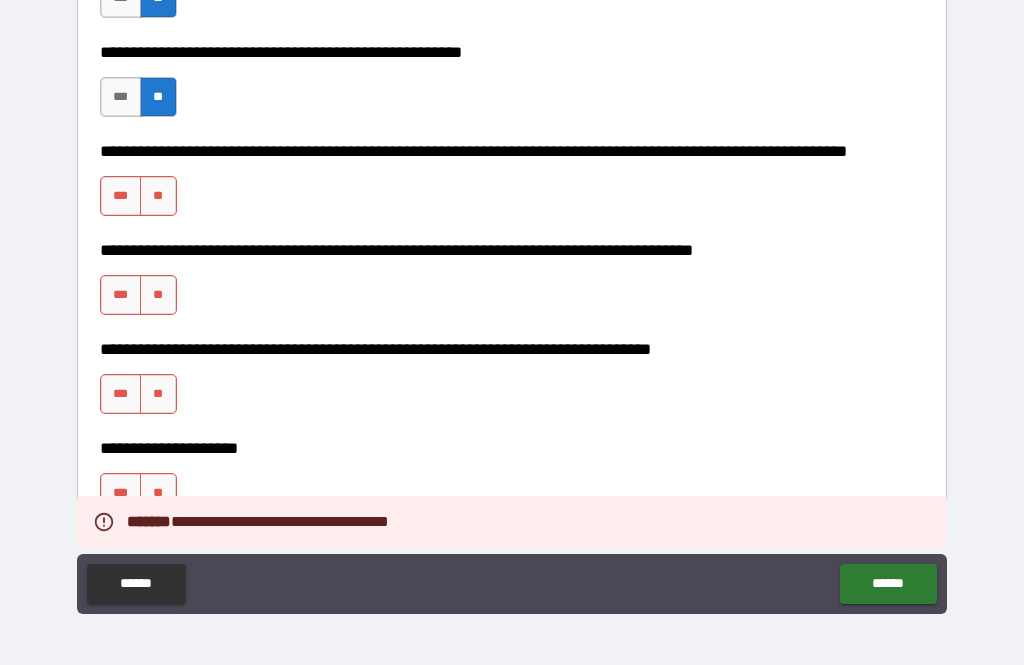 click on "**" at bounding box center [158, 196] 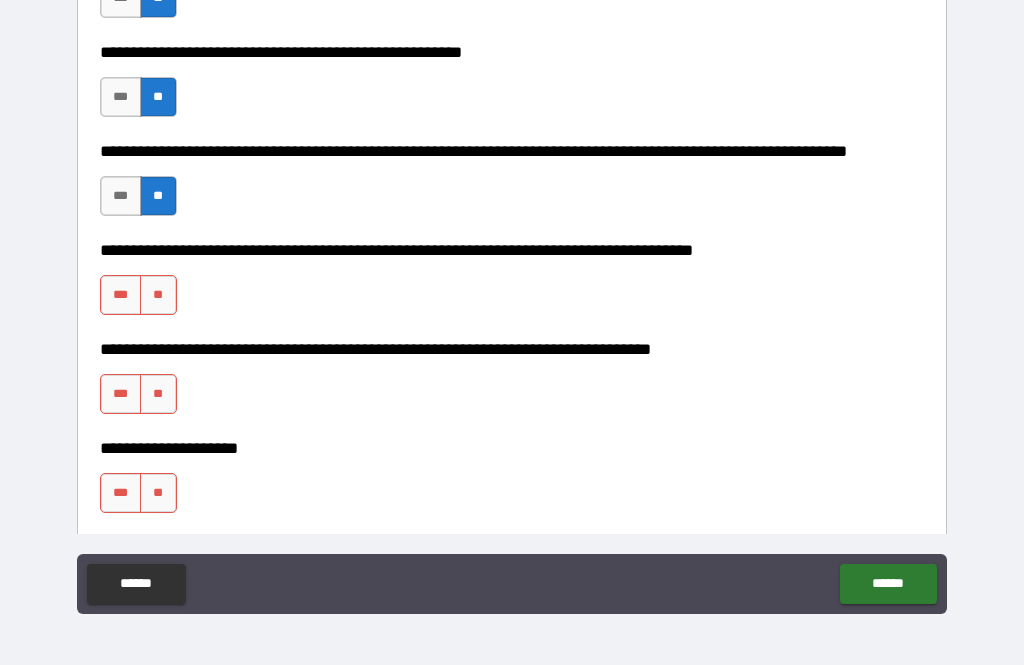 click on "**" at bounding box center (158, 295) 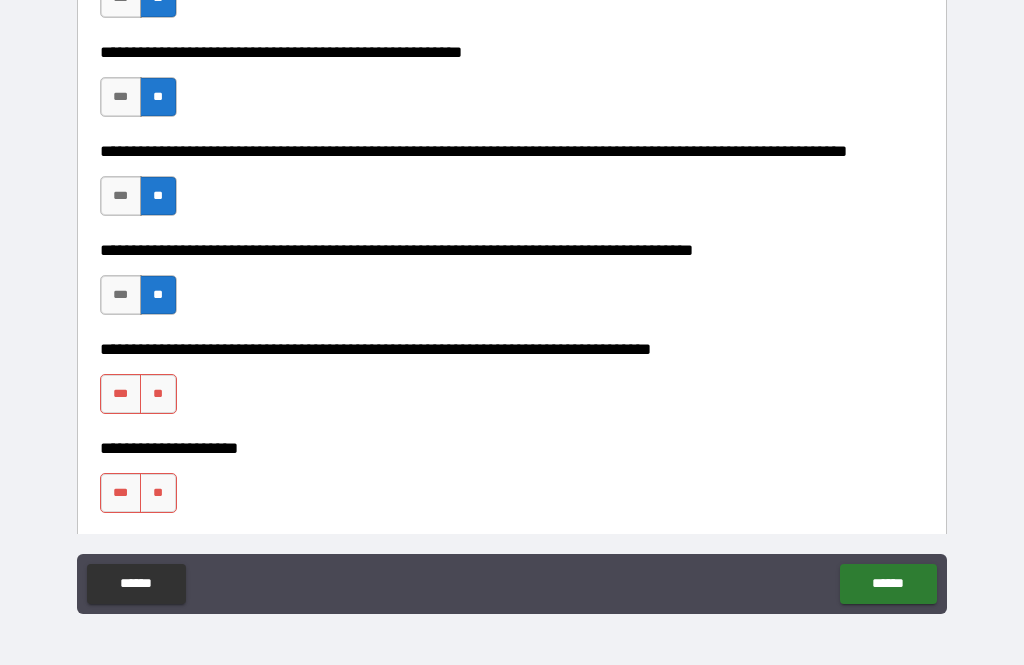 click on "**" at bounding box center [158, 394] 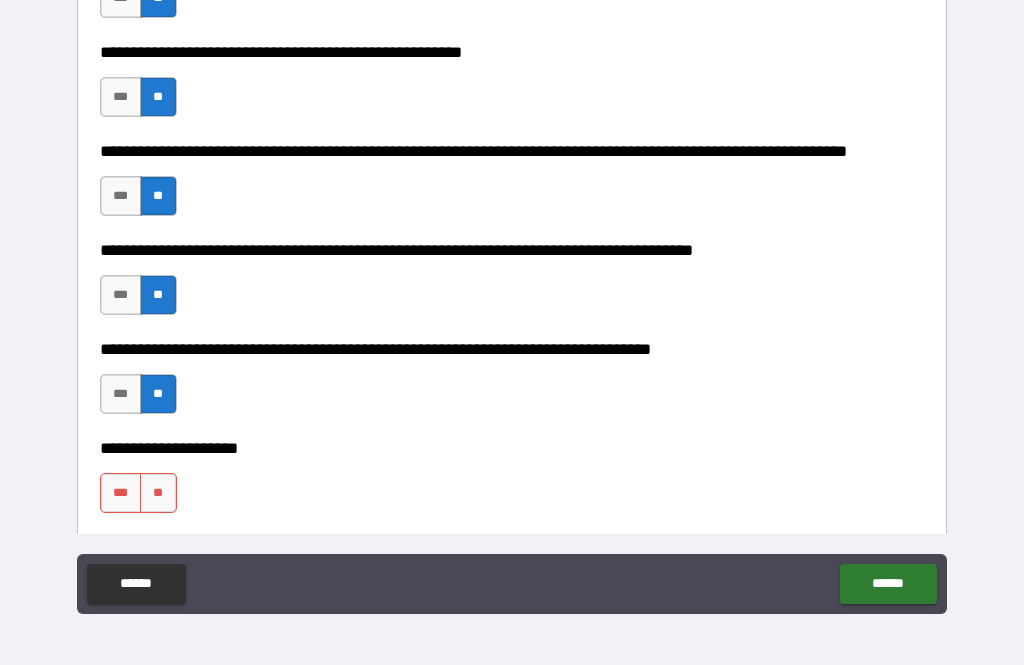 click on "**********" at bounding box center [512, 483] 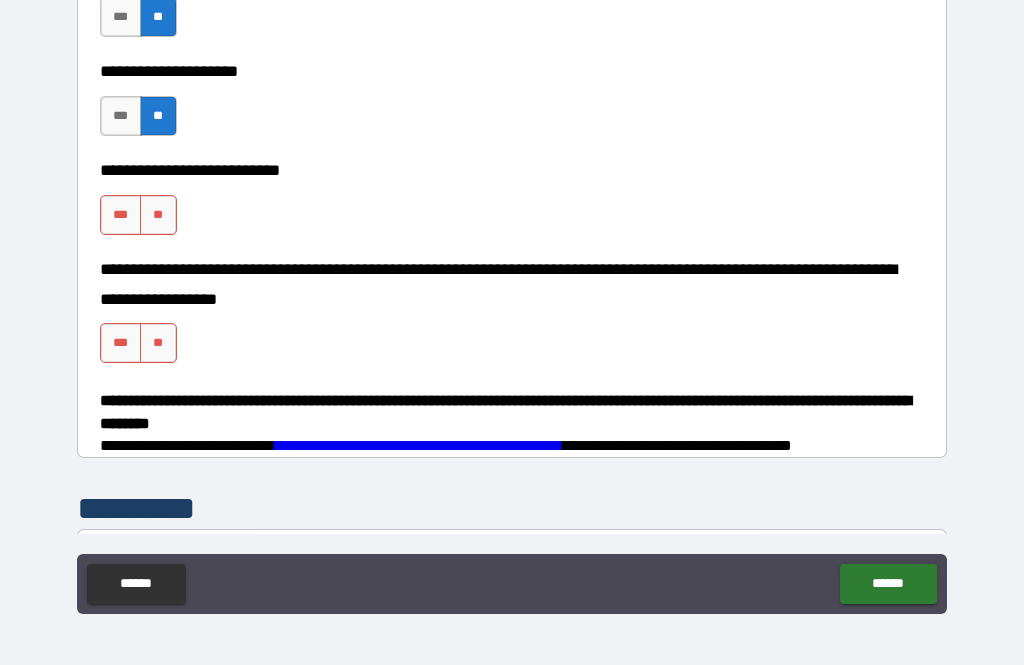 scroll, scrollTop: 801, scrollLeft: 0, axis: vertical 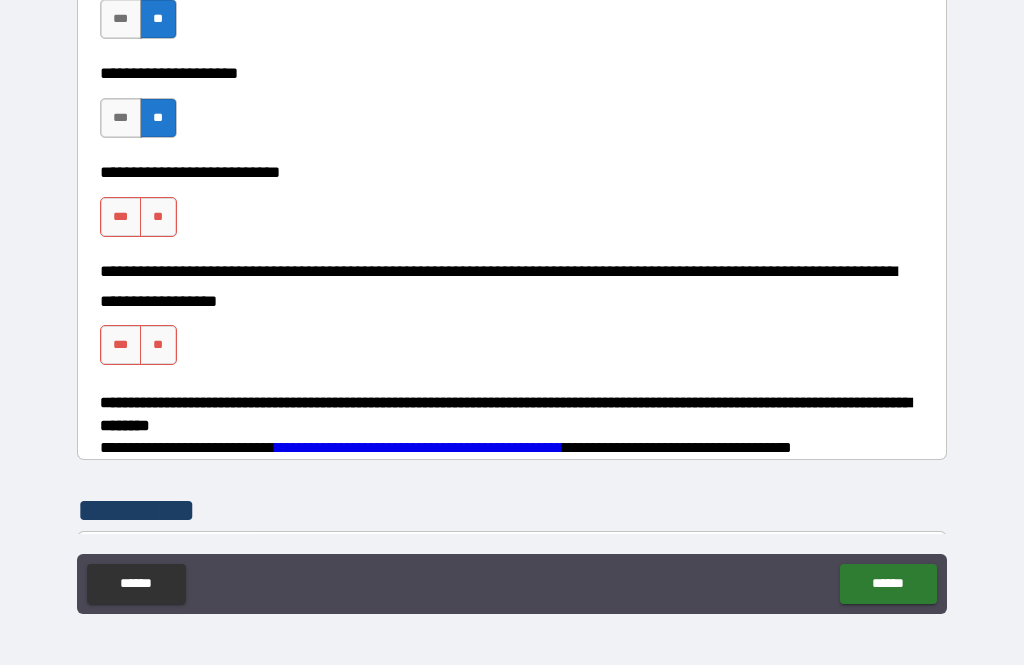 click on "**" at bounding box center (158, 217) 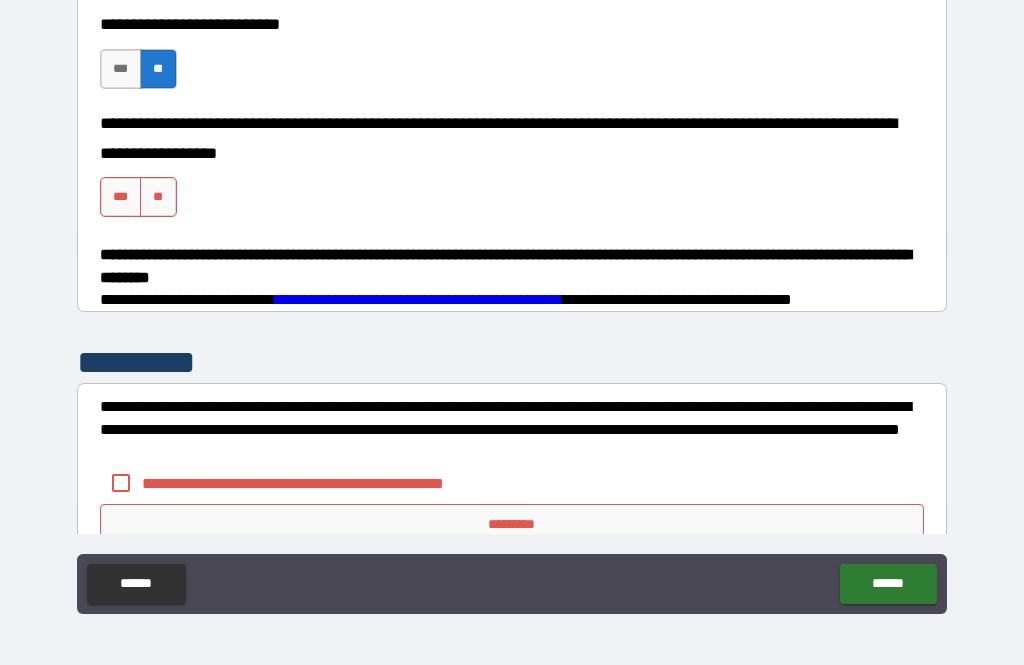 scroll, scrollTop: 953, scrollLeft: 0, axis: vertical 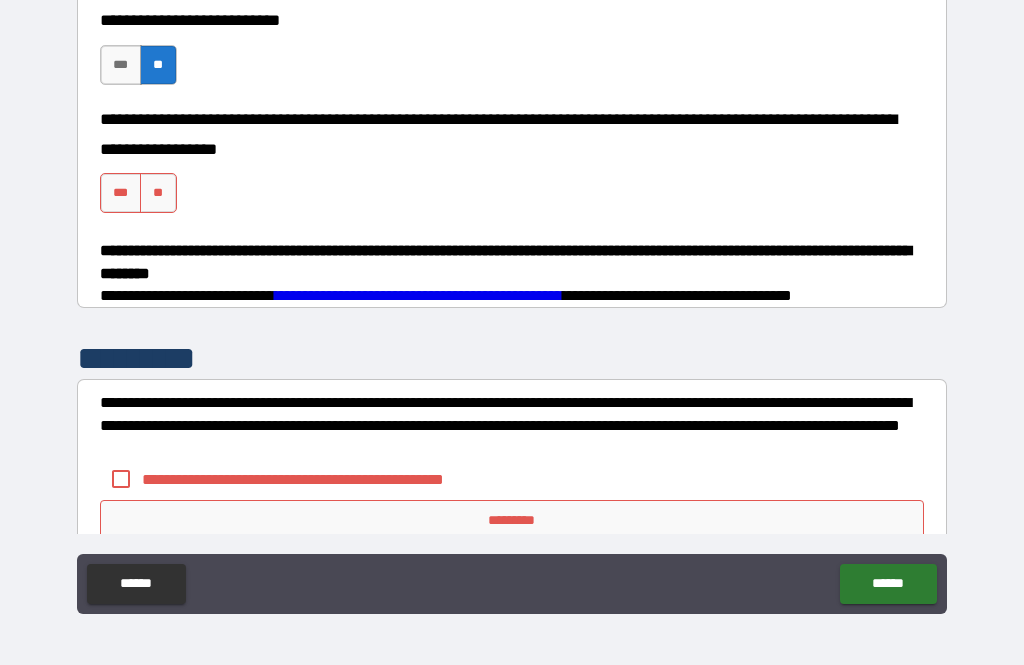 click on "**" at bounding box center (158, 193) 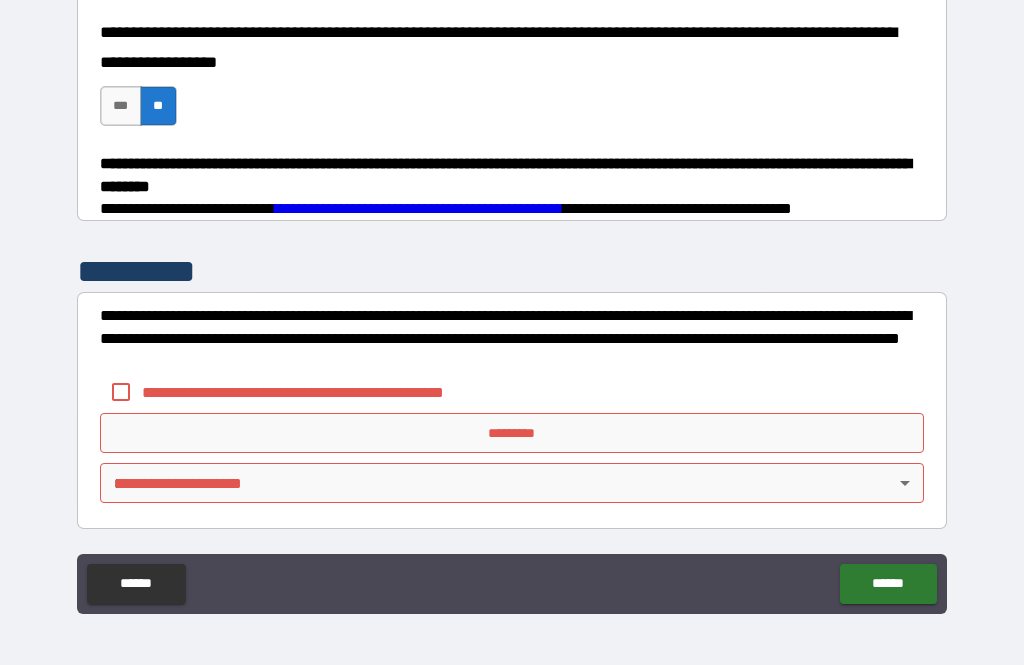 scroll, scrollTop: 1039, scrollLeft: 0, axis: vertical 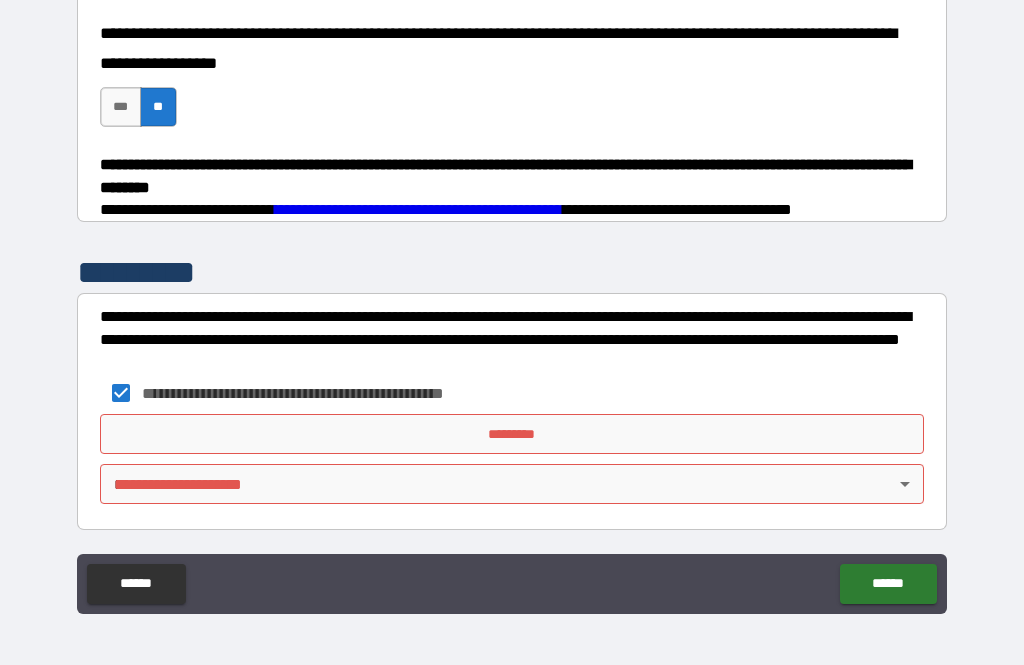 click on "*********" at bounding box center [512, 434] 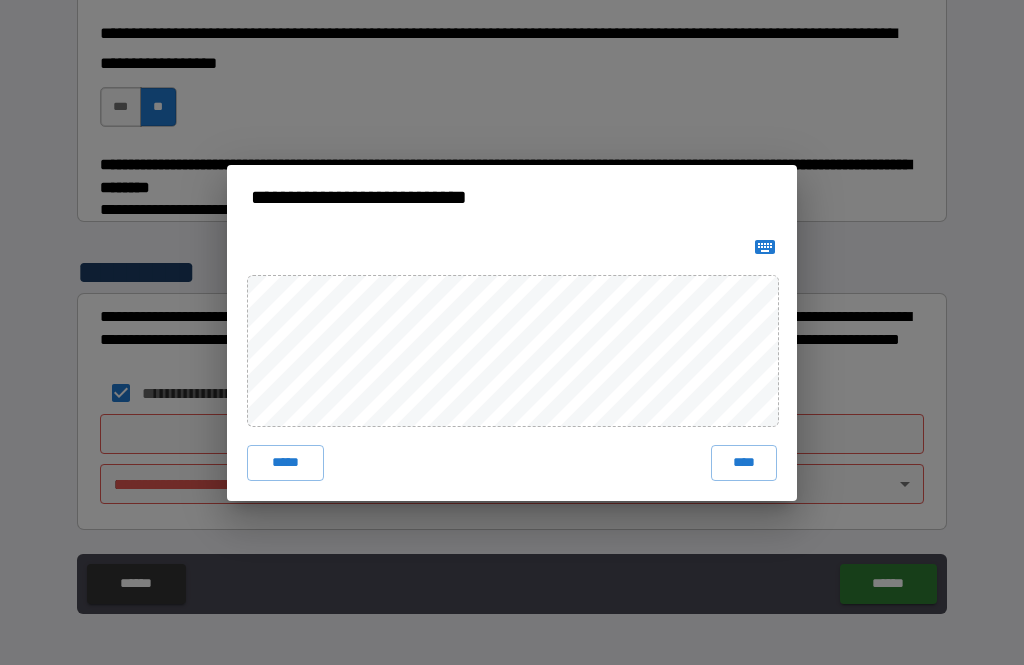 click on "****" at bounding box center (744, 463) 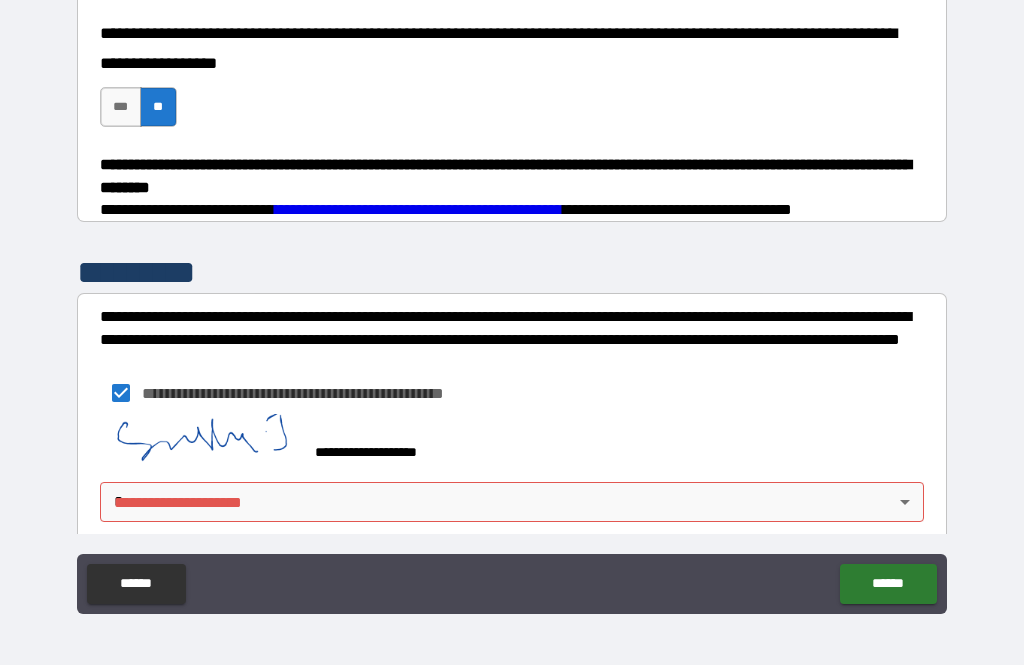 click on "**********" at bounding box center [512, 300] 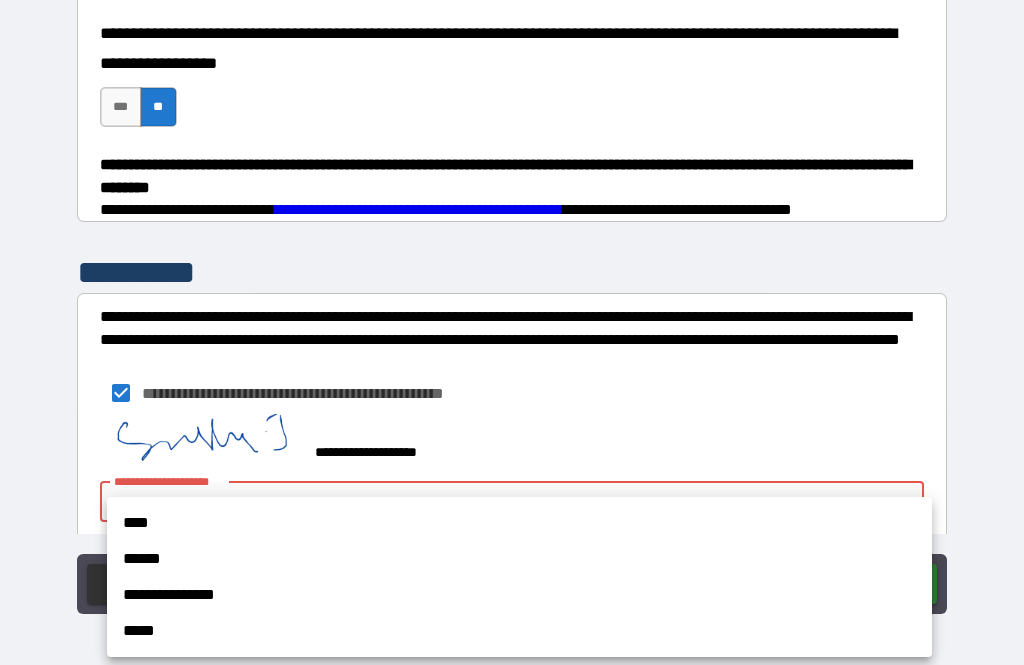 click on "****" at bounding box center [519, 523] 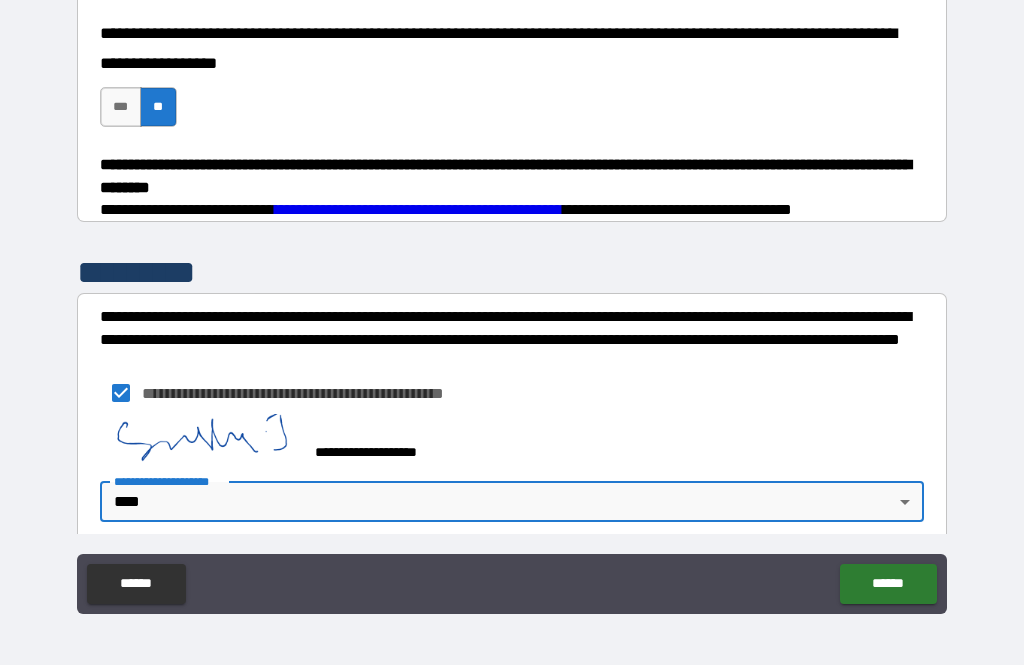 click on "******" at bounding box center [888, 584] 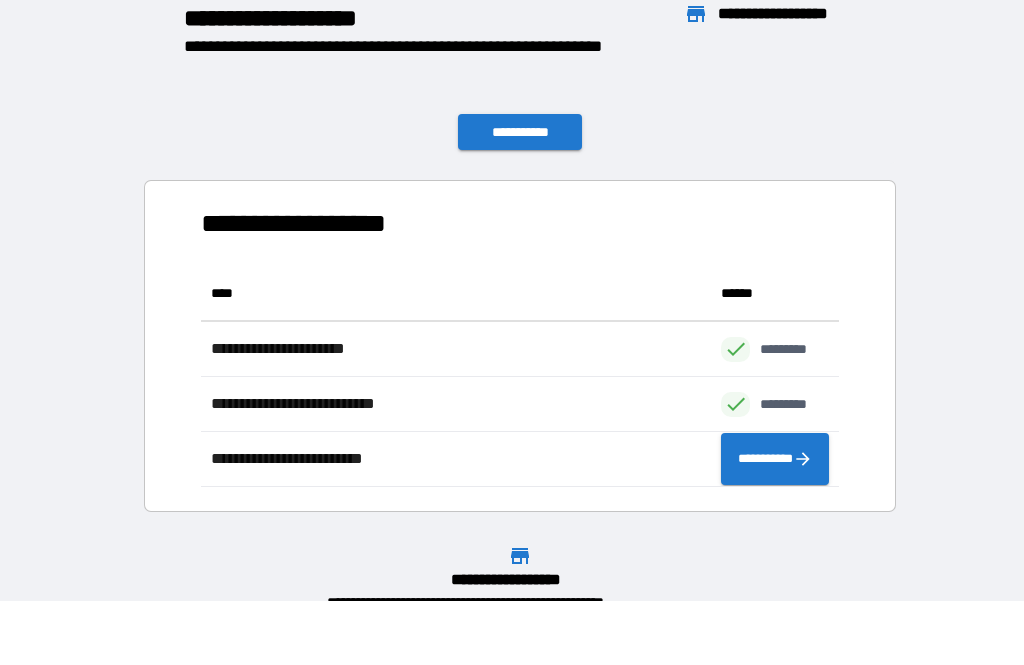 scroll, scrollTop: 221, scrollLeft: 638, axis: both 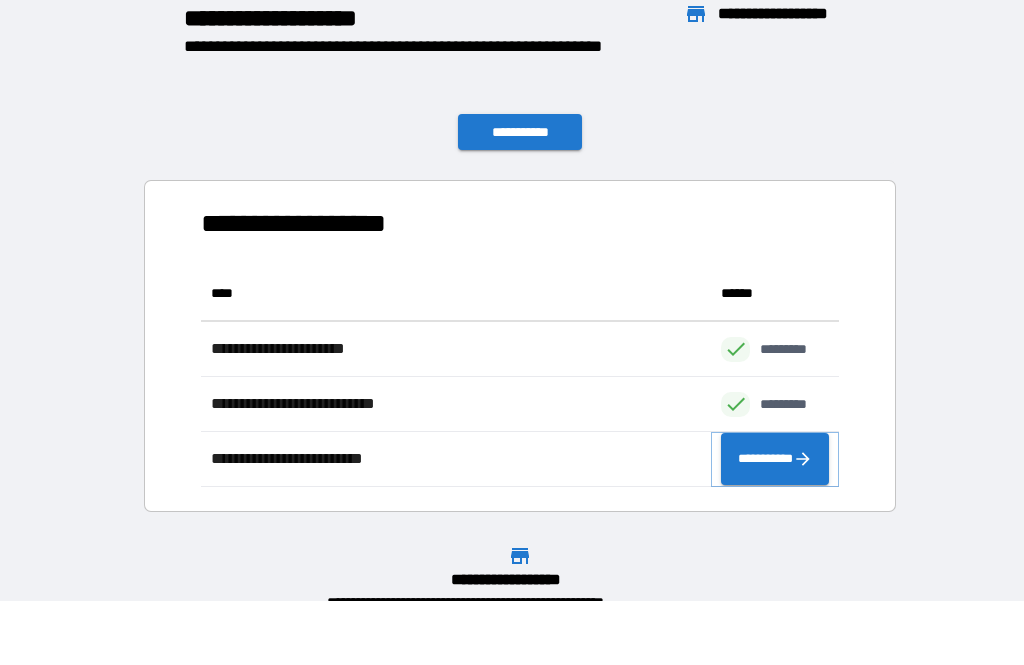 click on "**********" at bounding box center (775, 459) 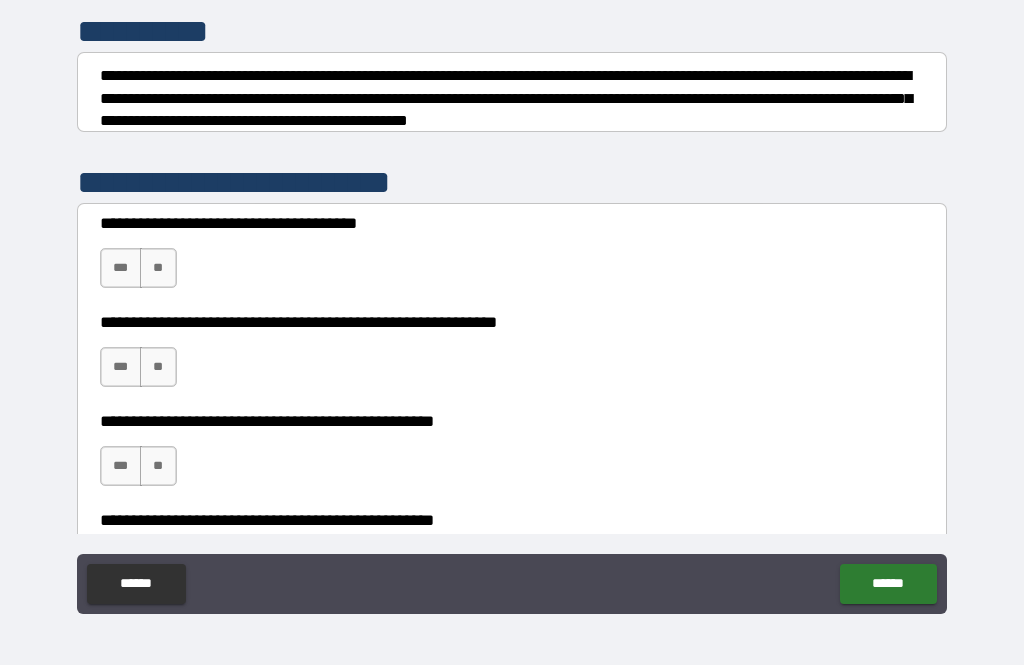 scroll, scrollTop: 252, scrollLeft: 0, axis: vertical 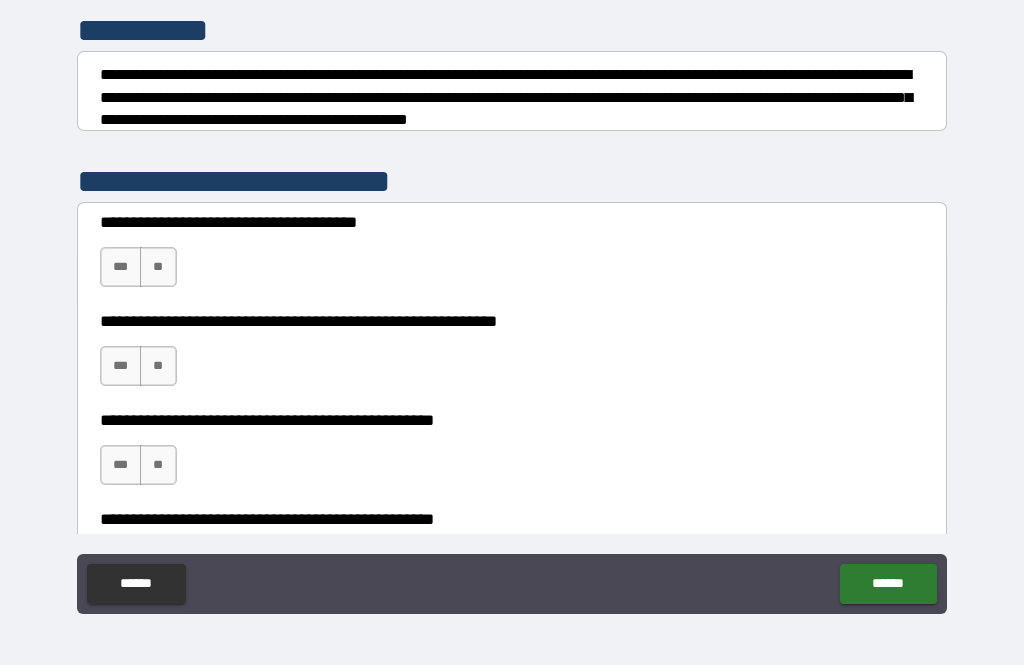 click on "***" at bounding box center [121, 267] 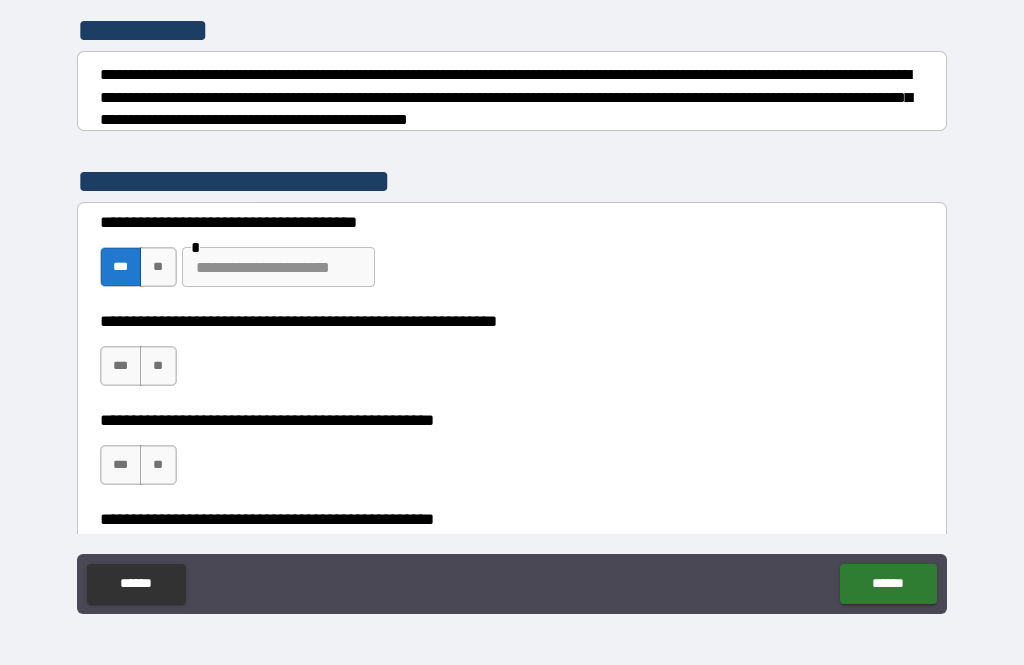 click on "**" at bounding box center [158, 366] 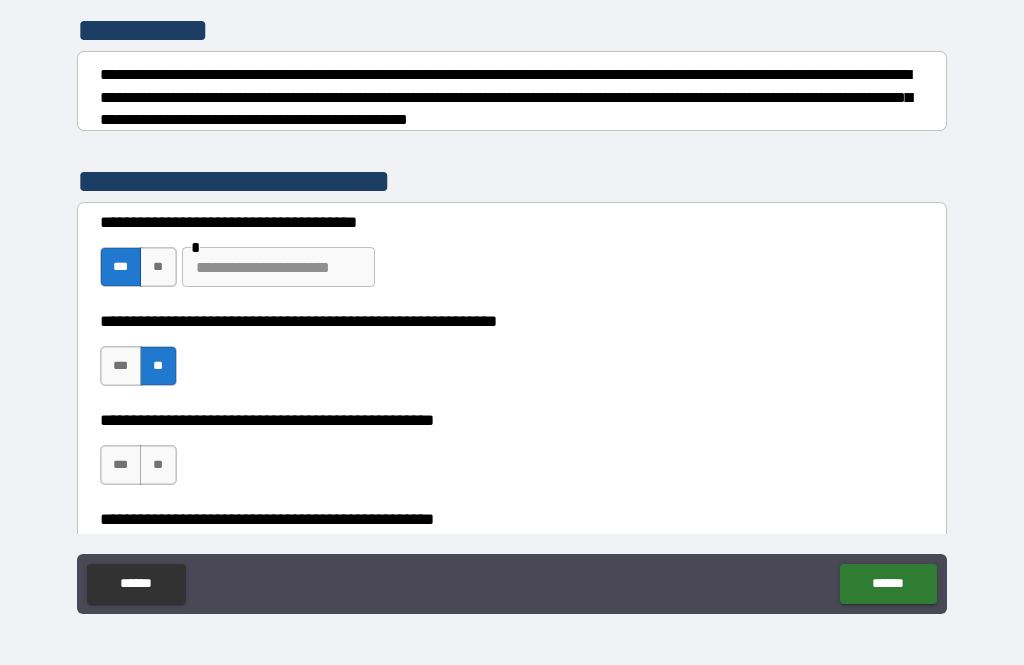 click on "**********" at bounding box center [512, 455] 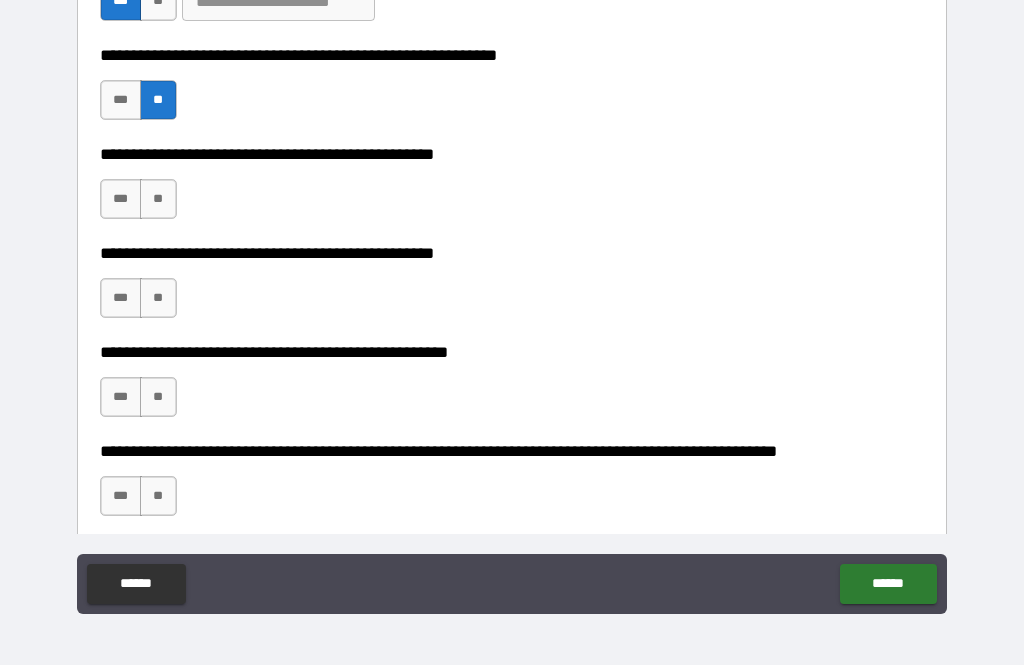 scroll, scrollTop: 519, scrollLeft: 0, axis: vertical 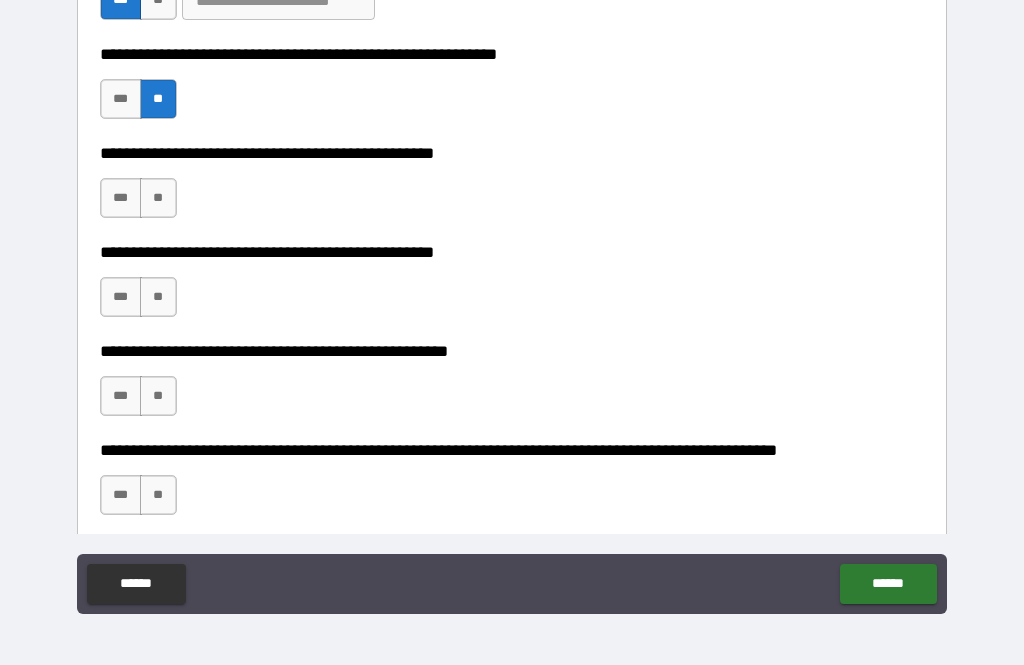 click on "***" at bounding box center [121, 297] 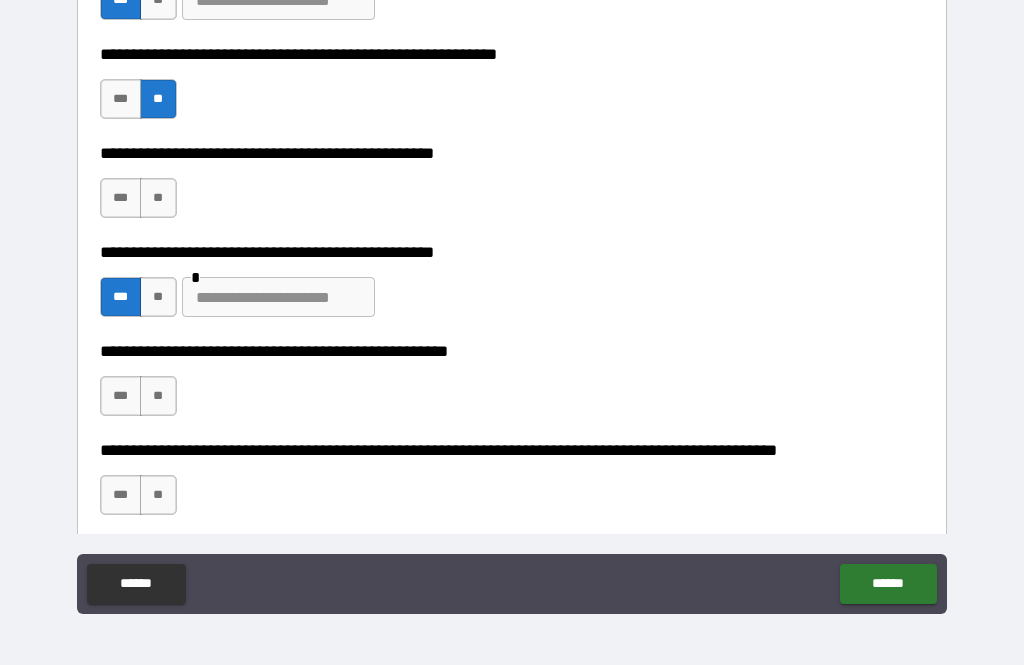 click on "**" at bounding box center (158, 396) 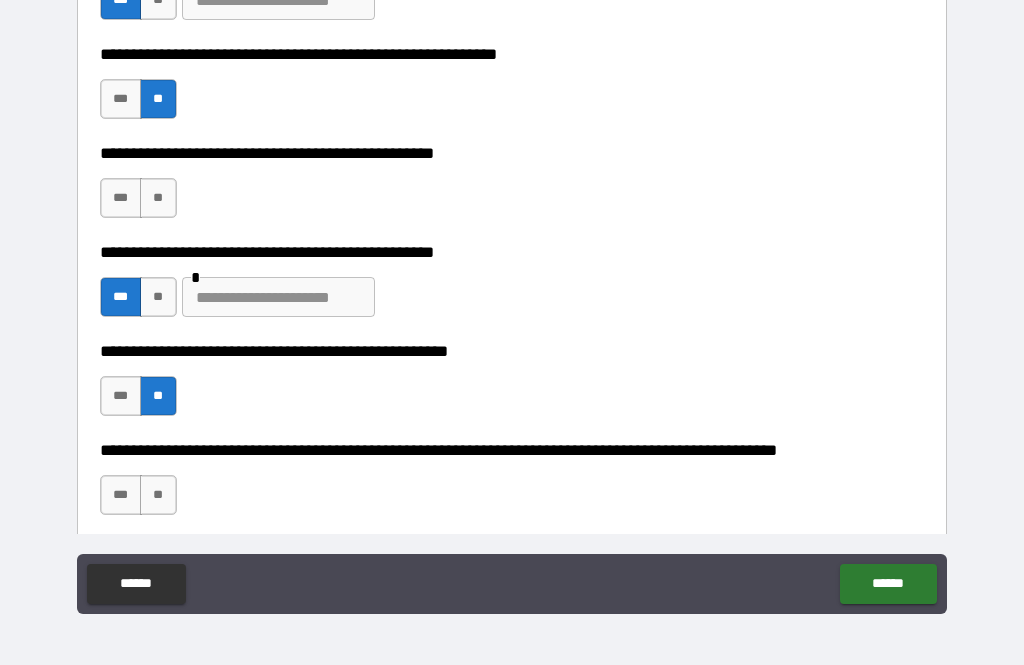 click on "**" at bounding box center (158, 495) 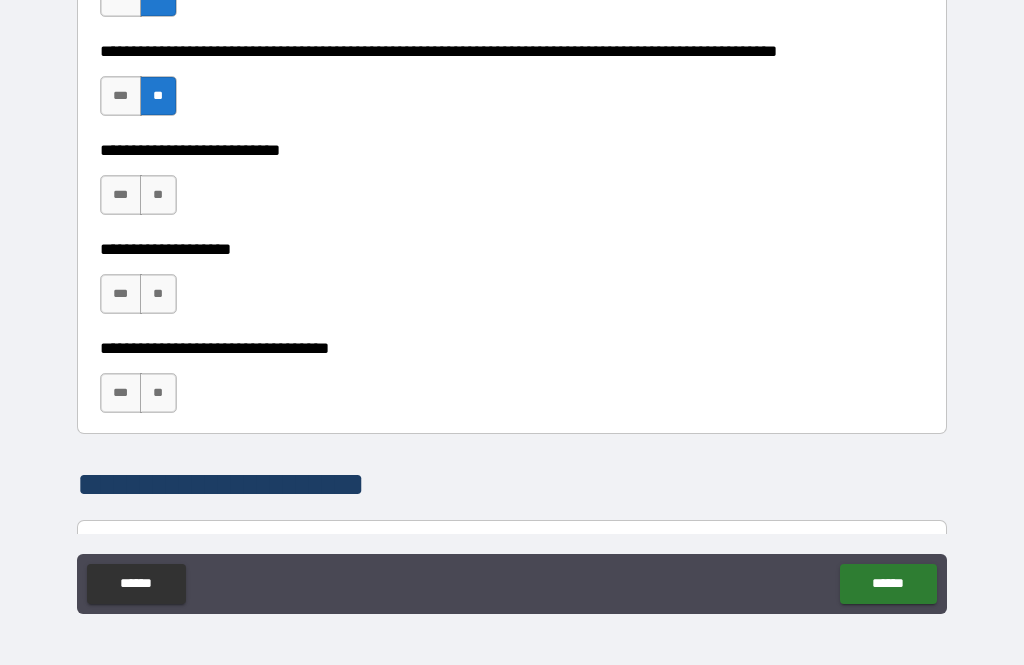 scroll, scrollTop: 920, scrollLeft: 0, axis: vertical 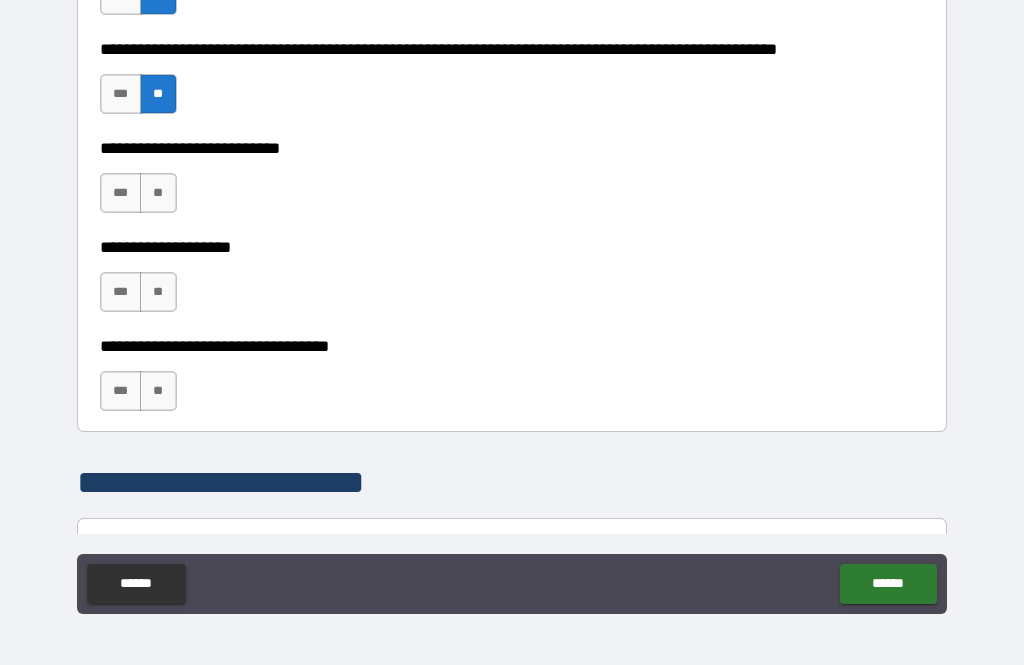 click on "**" at bounding box center (158, 193) 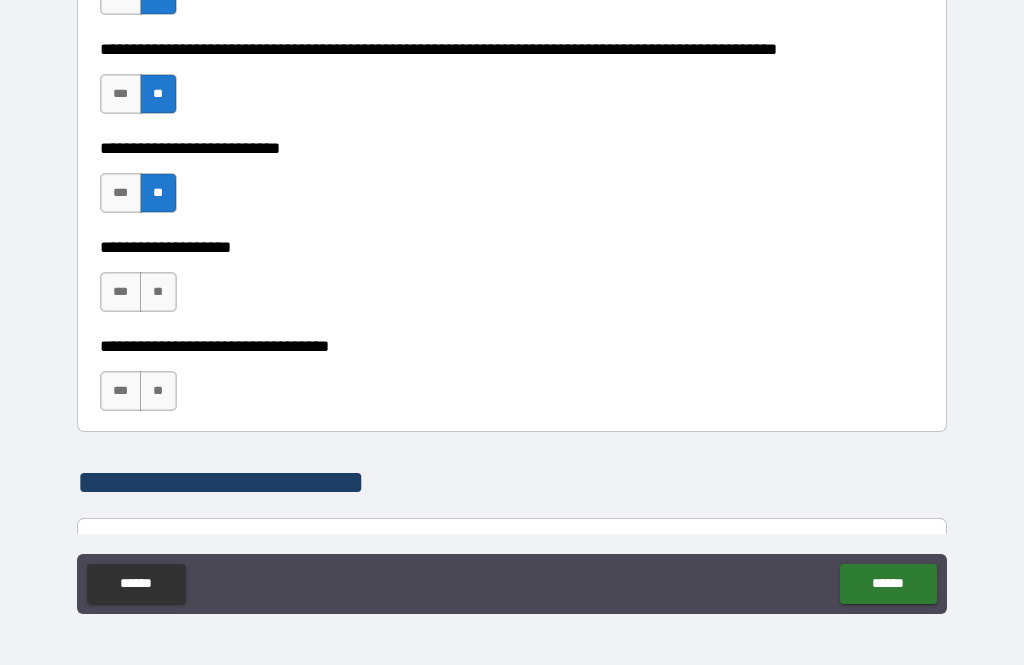 click on "**" at bounding box center [158, 292] 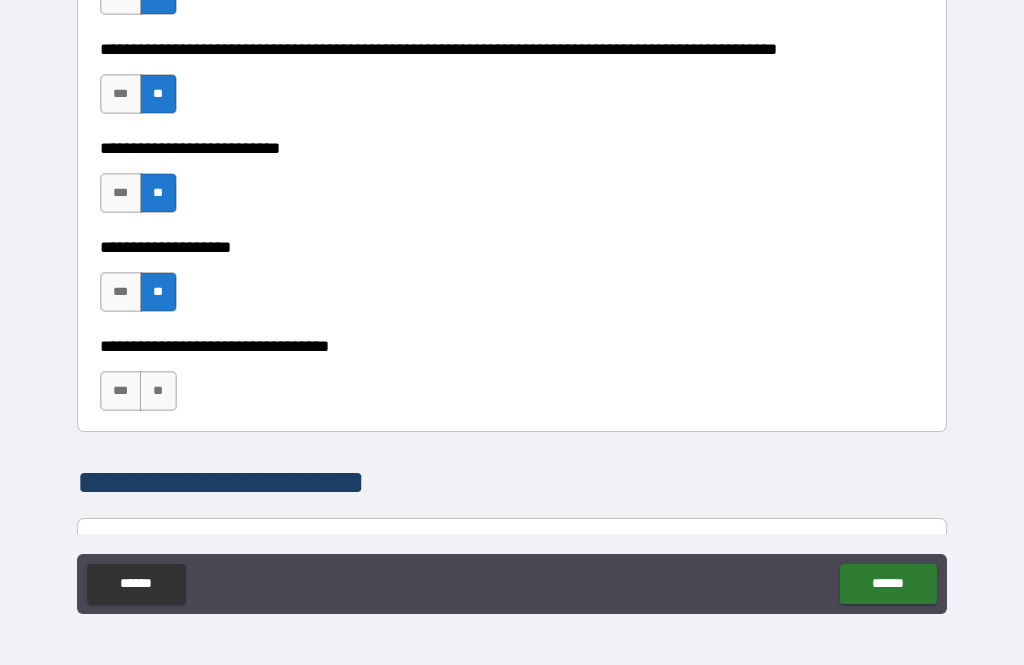 click on "**" at bounding box center (158, 391) 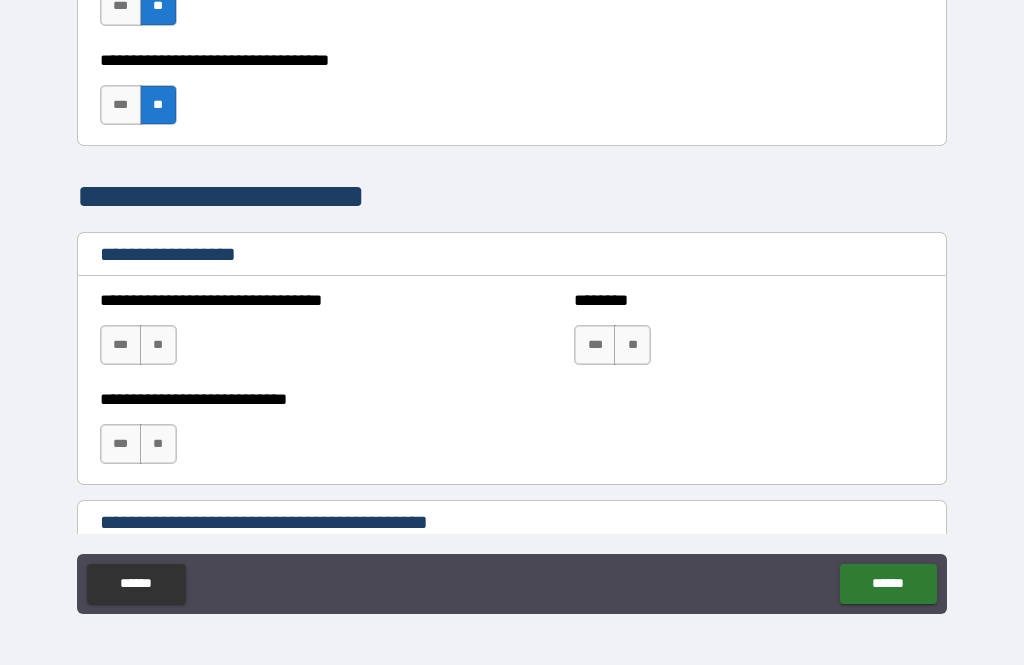 scroll, scrollTop: 1207, scrollLeft: 0, axis: vertical 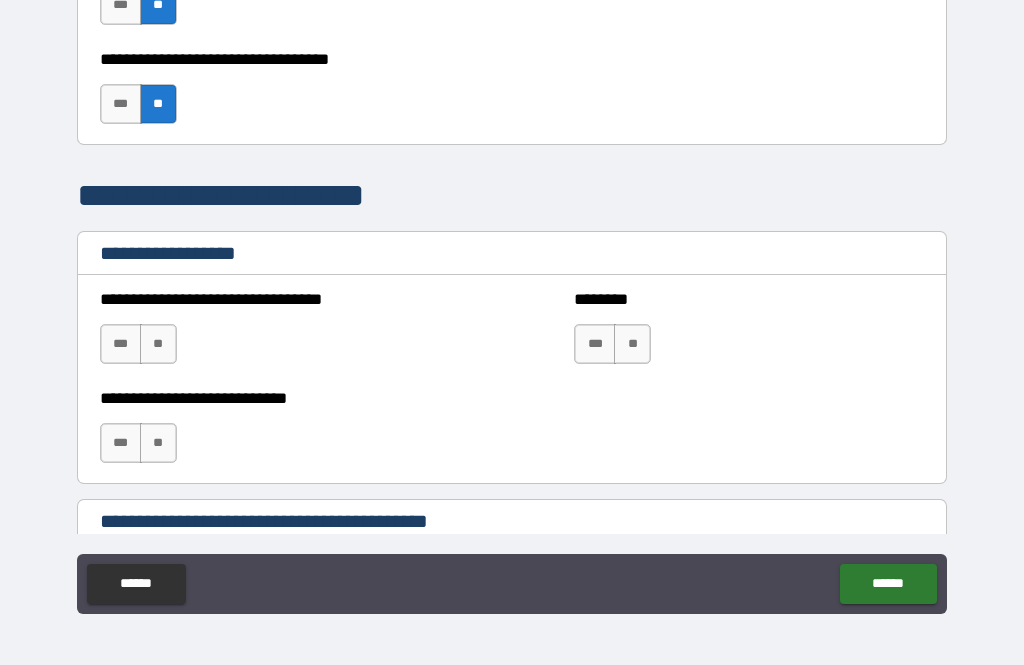 click on "**" at bounding box center (632, 344) 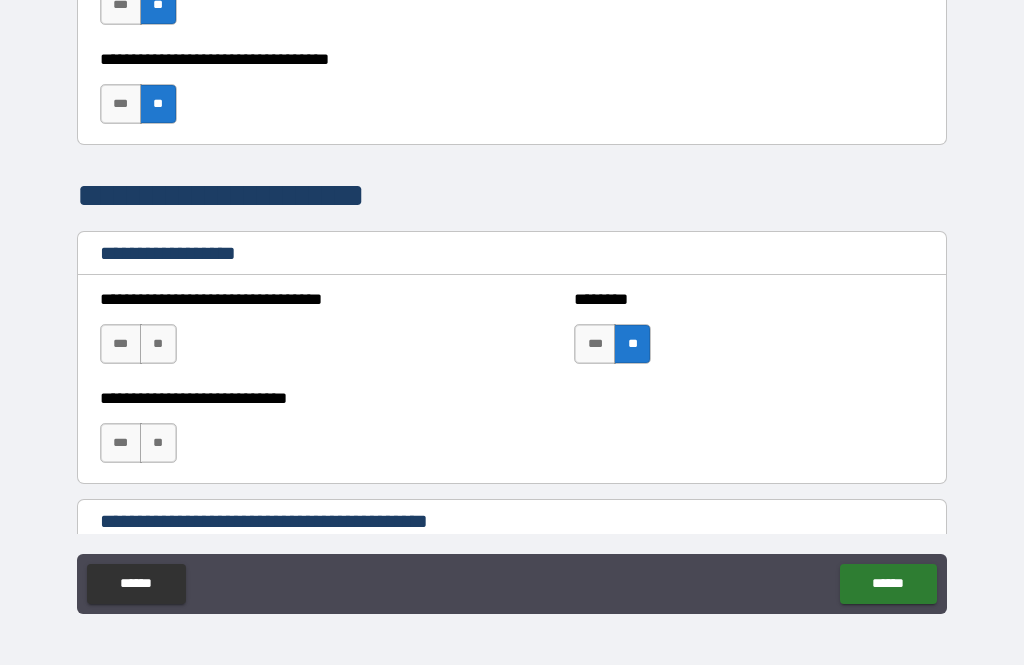 click on "**" at bounding box center (158, 344) 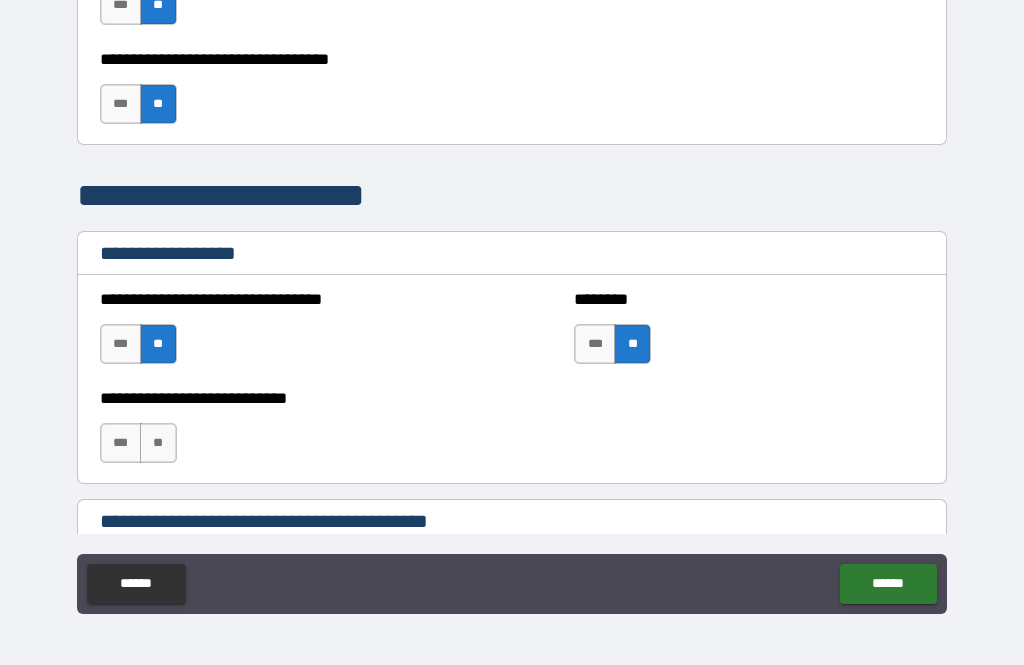 click on "**" at bounding box center (158, 443) 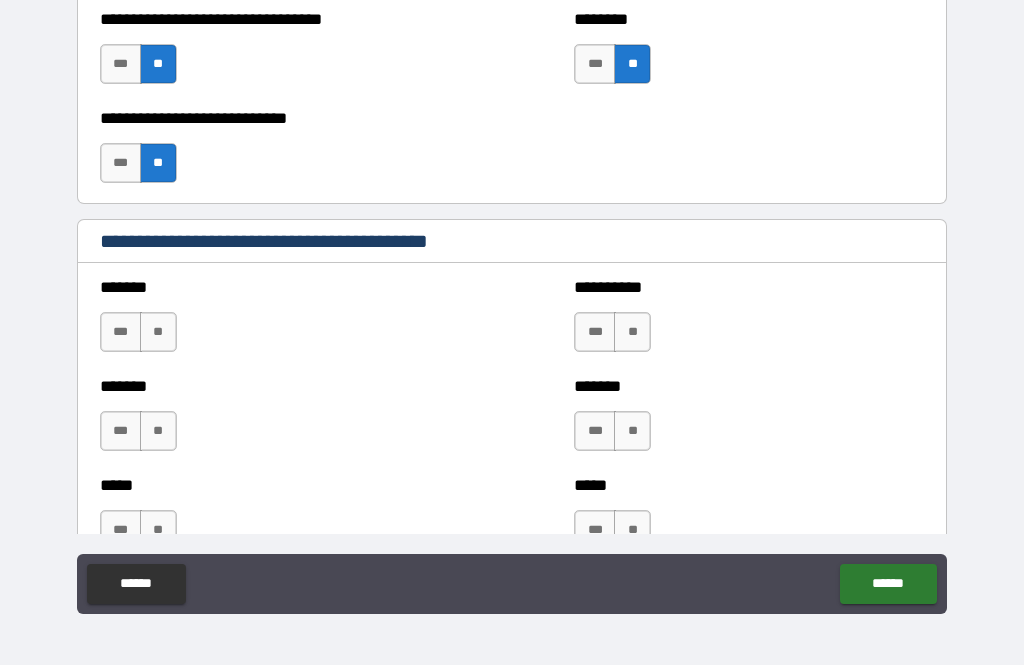 scroll, scrollTop: 1489, scrollLeft: 0, axis: vertical 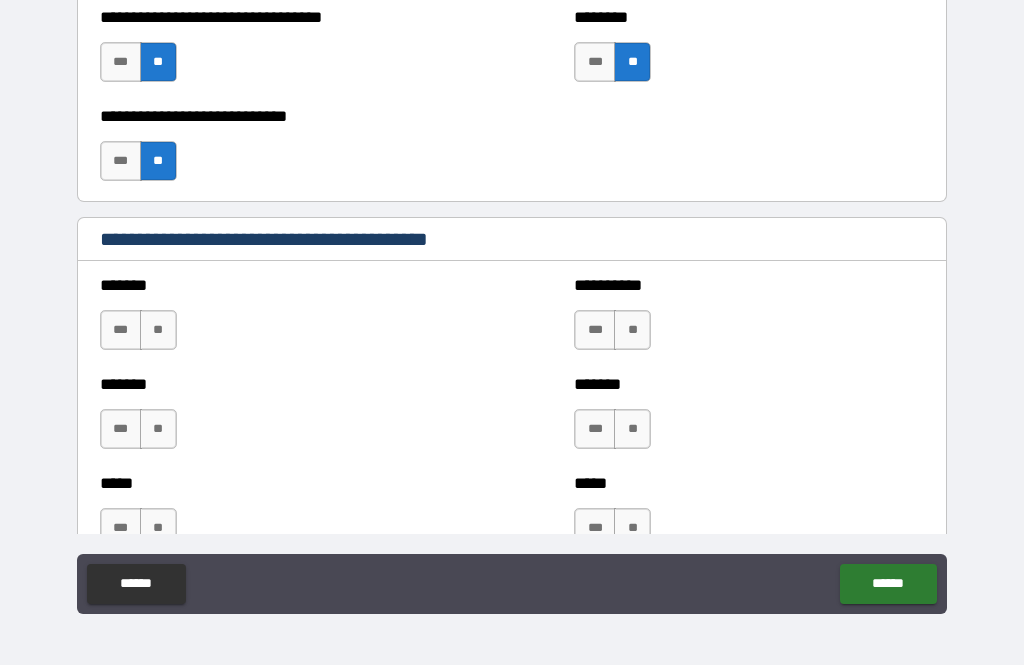click on "**" at bounding box center (158, 330) 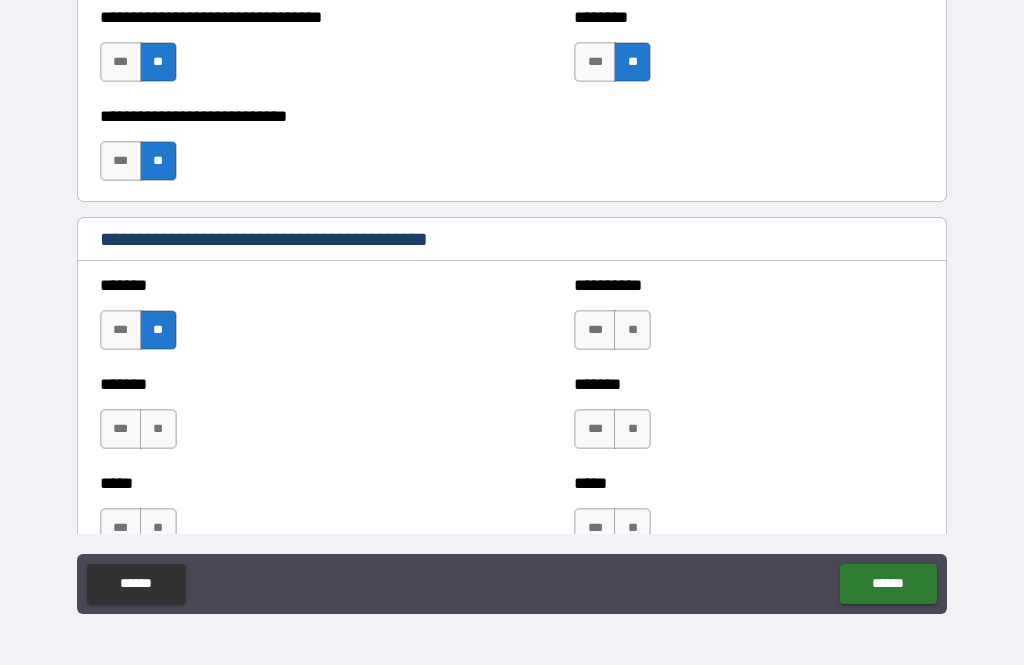 click on "**" at bounding box center [632, 330] 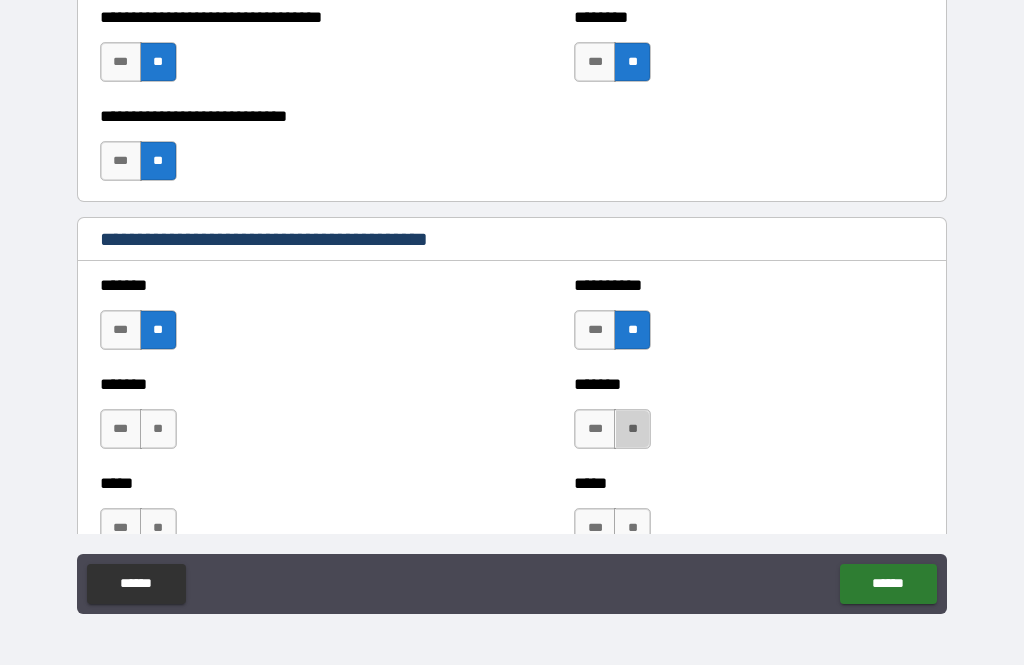 click on "**" at bounding box center [632, 429] 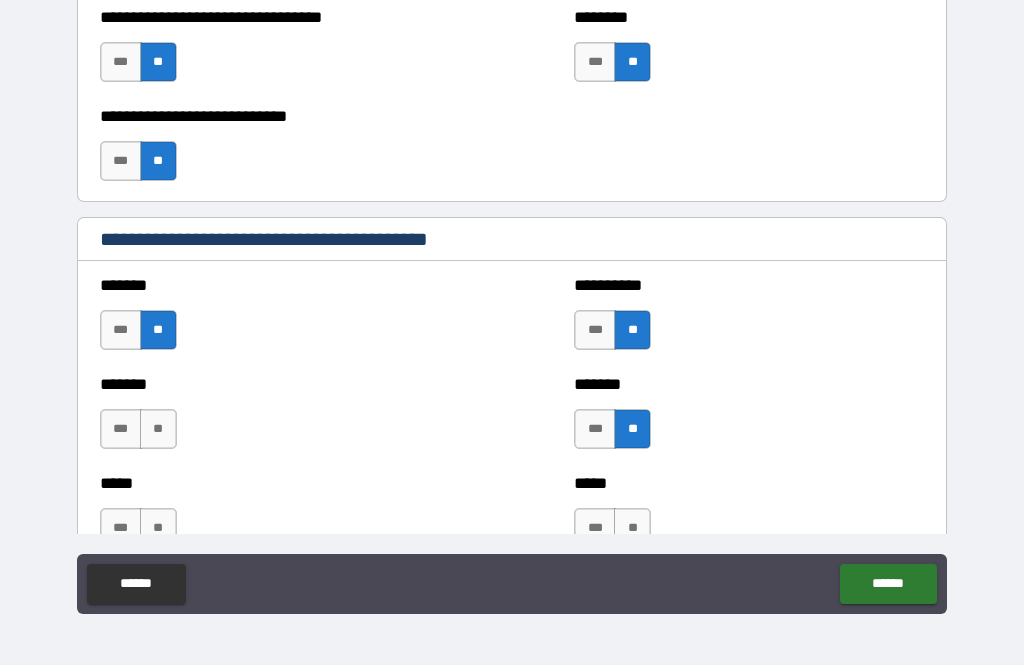 click on "**" at bounding box center (158, 429) 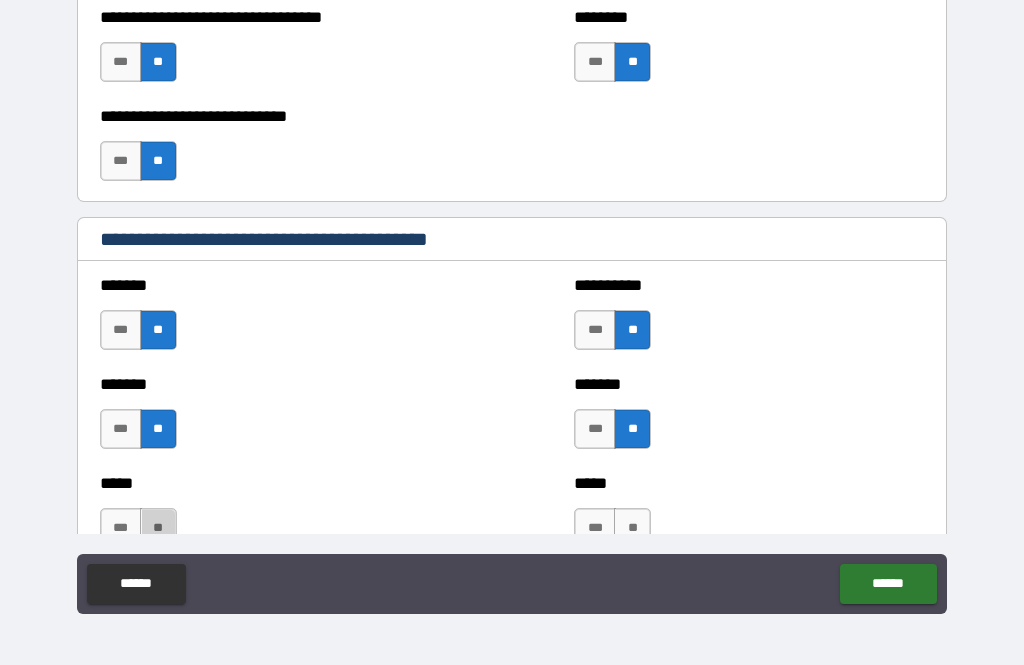 click on "**" at bounding box center (158, 528) 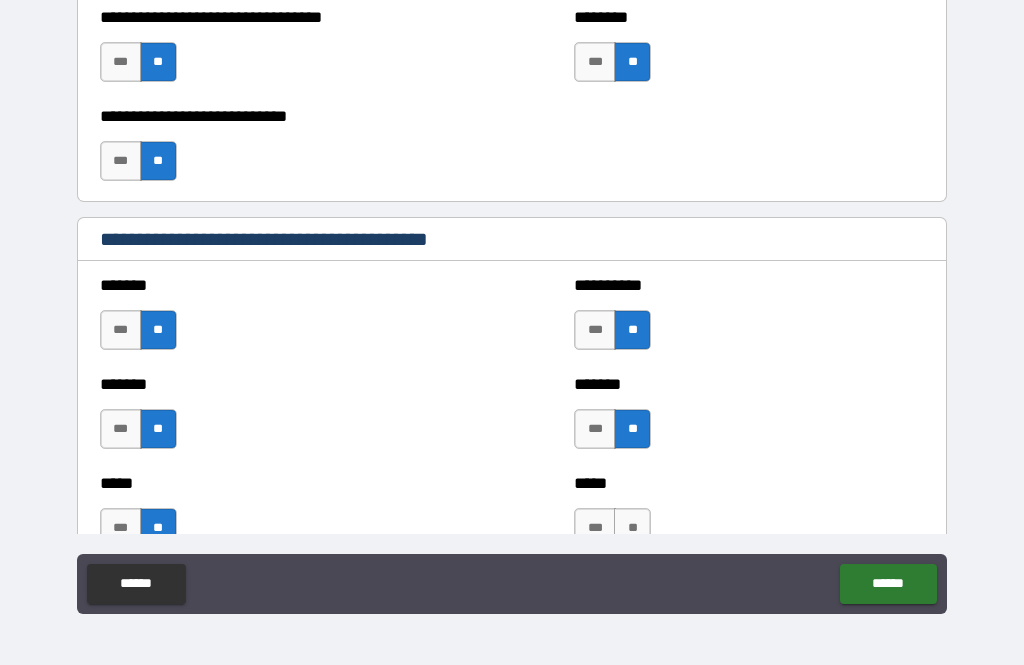 click on "**" at bounding box center [632, 528] 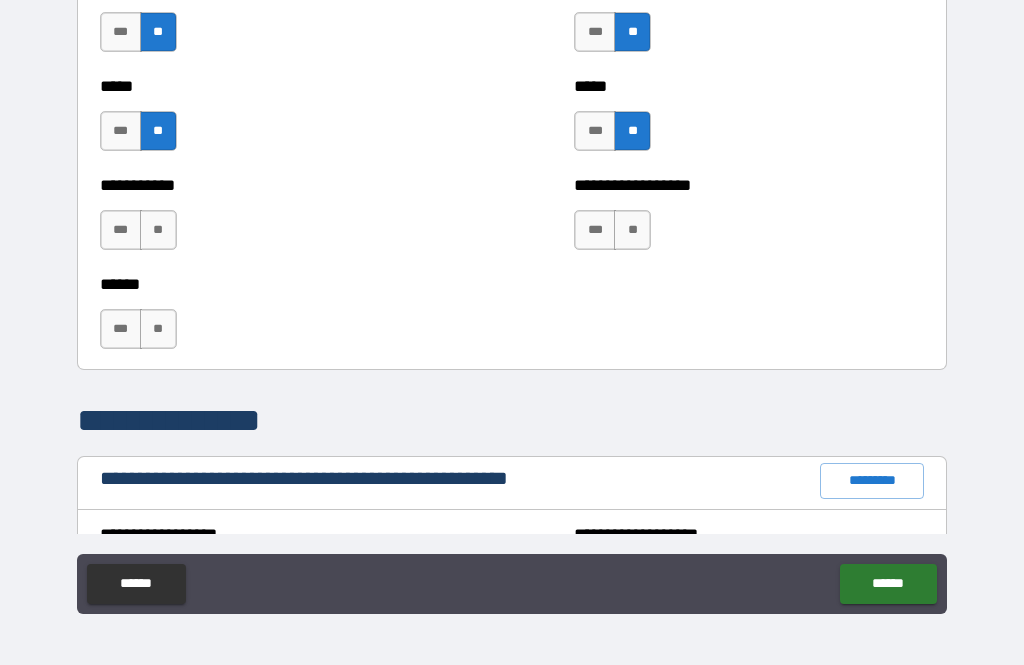 scroll, scrollTop: 1884, scrollLeft: 0, axis: vertical 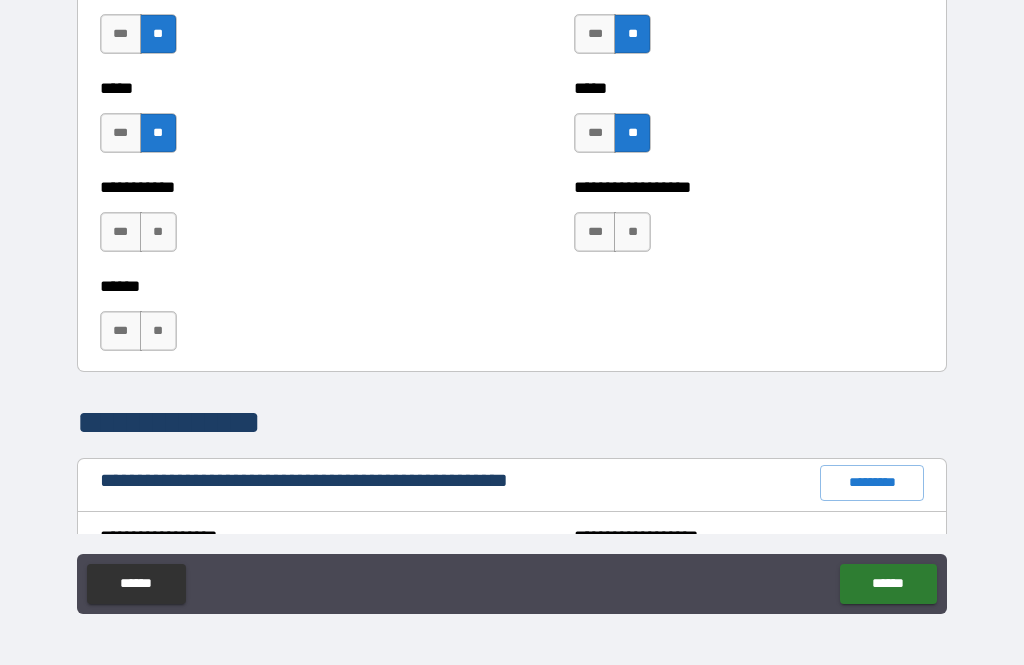 click on "**" at bounding box center [158, 232] 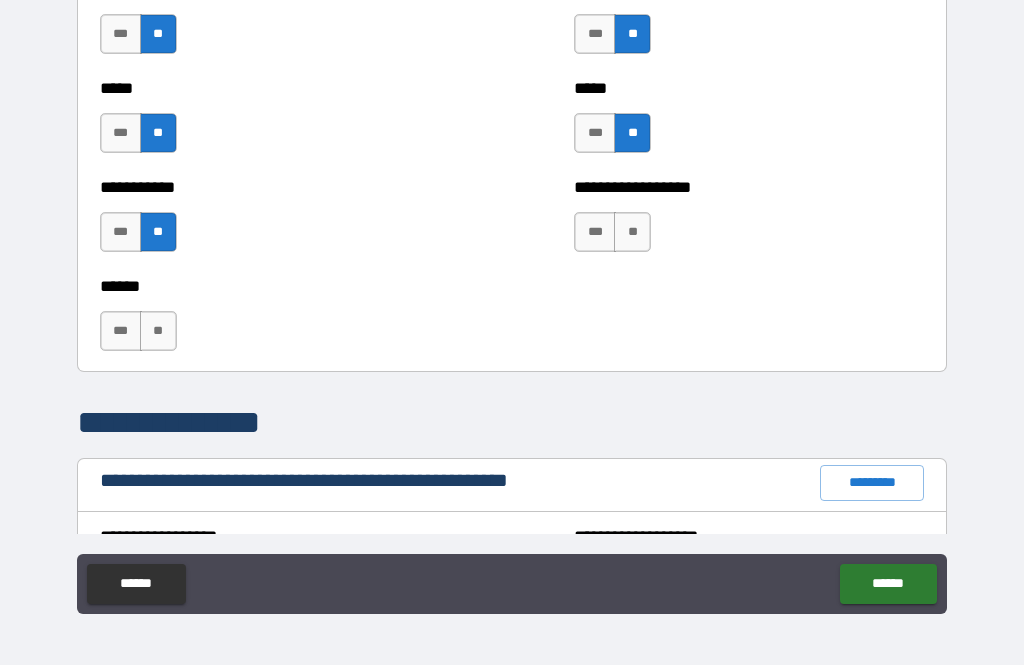 click on "**" at bounding box center (158, 331) 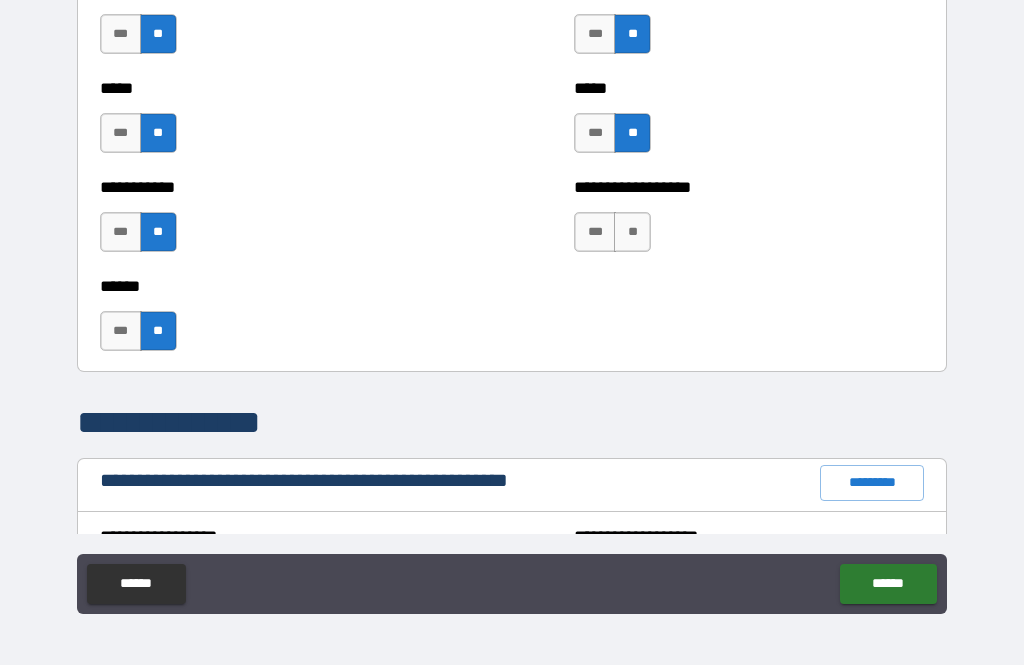click on "**********" at bounding box center (749, 222) 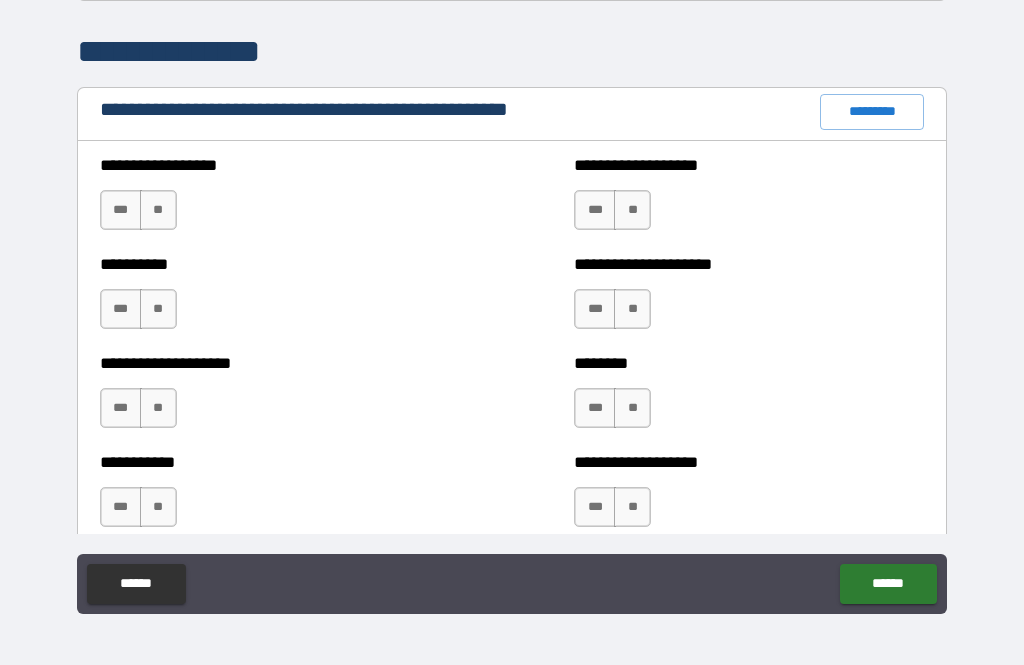 scroll, scrollTop: 2255, scrollLeft: 0, axis: vertical 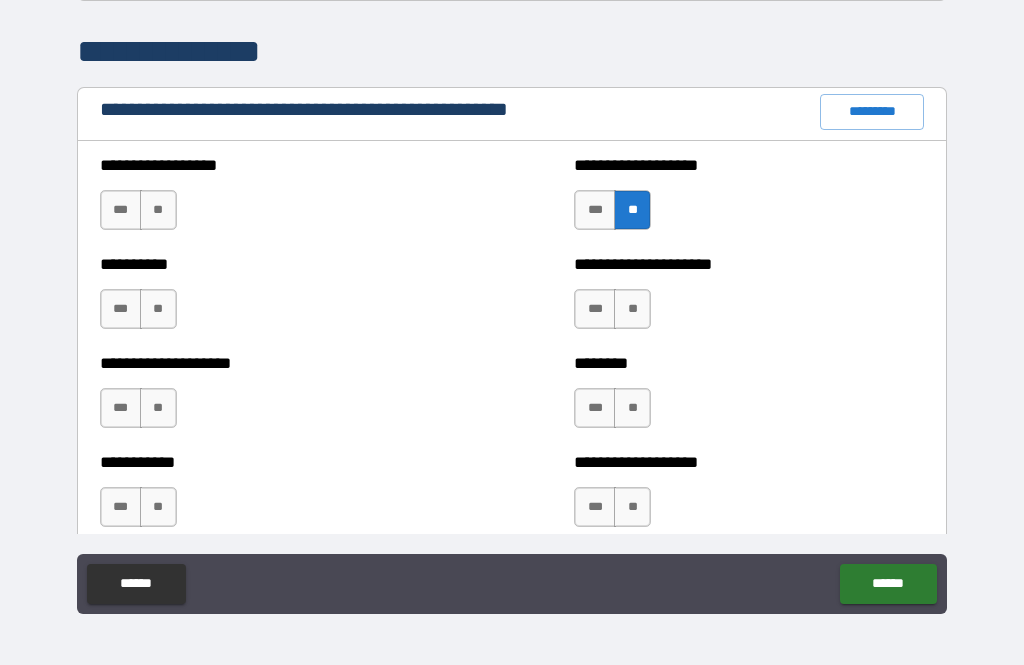 click on "**" at bounding box center [158, 210] 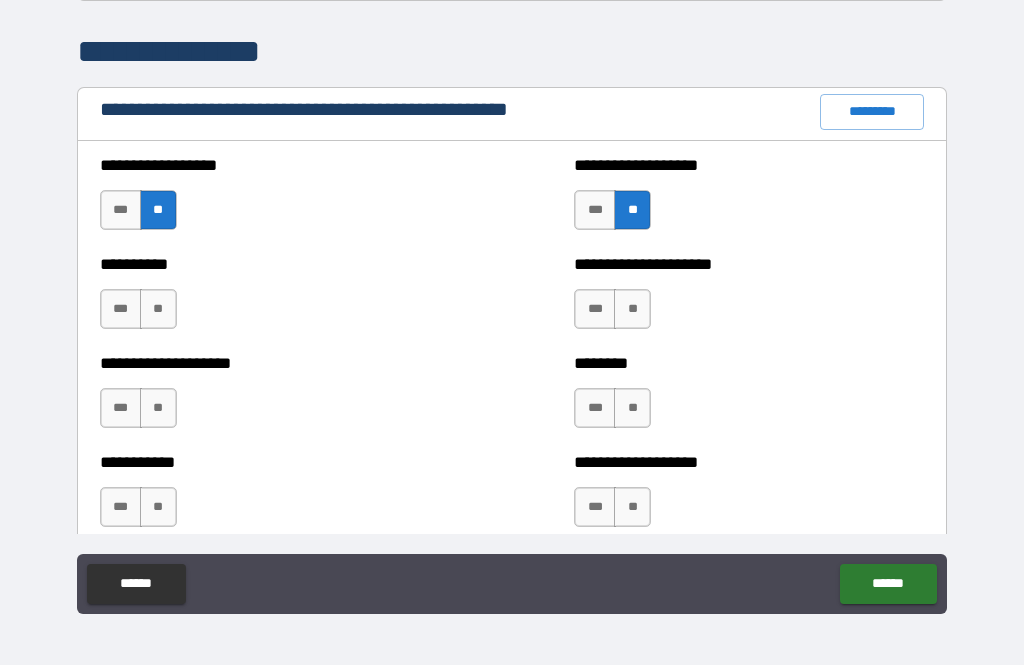 click on "**" at bounding box center (158, 309) 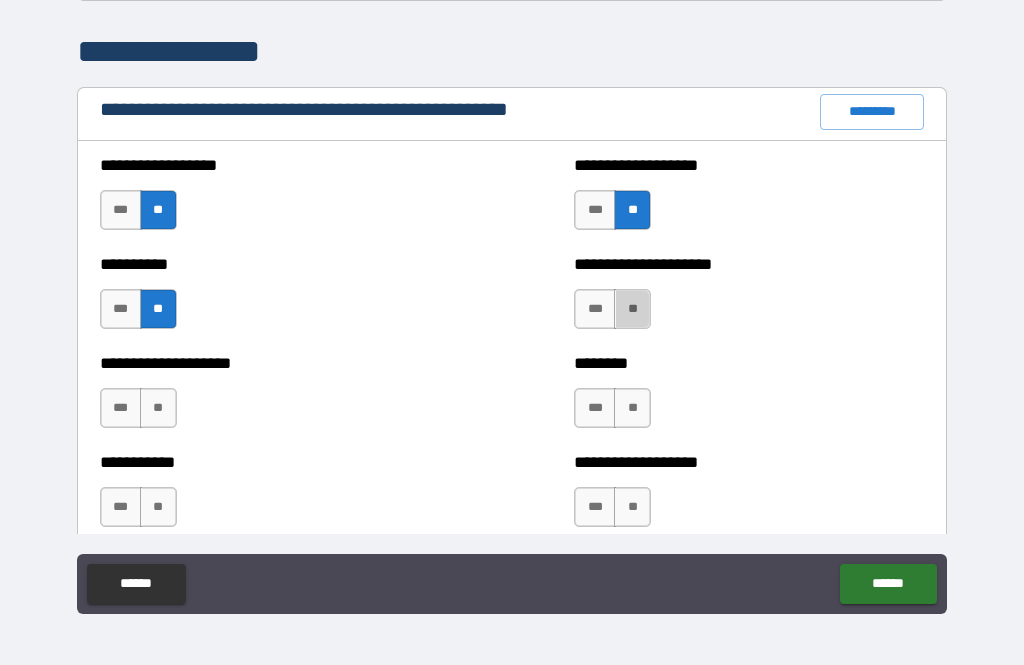 click on "**" at bounding box center (632, 309) 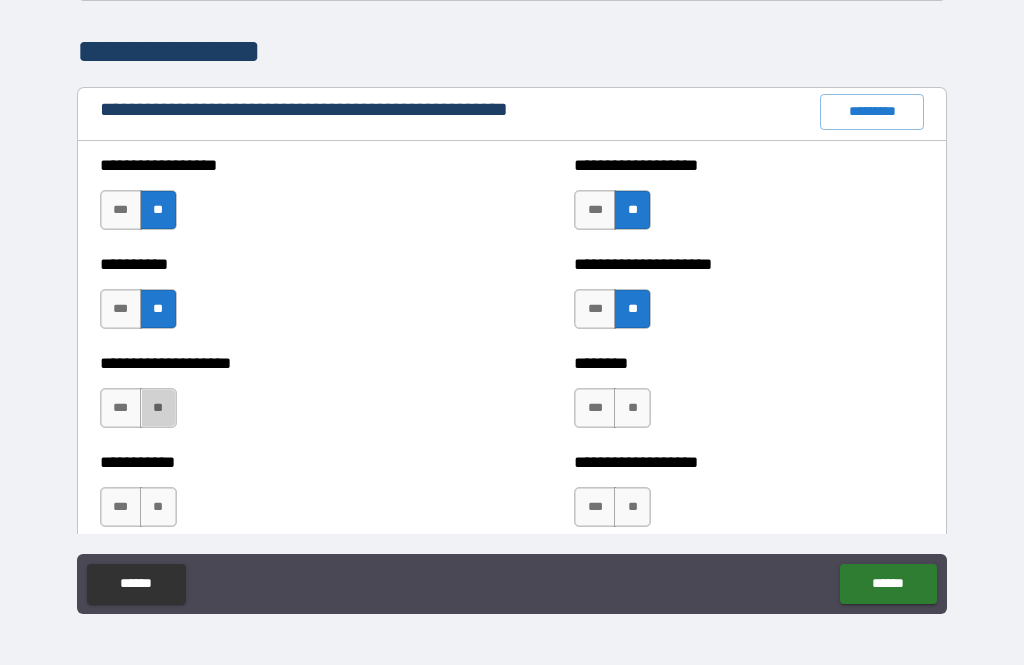 click on "**" at bounding box center [158, 408] 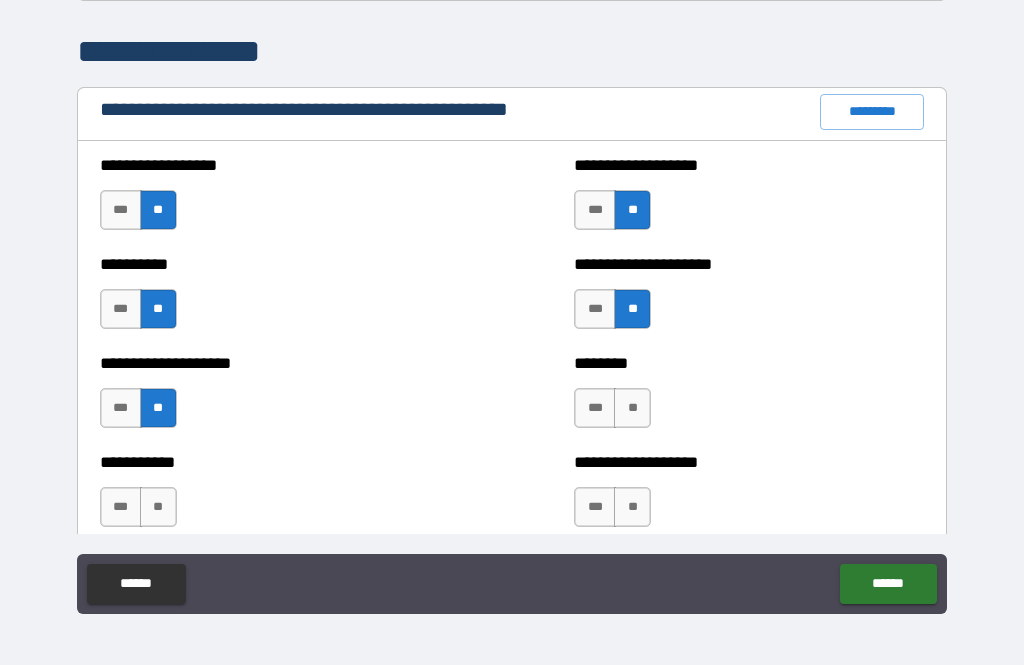 click on "**" at bounding box center [632, 408] 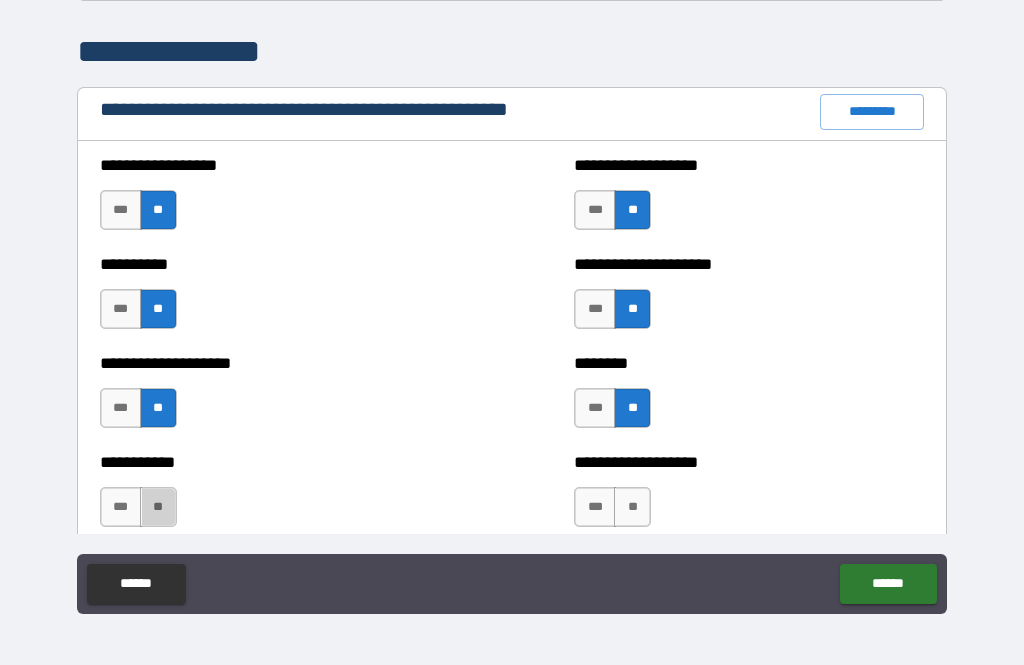 click on "**" at bounding box center [158, 507] 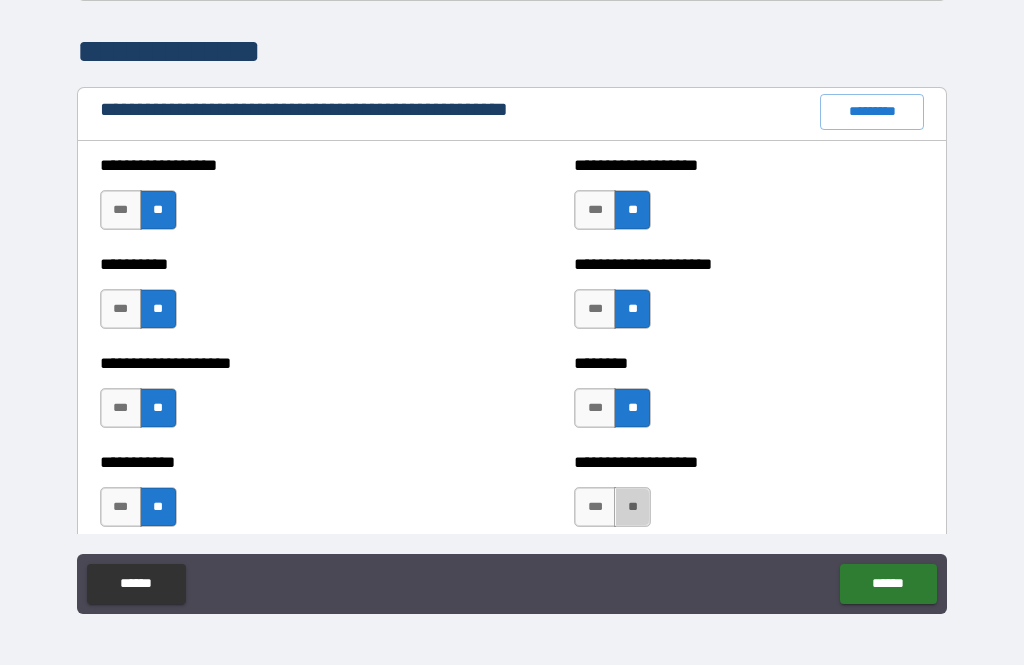 click on "**" at bounding box center (632, 507) 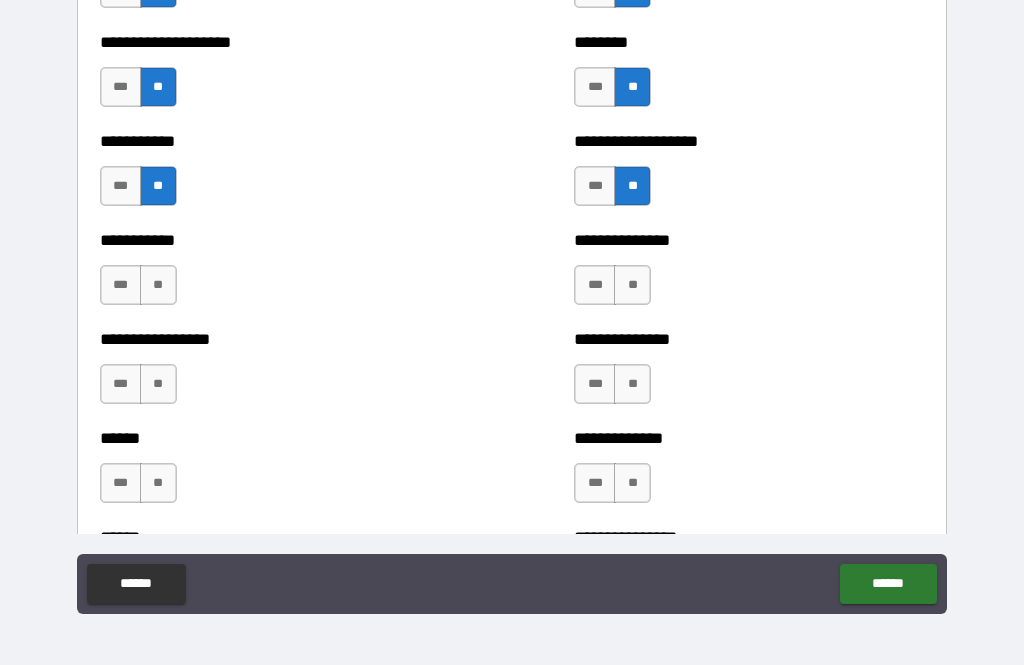 scroll, scrollTop: 2592, scrollLeft: 0, axis: vertical 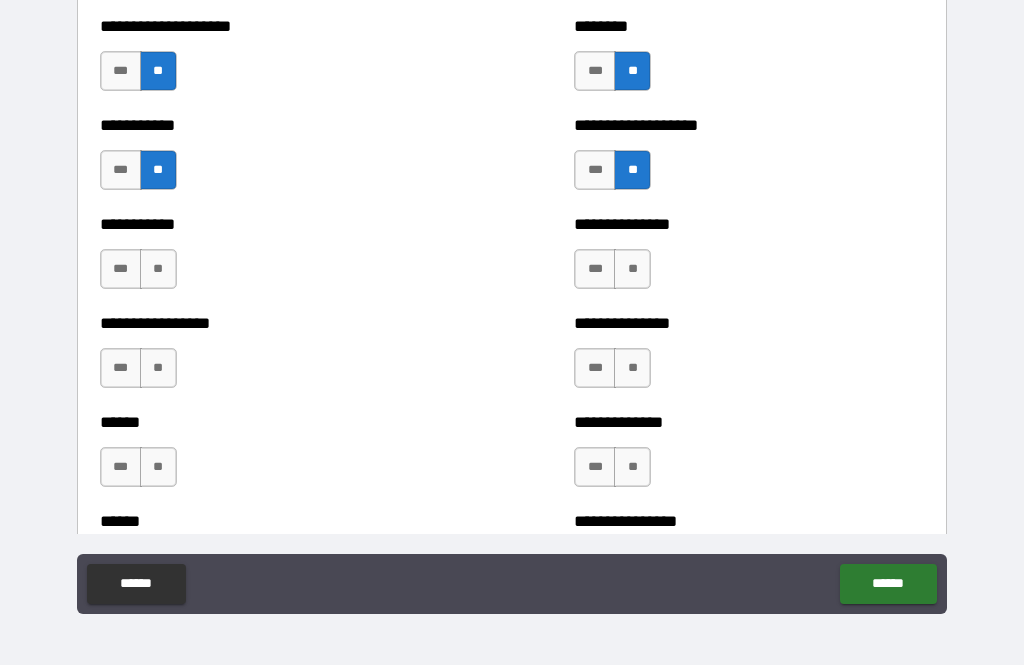 click on "**" at bounding box center [158, 269] 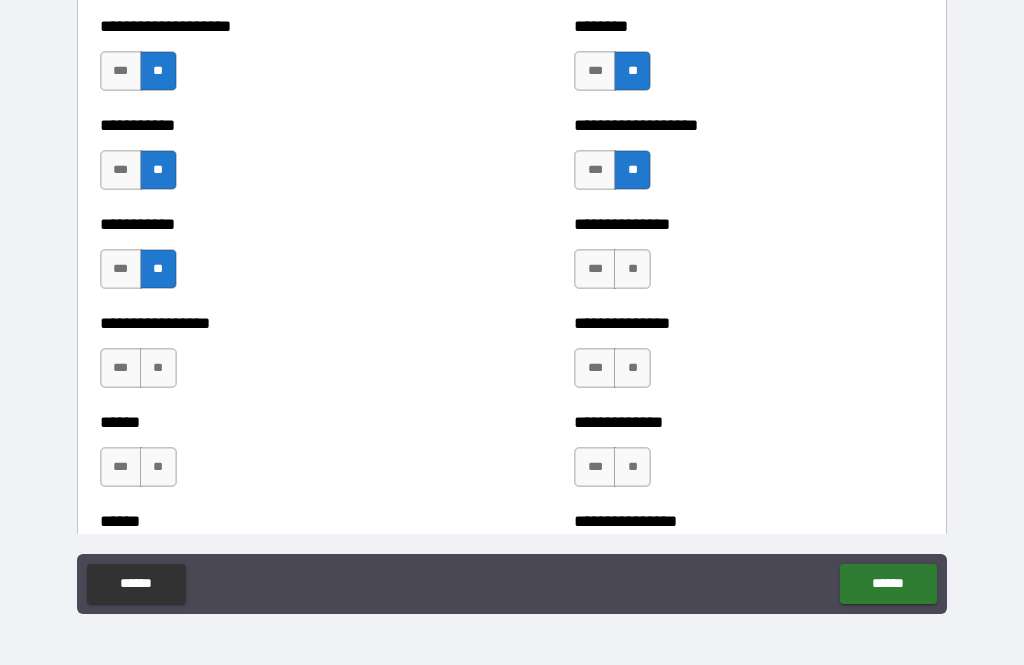 click on "**********" at bounding box center [275, 358] 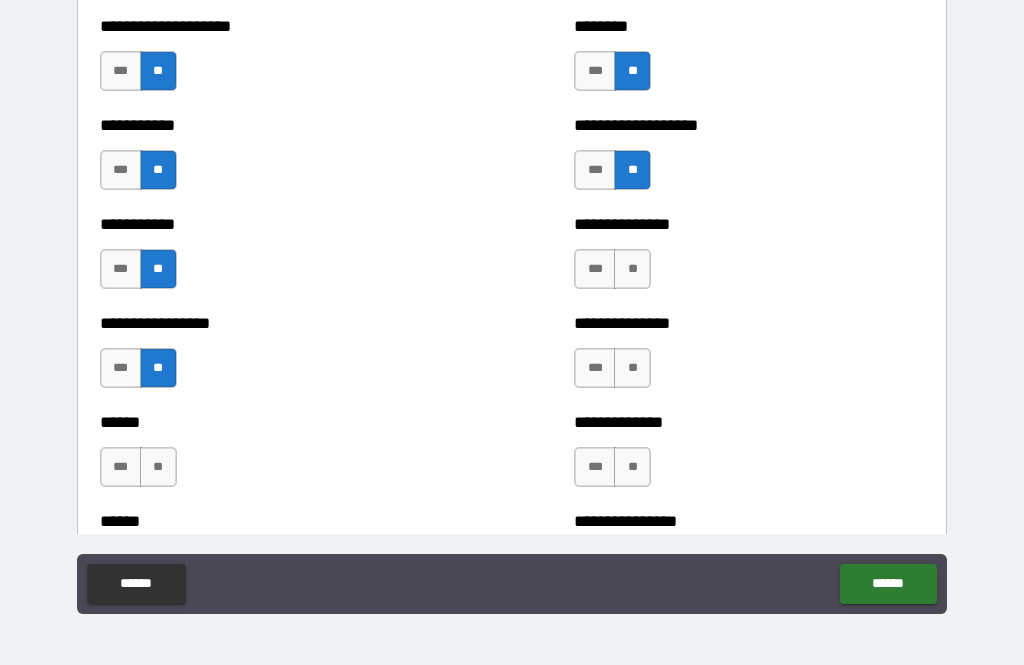 click on "**" at bounding box center (158, 467) 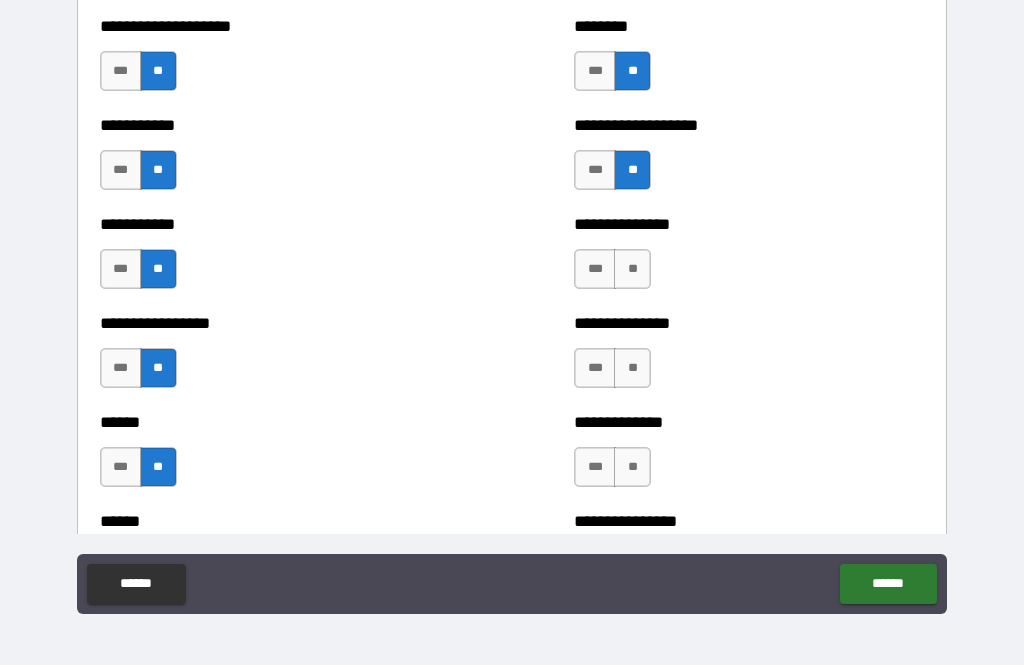 click on "**" at bounding box center [632, 269] 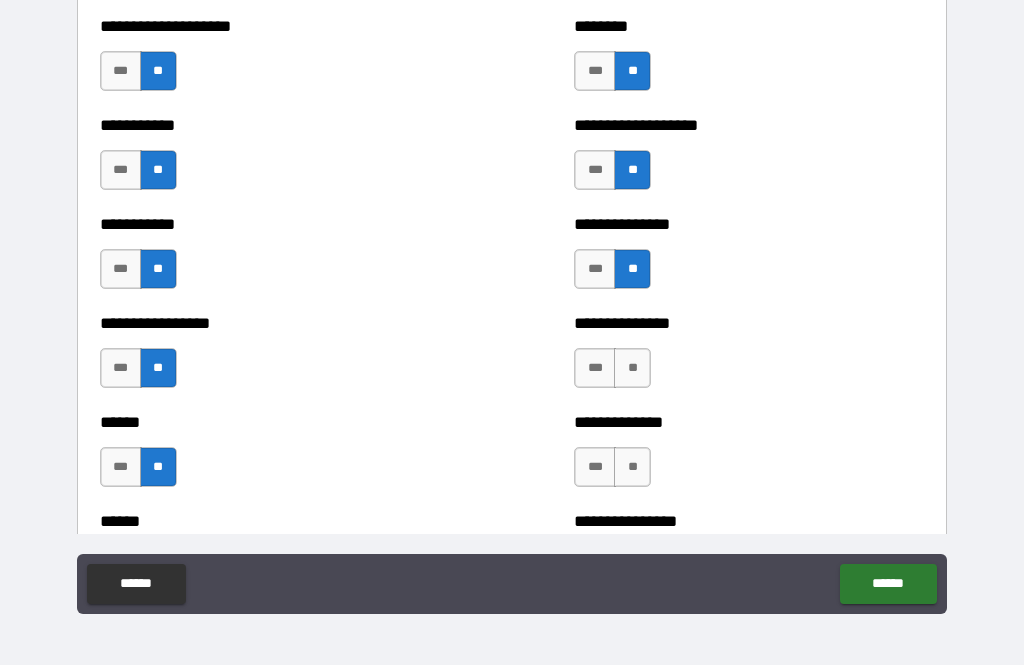 click on "**" at bounding box center [632, 368] 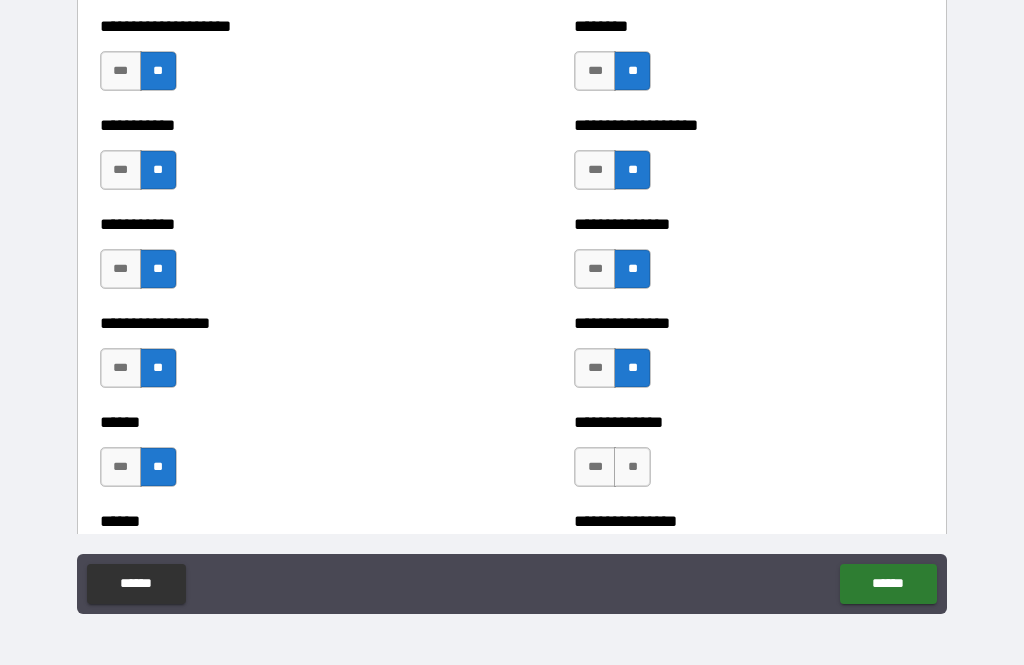 click on "**" at bounding box center (632, 467) 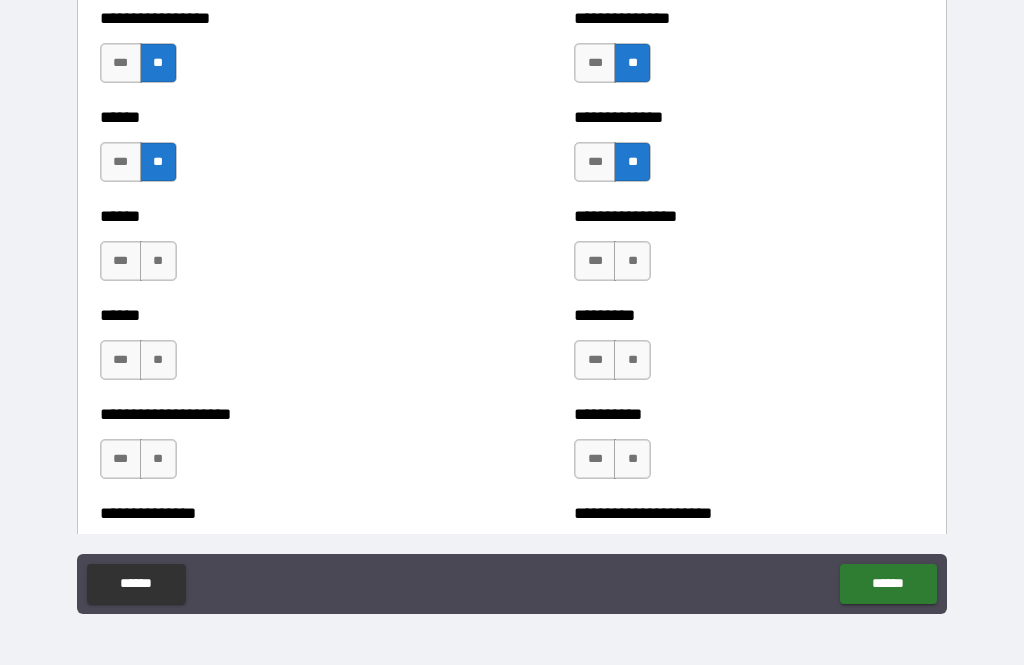scroll, scrollTop: 2931, scrollLeft: 0, axis: vertical 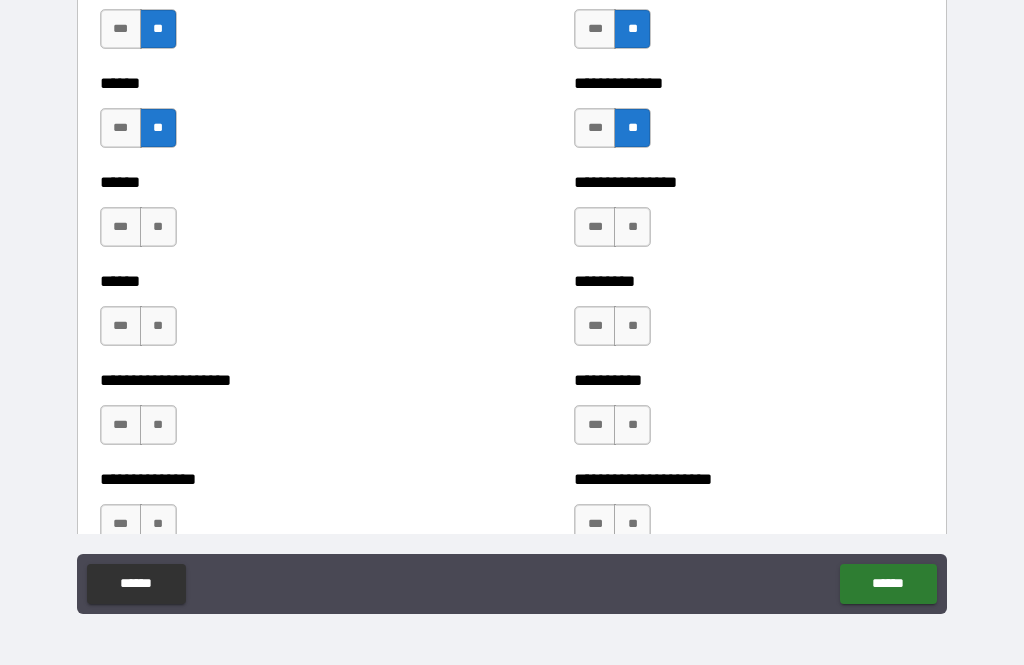 click on "**" at bounding box center (632, 227) 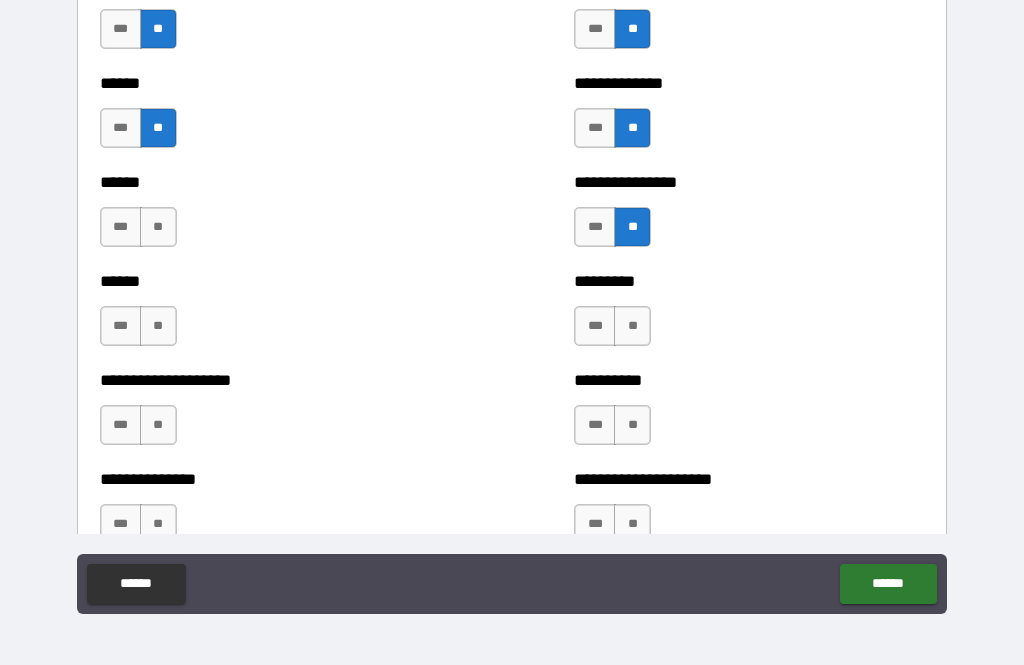 click on "******" at bounding box center [275, 182] 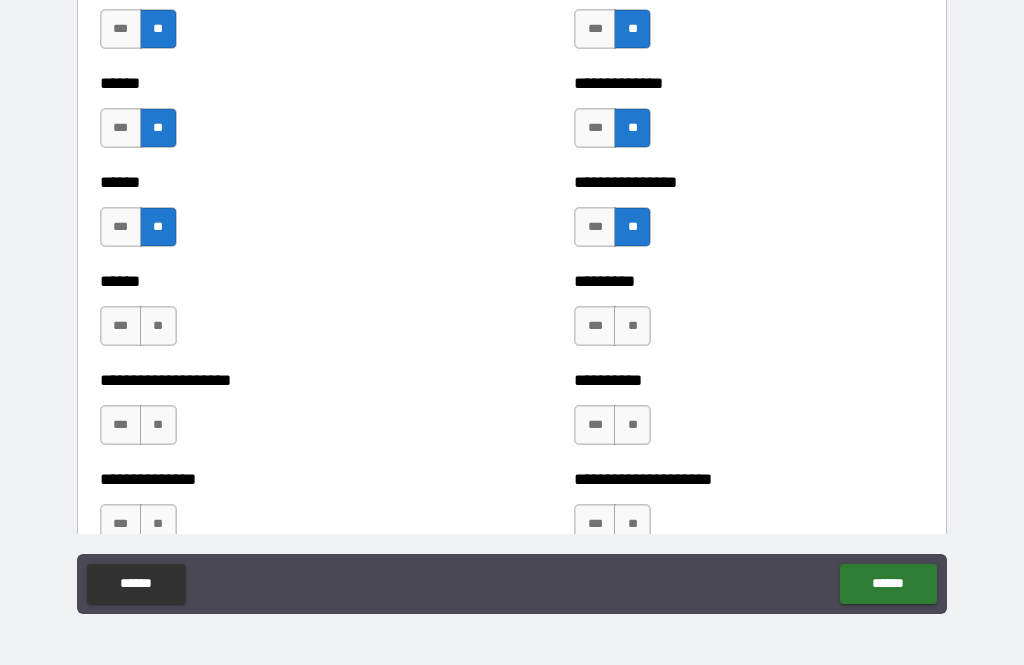 click on "**" at bounding box center (158, 326) 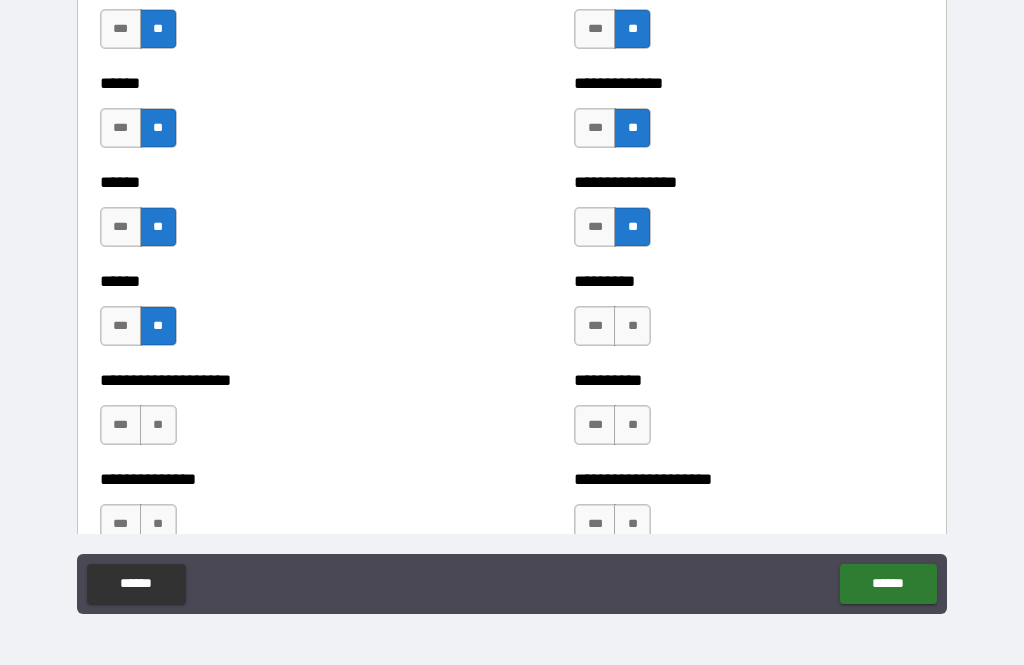 click on "**" at bounding box center (632, 326) 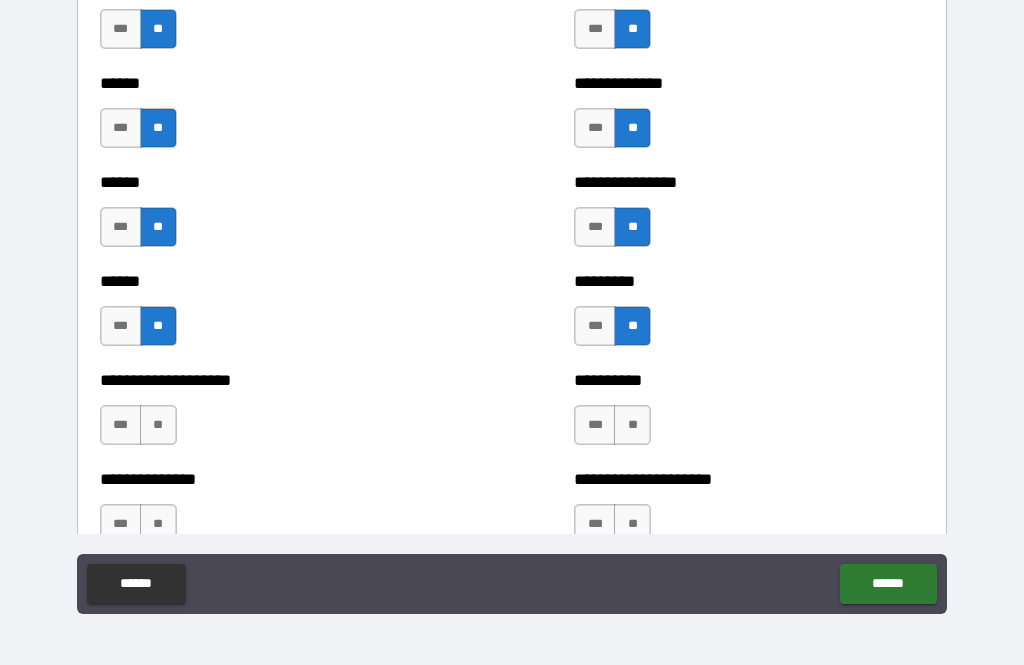 click on "**********" at bounding box center (275, 415) 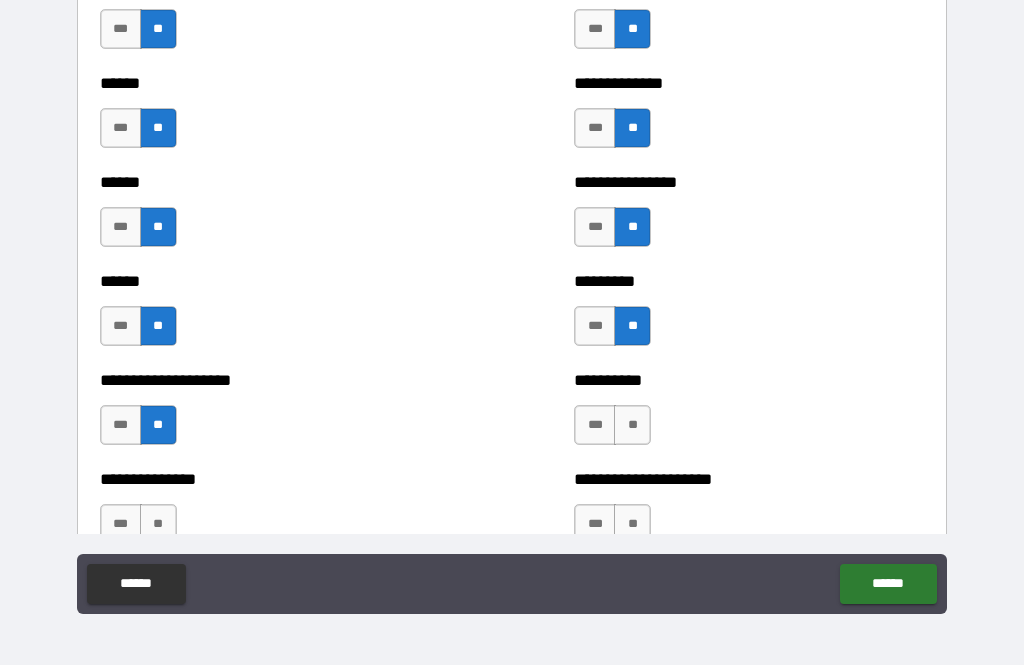 click on "**" at bounding box center (632, 425) 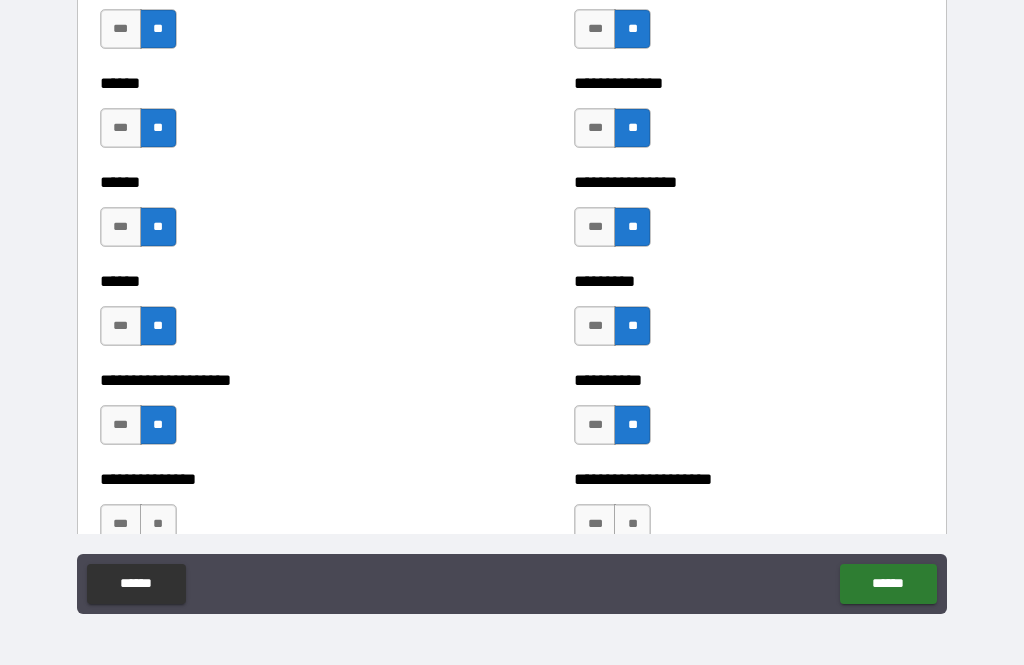 click on "**" at bounding box center (632, 524) 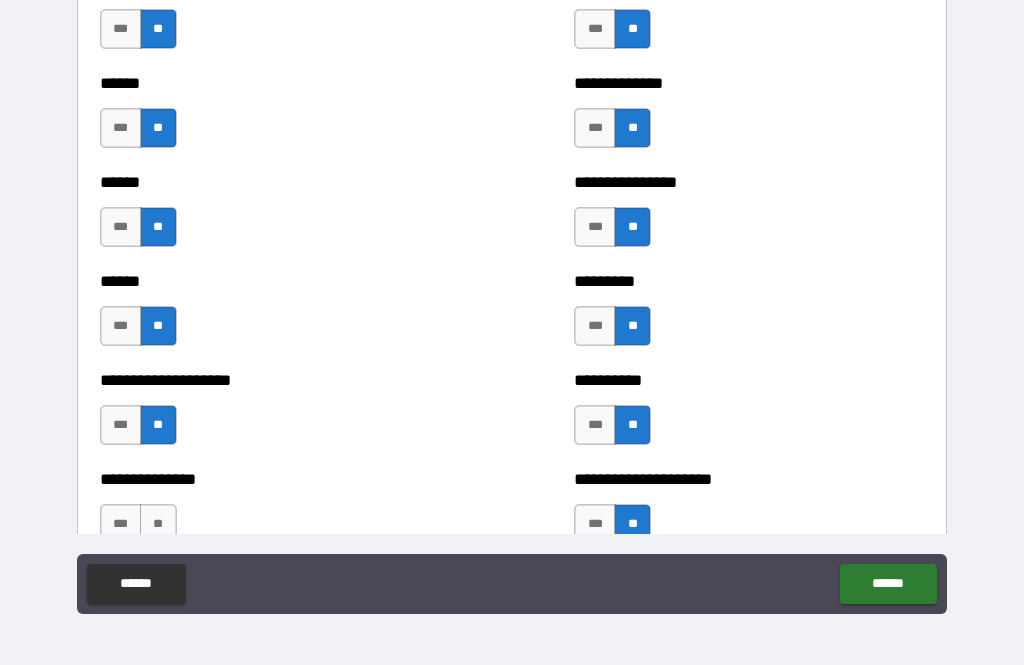 scroll, scrollTop: 3239, scrollLeft: 0, axis: vertical 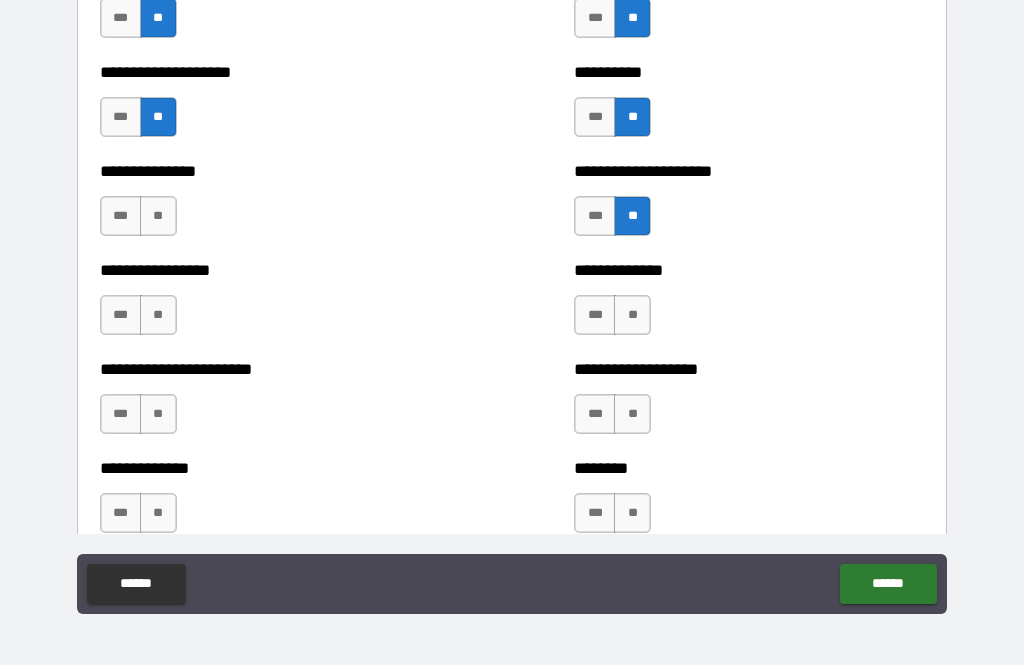 click on "**" at bounding box center (632, 216) 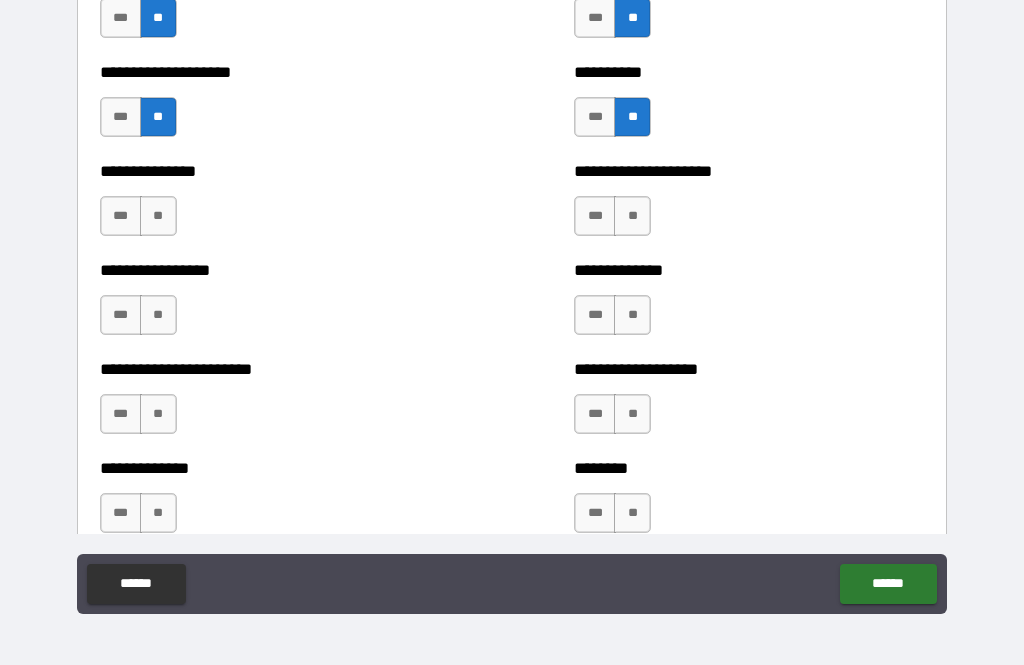 click on "**" at bounding box center [632, 216] 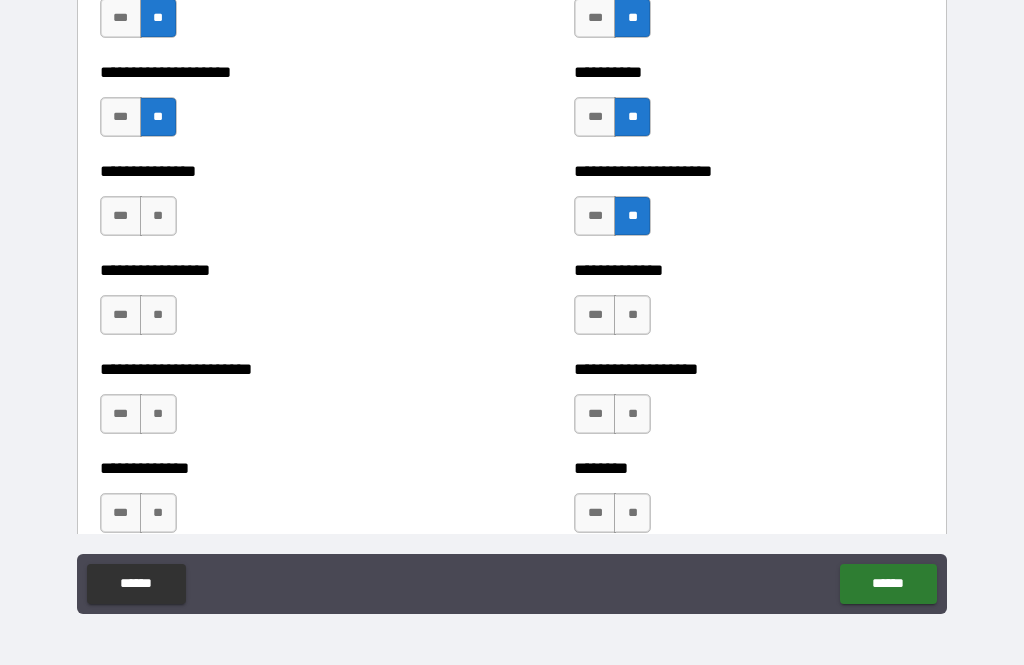 click on "**" at bounding box center [158, 216] 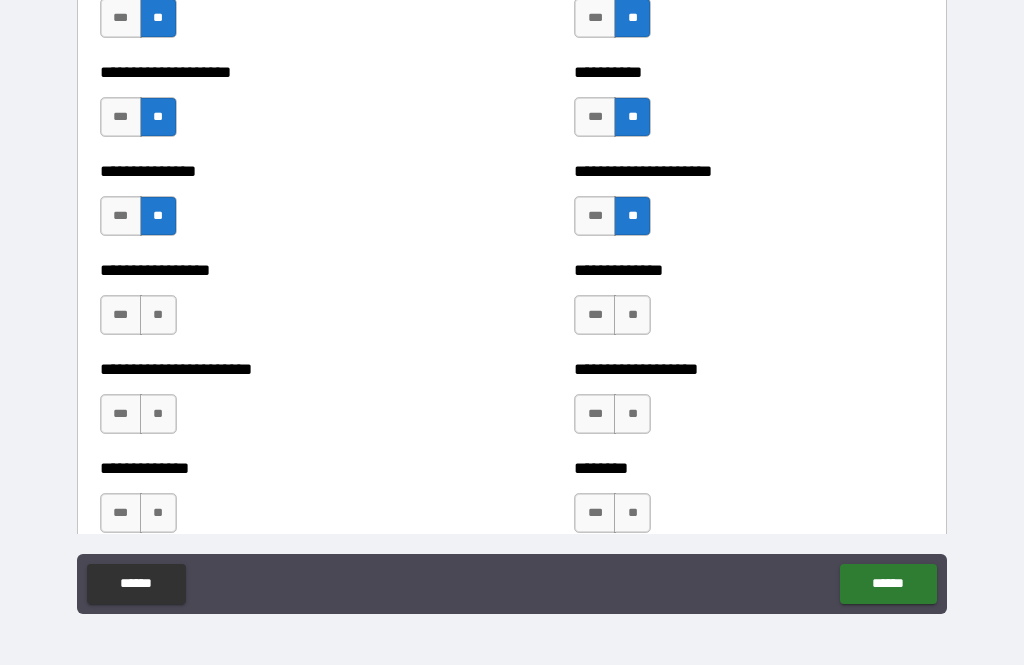 click on "**" at bounding box center (158, 315) 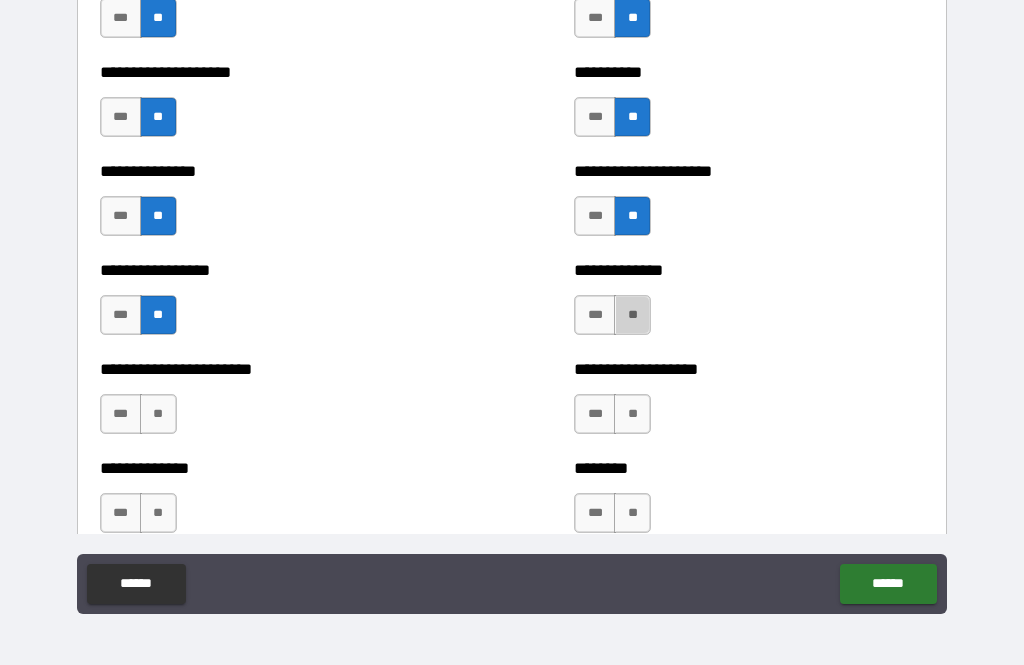 click on "**" at bounding box center [632, 315] 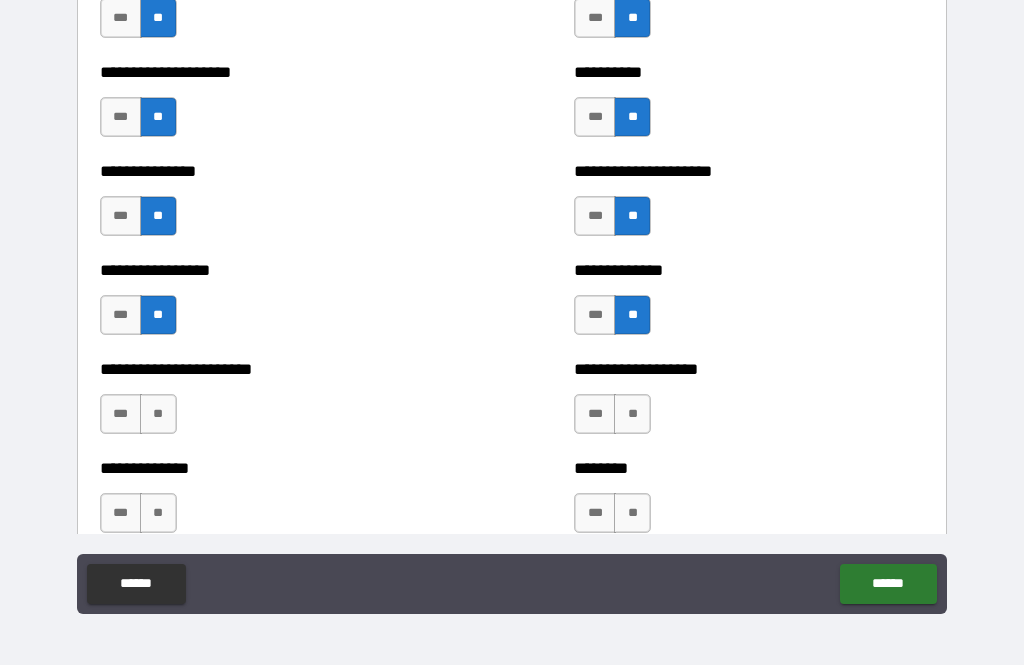 click on "**" at bounding box center [632, 414] 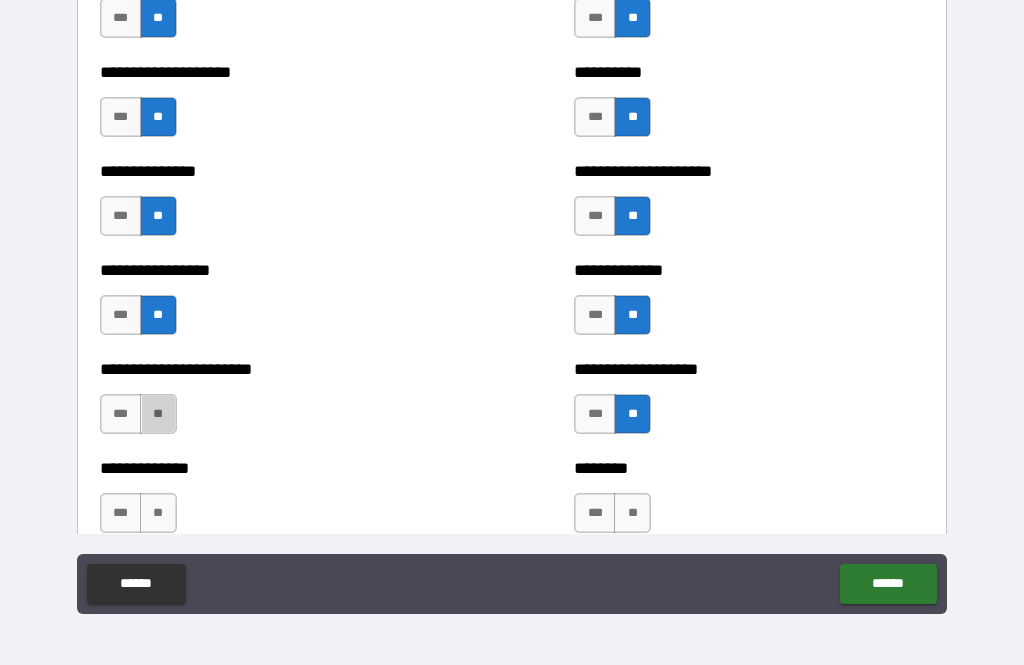 click on "**" at bounding box center [158, 414] 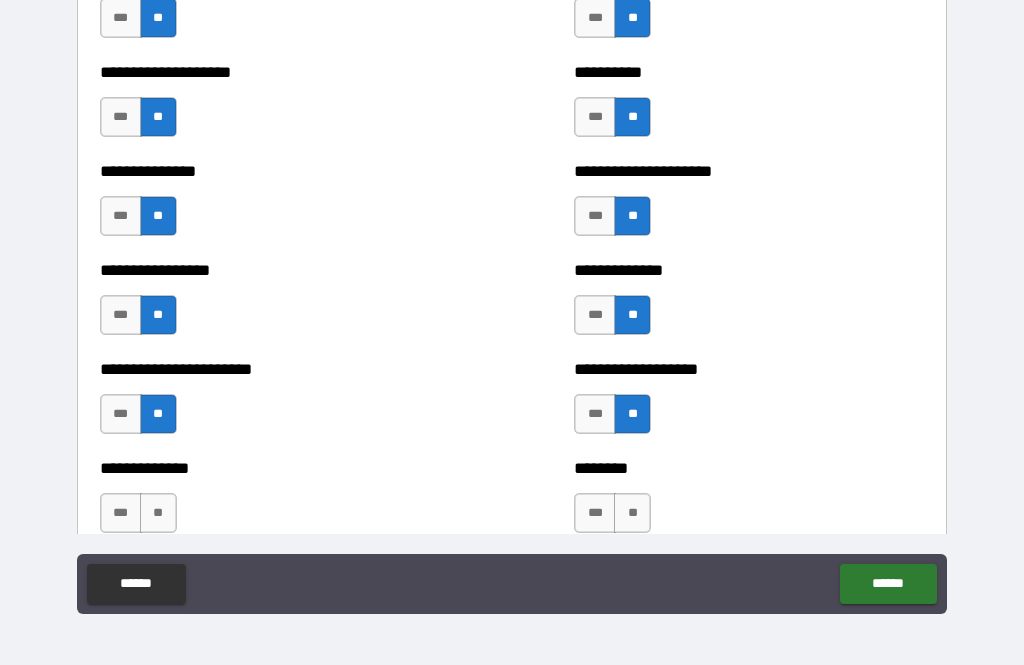 click on "**" at bounding box center [158, 513] 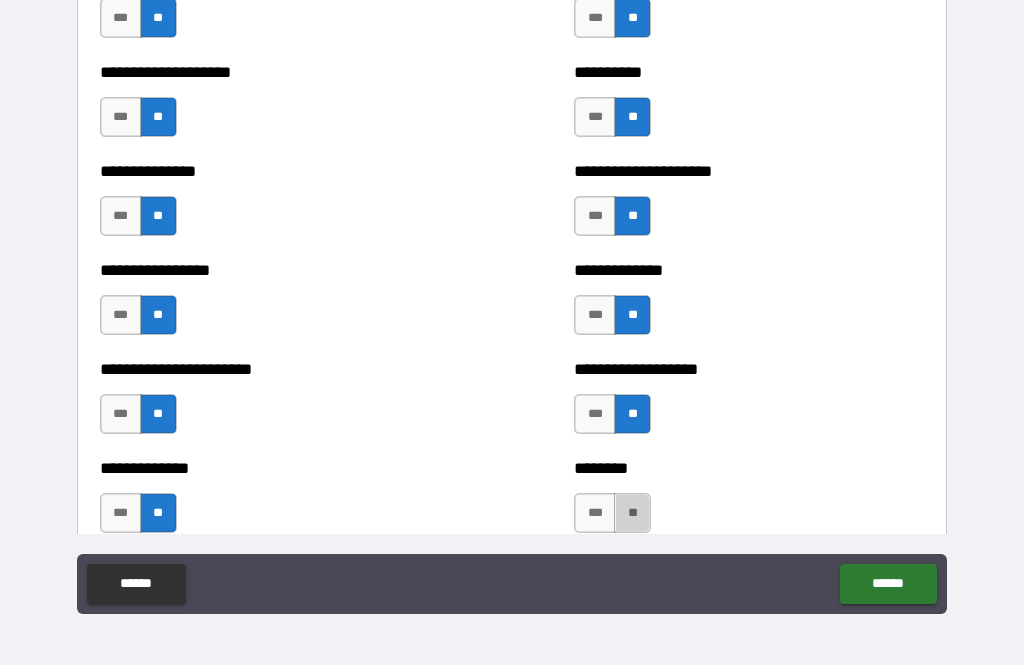 click on "**" at bounding box center (632, 513) 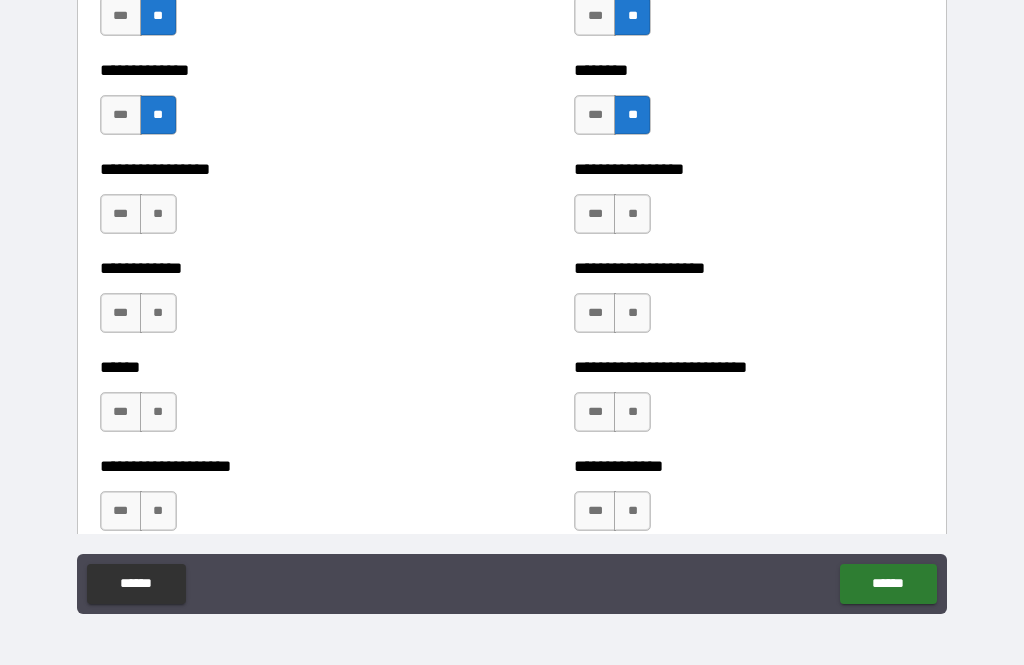 scroll, scrollTop: 3637, scrollLeft: 0, axis: vertical 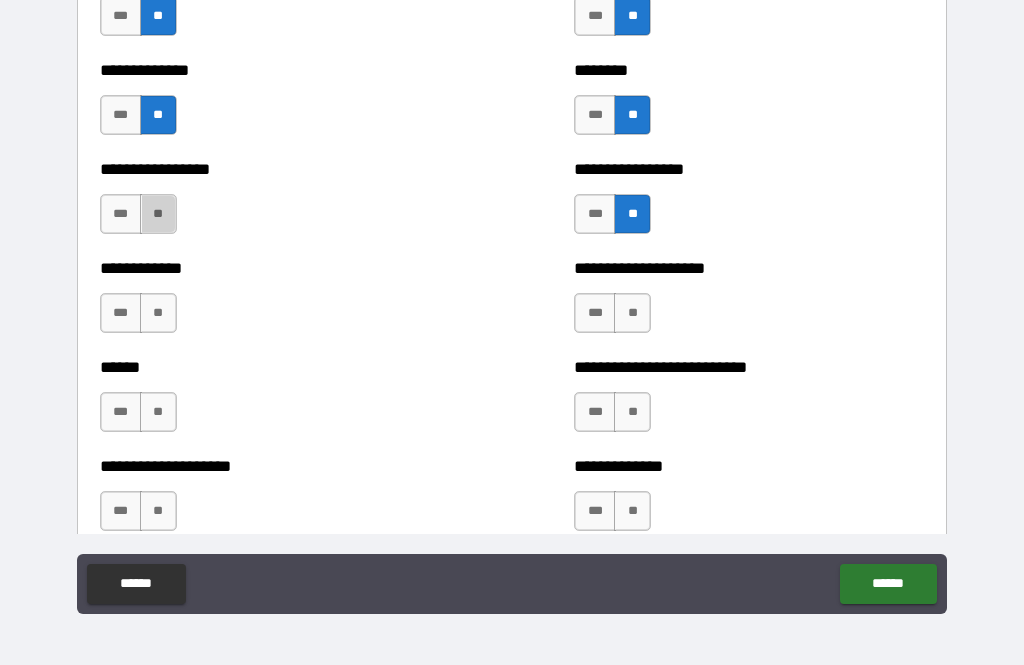 click on "**" at bounding box center (158, 214) 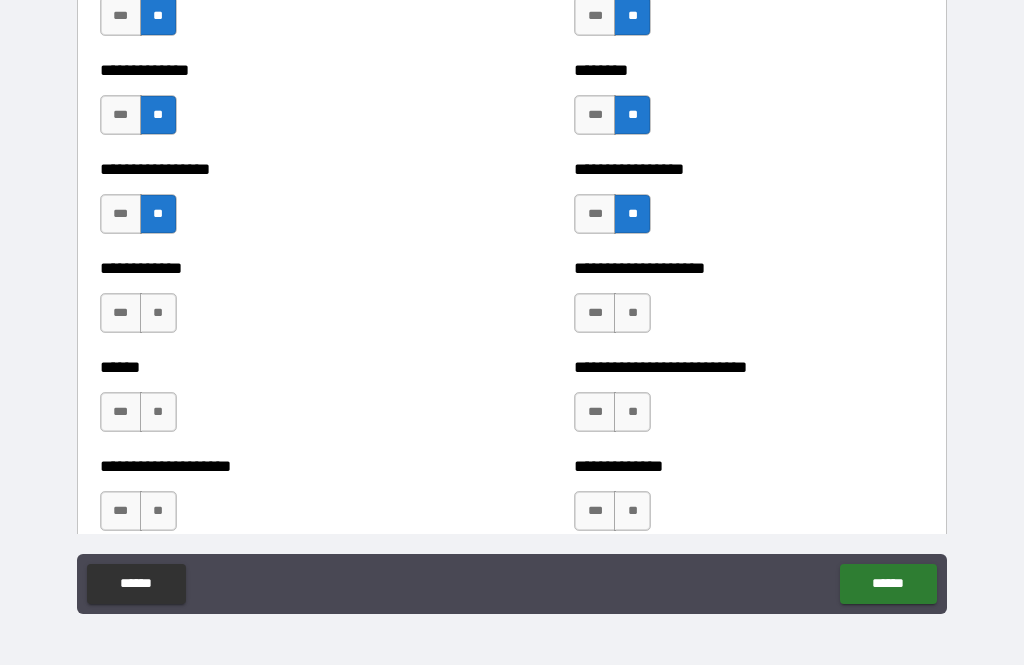 click on "**" at bounding box center (158, 313) 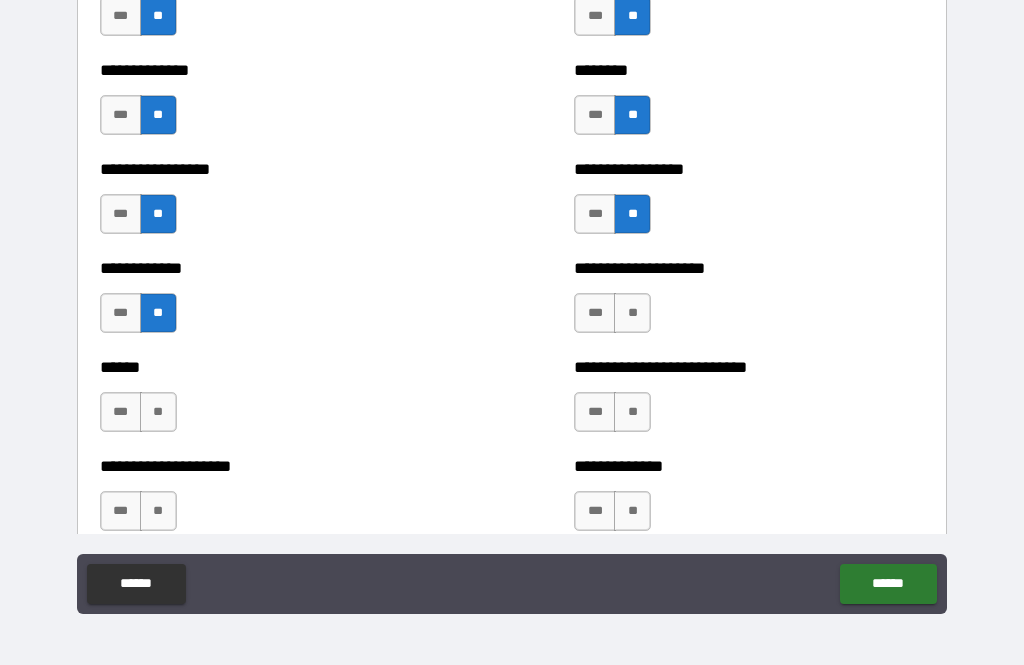 click on "**" at bounding box center [632, 313] 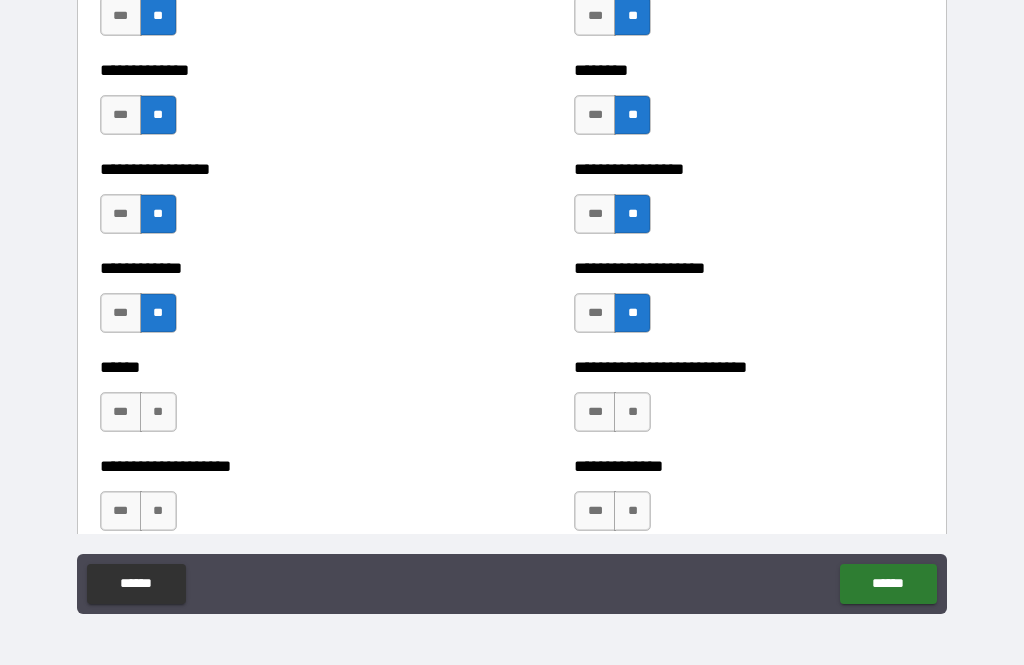 click on "**" at bounding box center (632, 412) 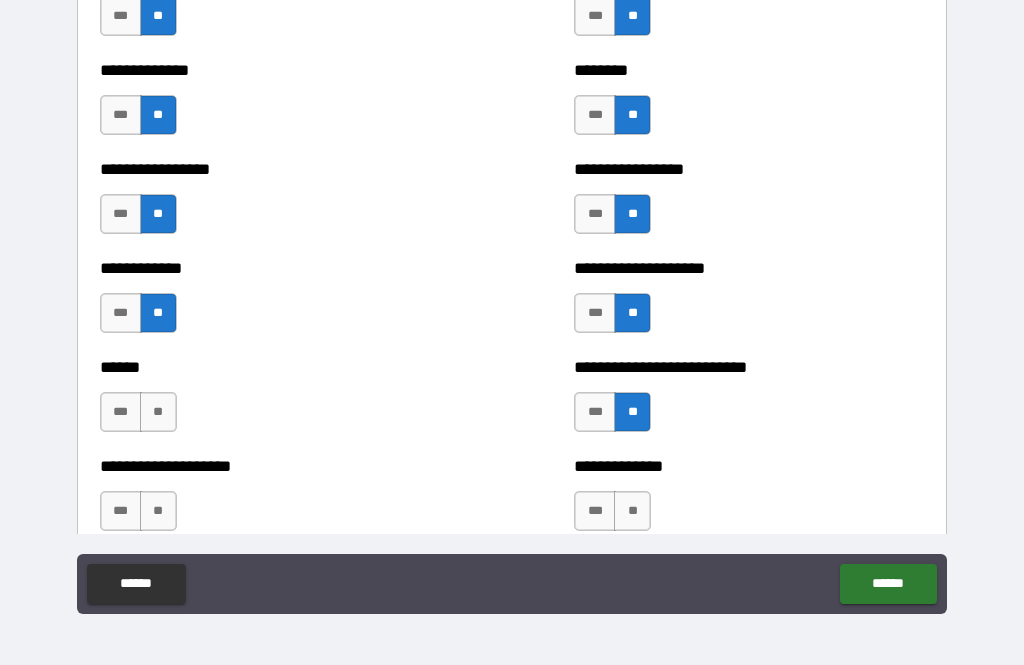 click on "****** *** **" at bounding box center (275, 402) 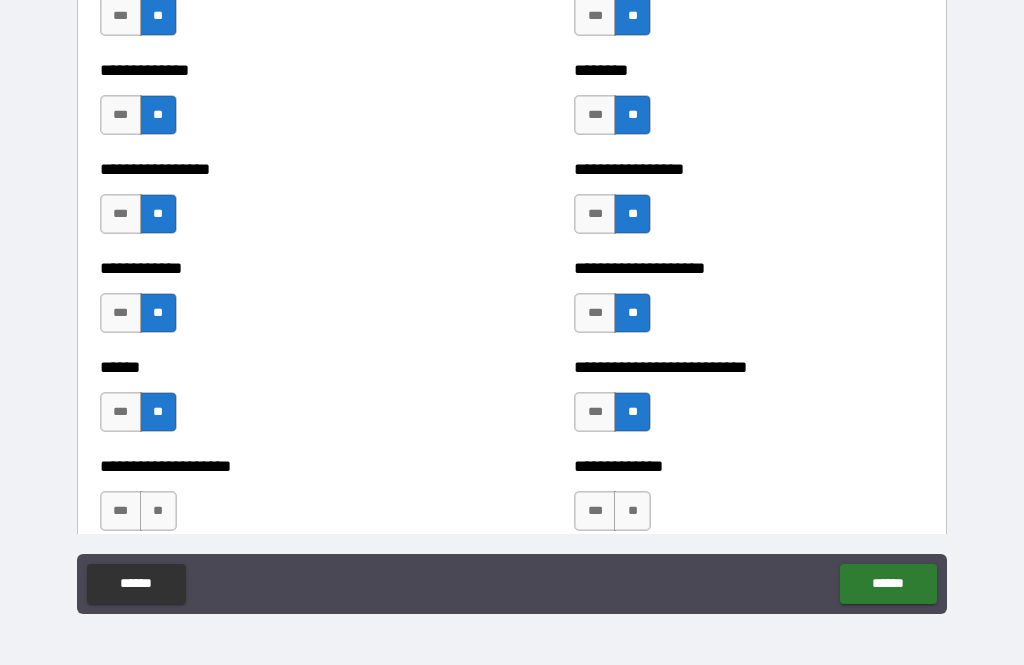 click on "**" at bounding box center [158, 511] 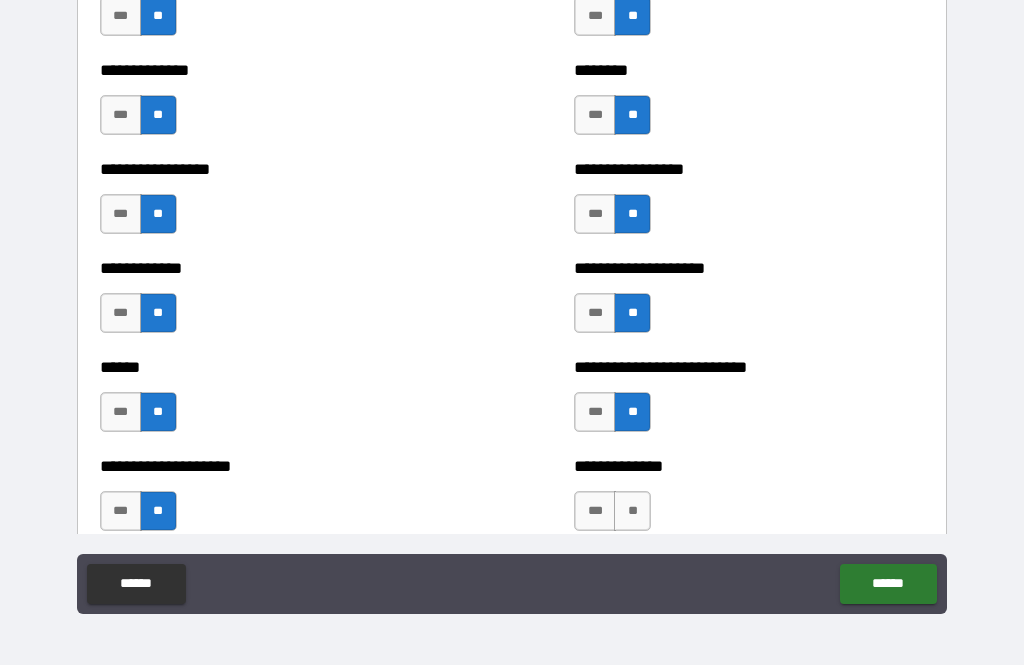 click on "**" at bounding box center (632, 511) 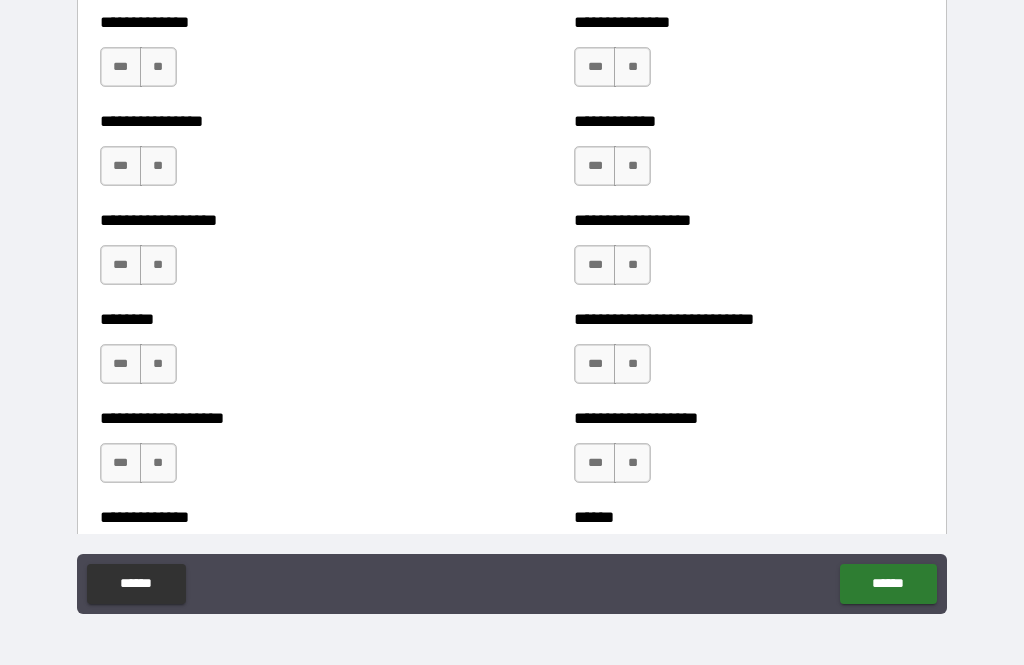 scroll, scrollTop: 4182, scrollLeft: 0, axis: vertical 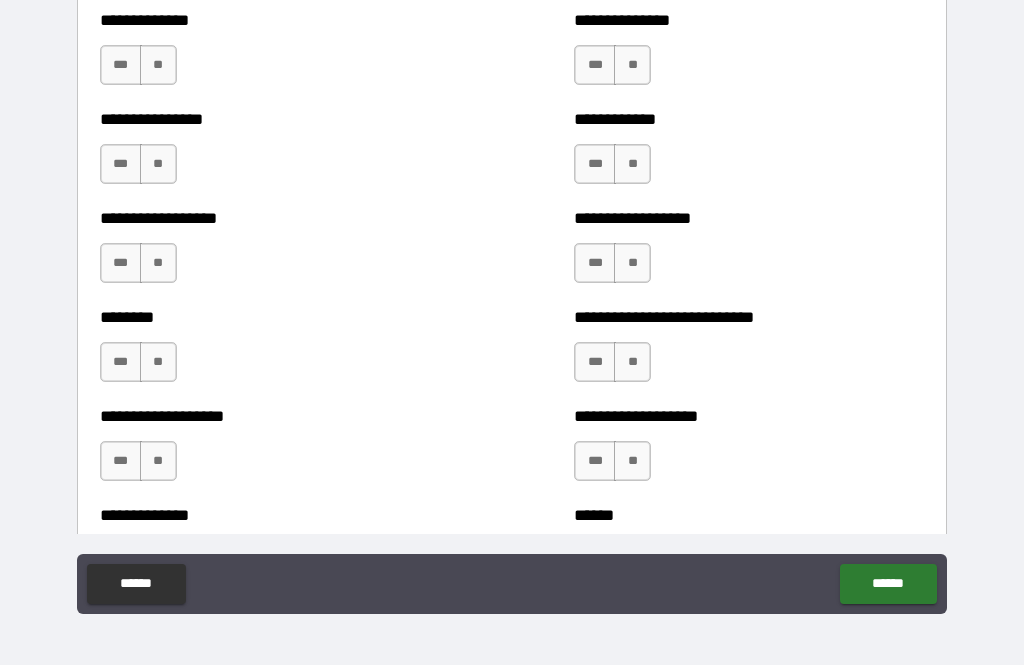 click on "**" at bounding box center [632, 65] 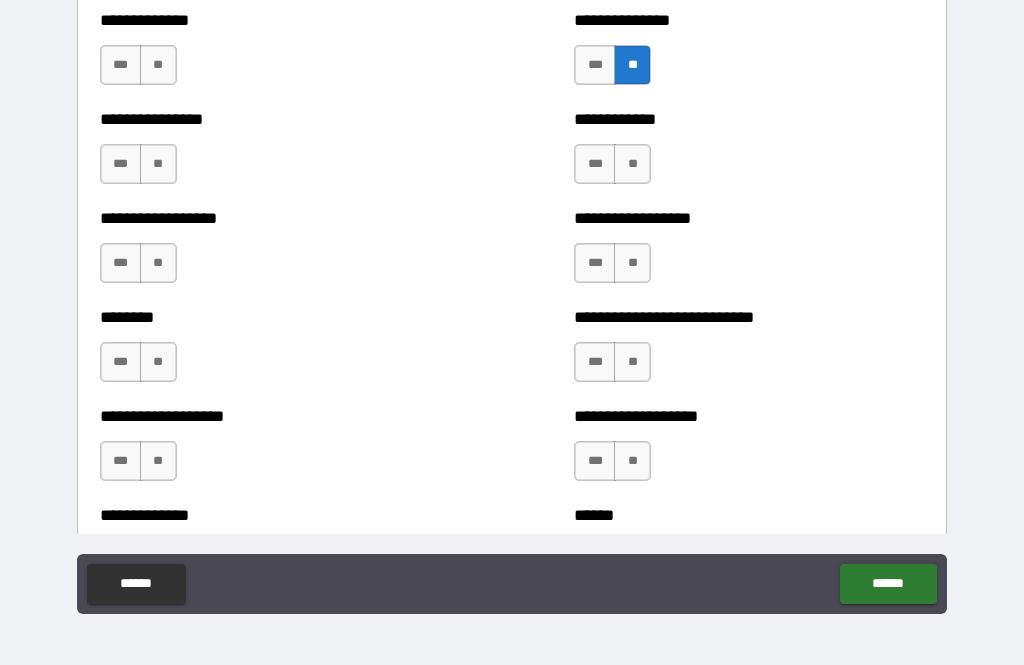 click on "**" at bounding box center [632, 164] 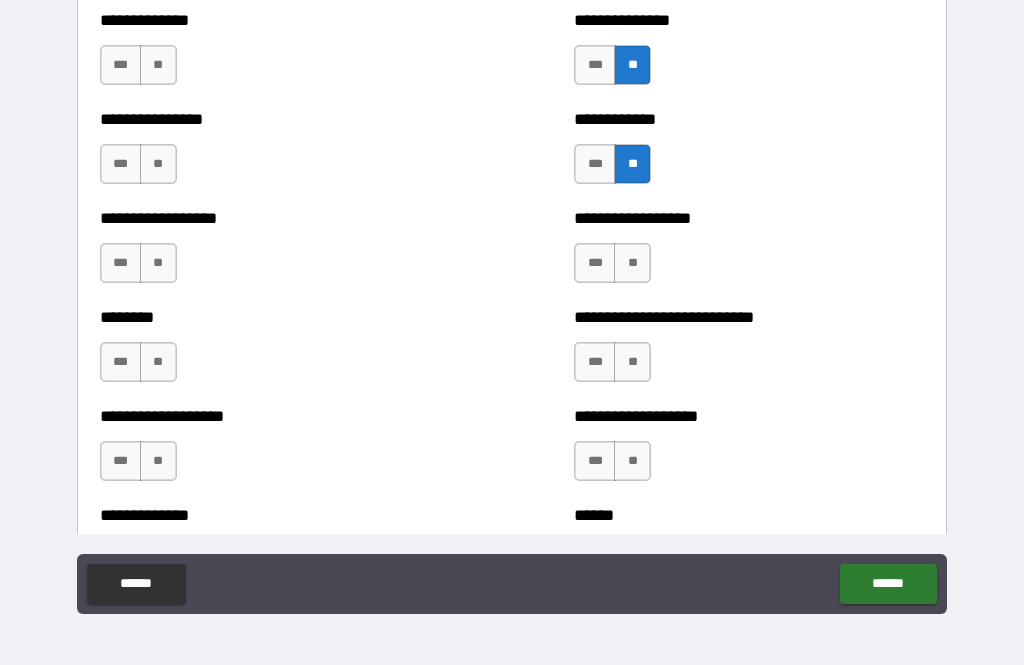 click on "**" at bounding box center (632, 263) 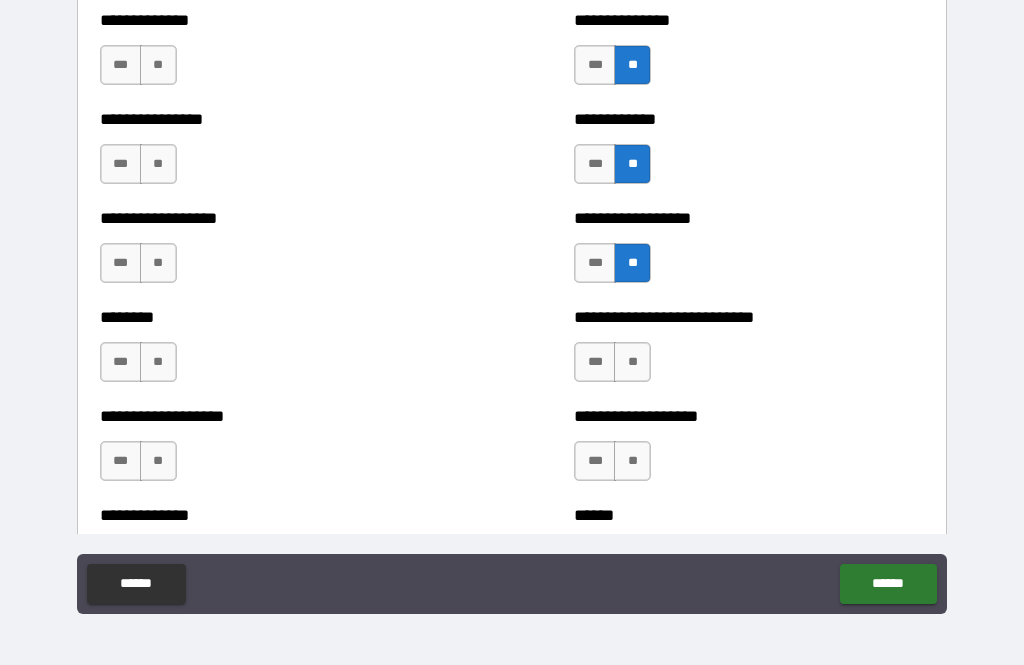 click on "**" at bounding box center (632, 362) 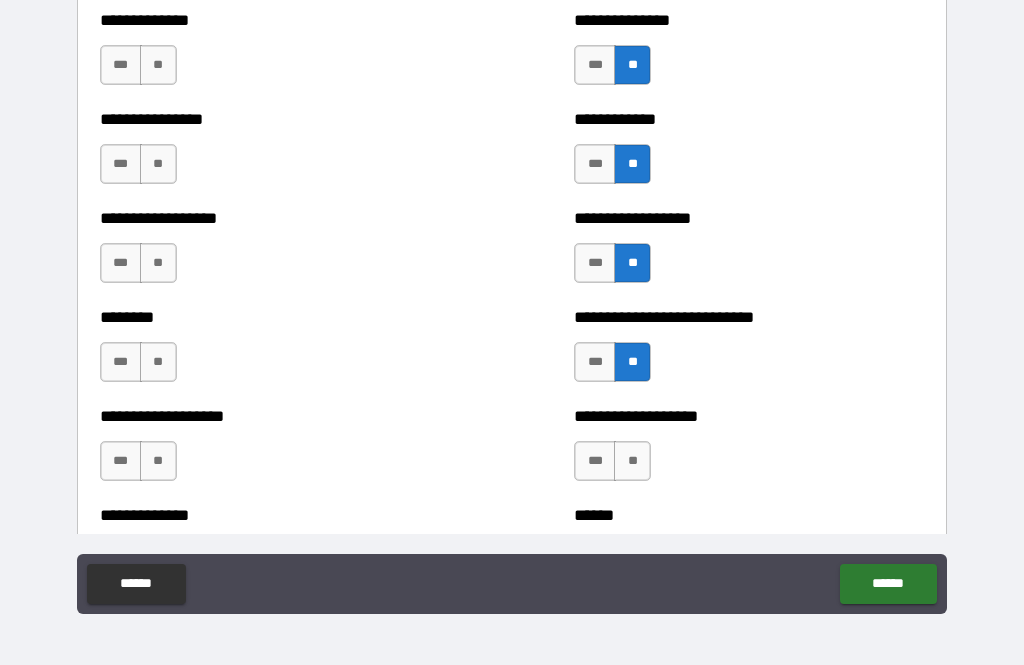 click on "**" at bounding box center (632, 461) 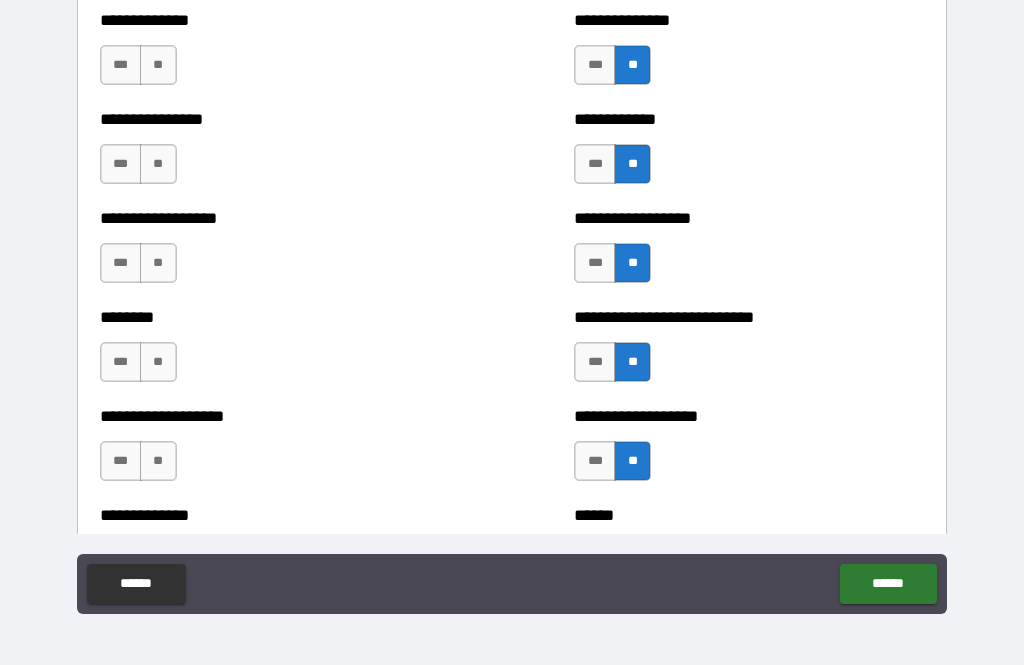 click on "**" at bounding box center (158, 65) 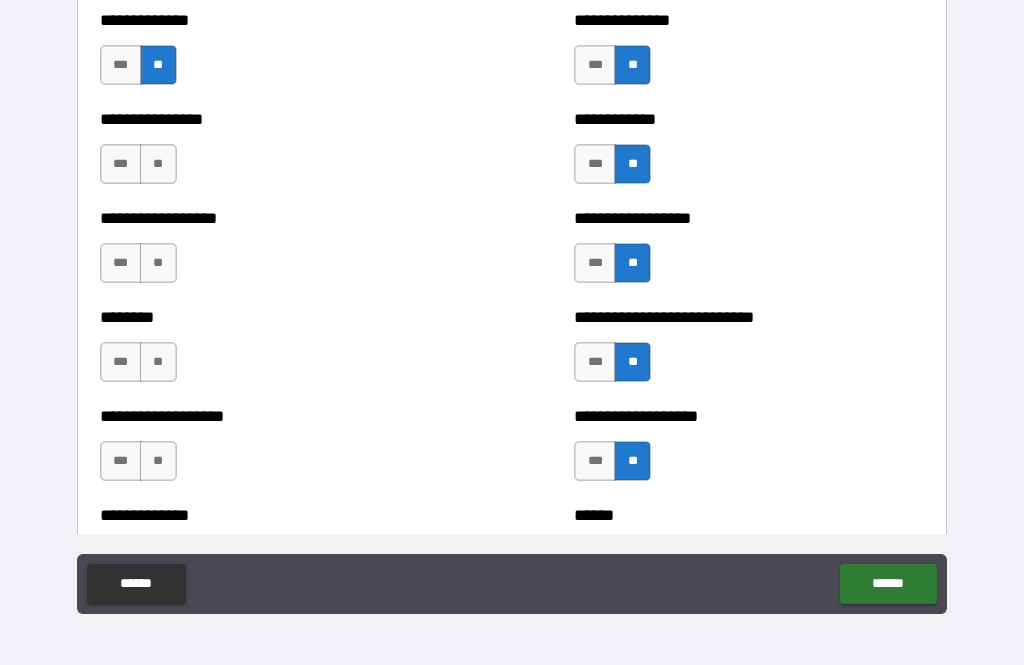 click on "**" at bounding box center (158, 164) 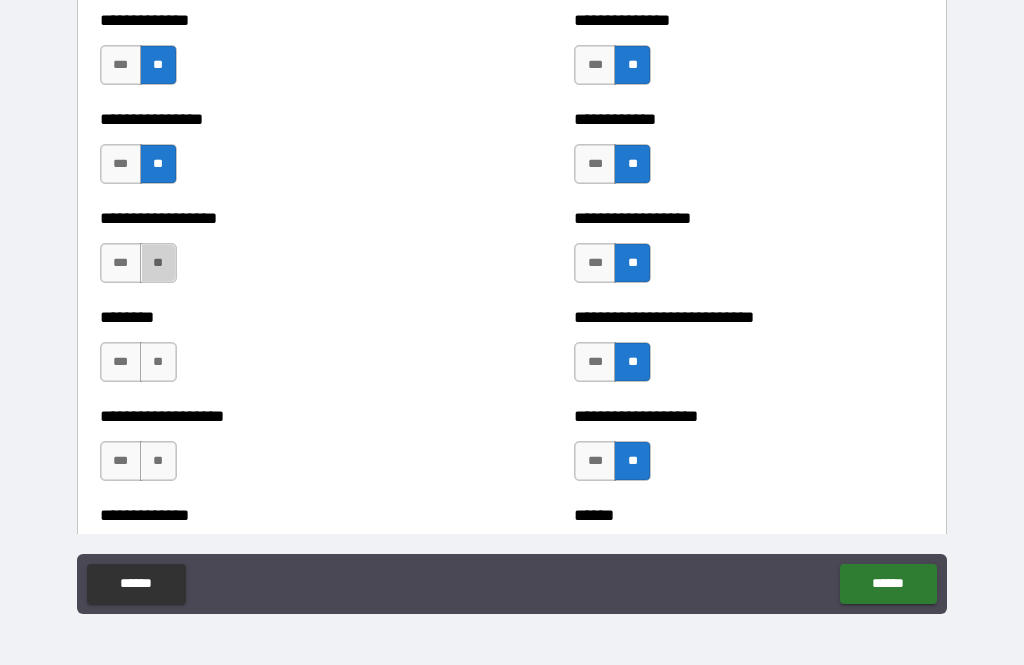 click on "**" at bounding box center [158, 263] 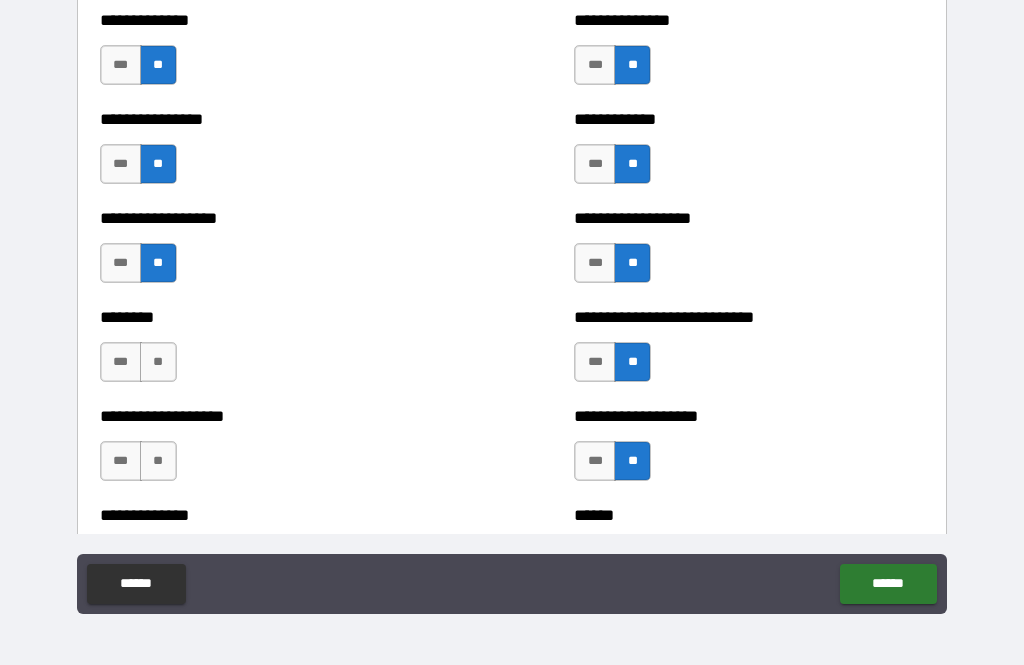click on "**" at bounding box center [158, 362] 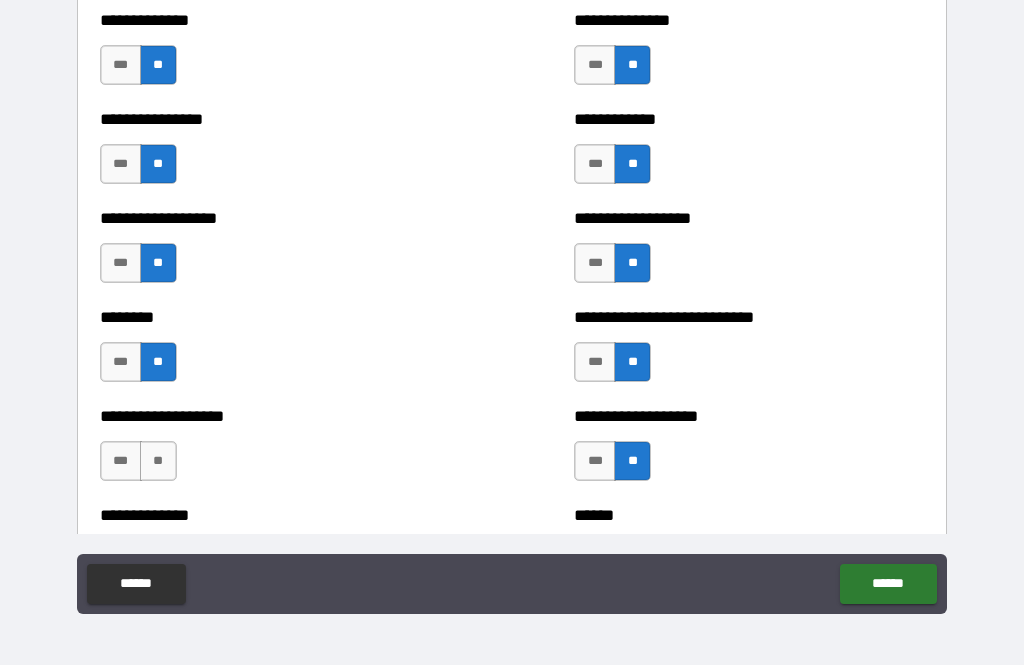 click on "**" at bounding box center [158, 461] 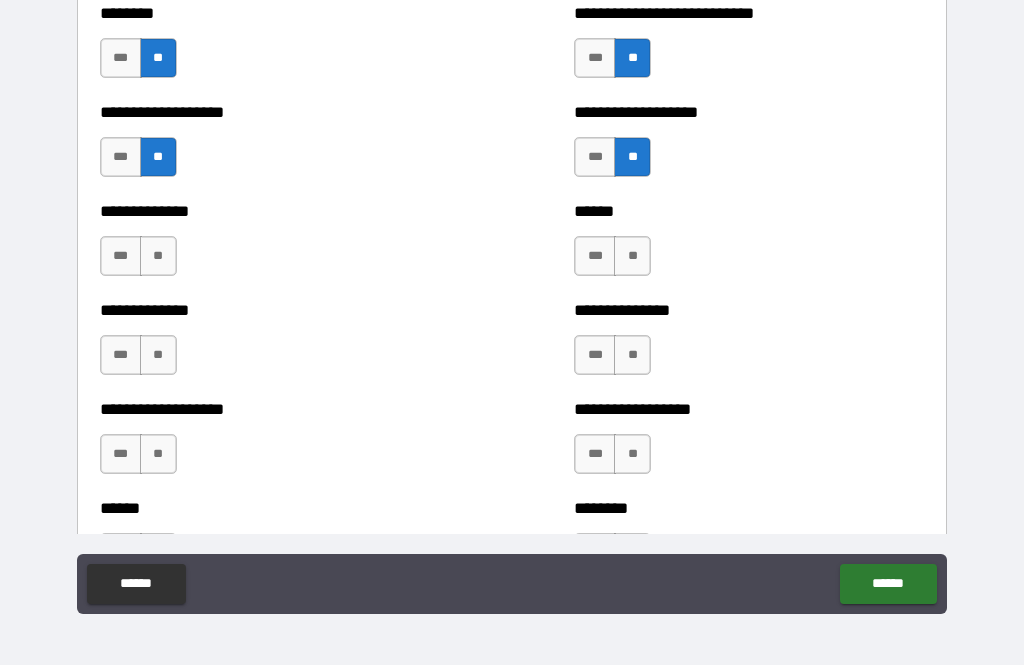 scroll, scrollTop: 4489, scrollLeft: 0, axis: vertical 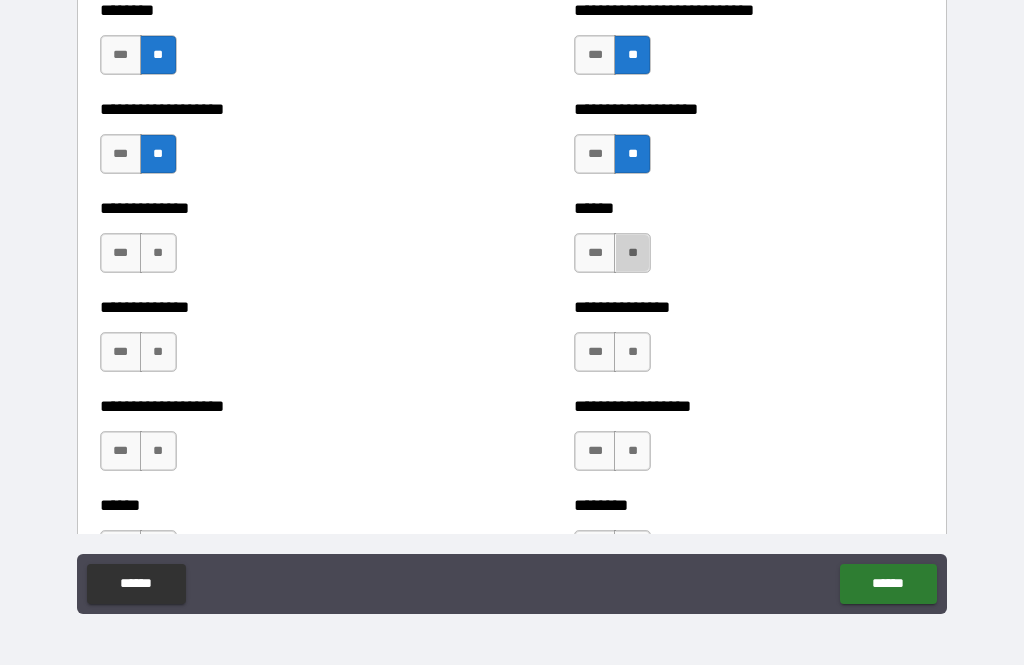click on "**" at bounding box center [632, 253] 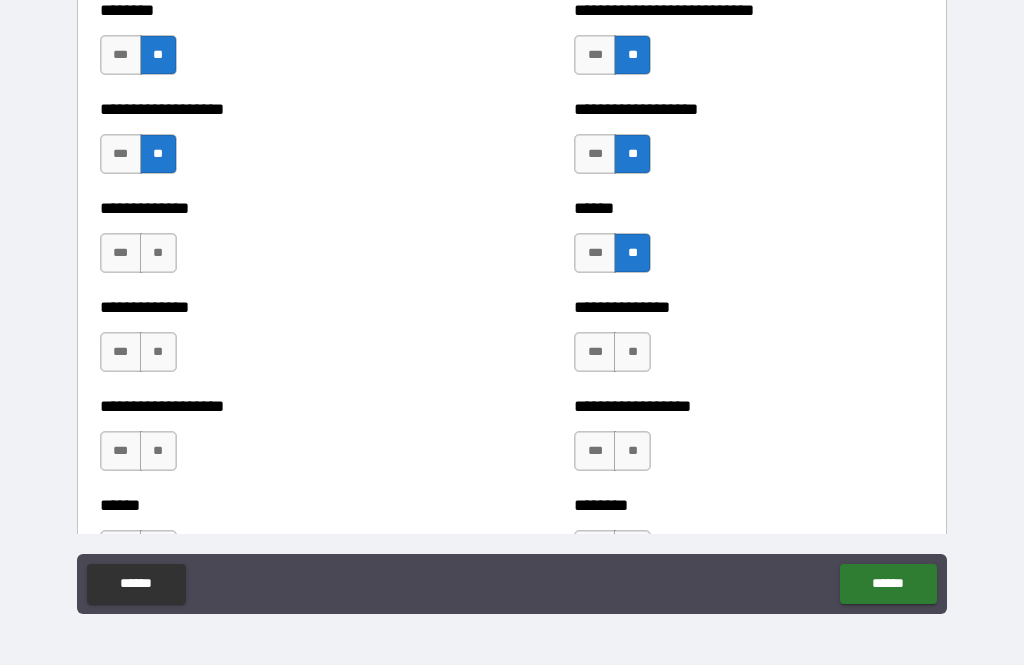 click on "**" at bounding box center [158, 253] 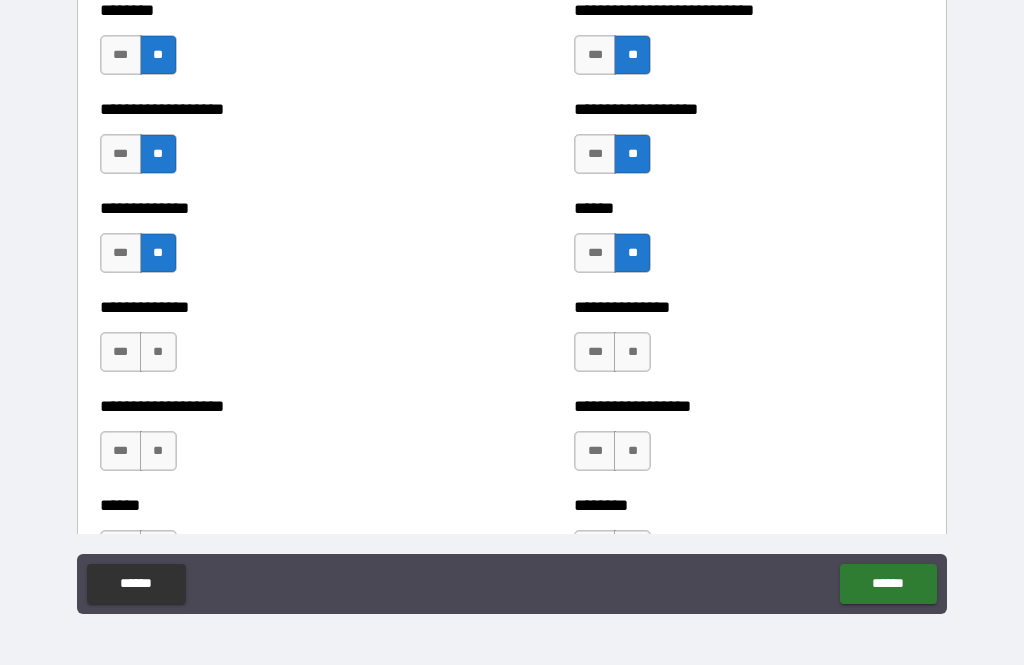 click on "**" at bounding box center [158, 352] 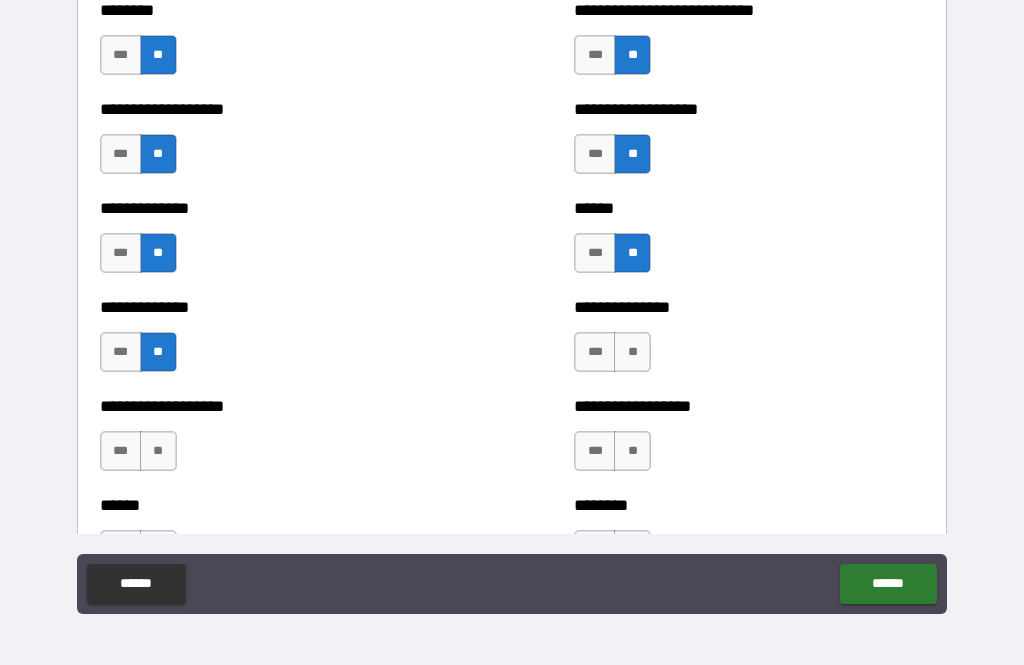 click on "**" at bounding box center [632, 352] 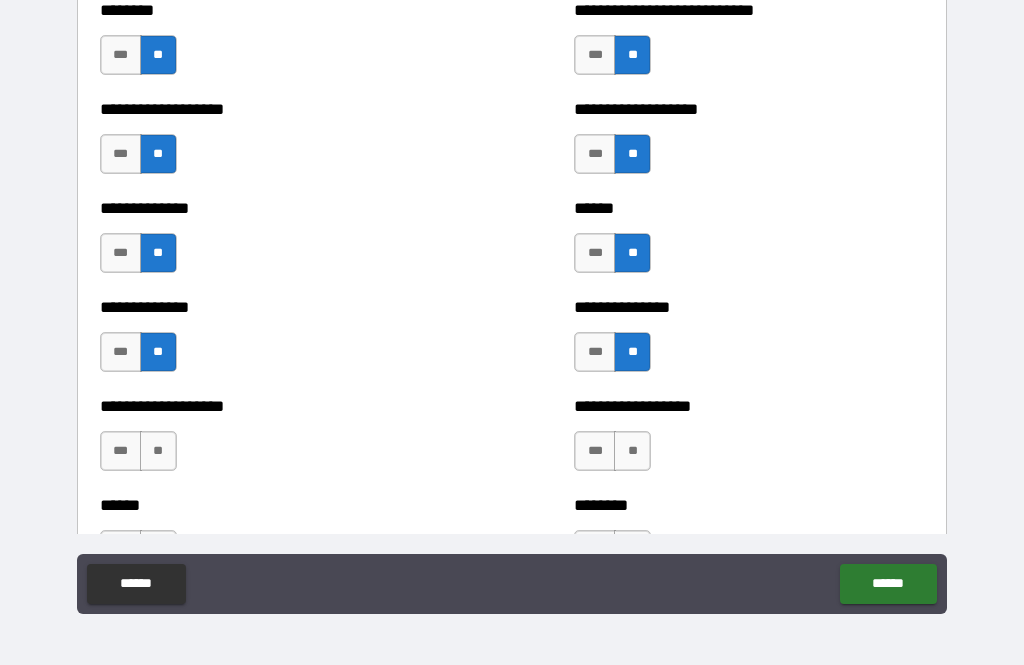 click on "**" at bounding box center (632, 451) 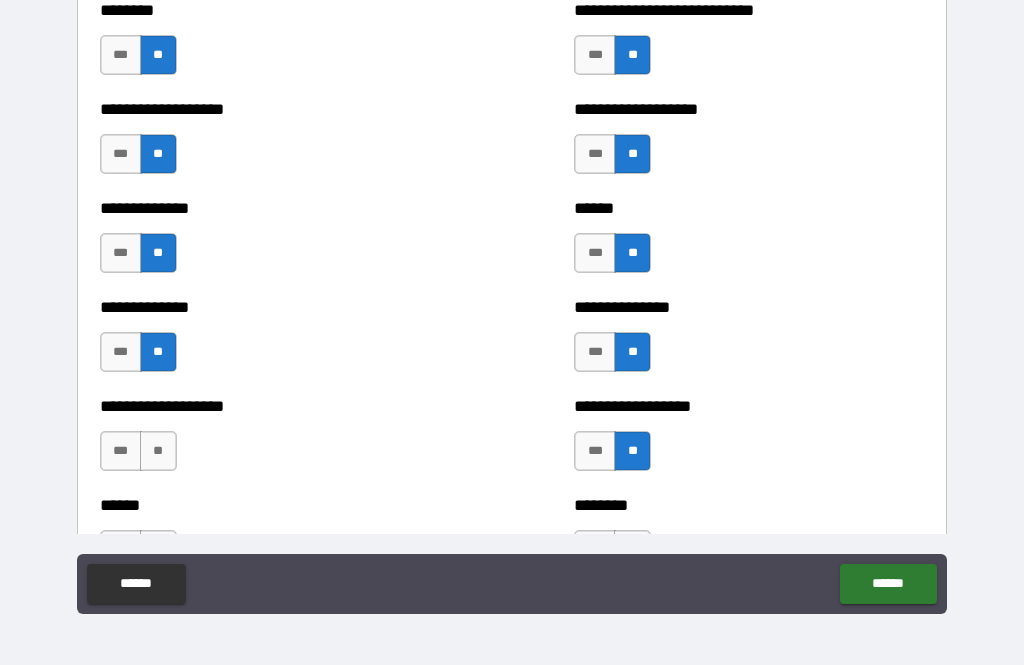 click on "**" at bounding box center [158, 451] 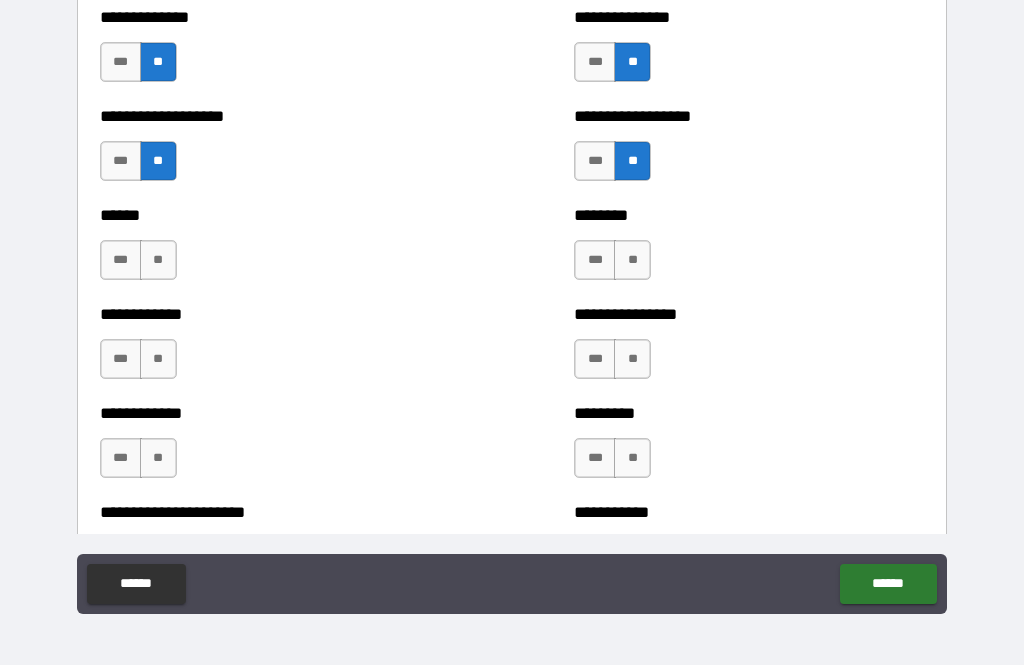 scroll, scrollTop: 4795, scrollLeft: 0, axis: vertical 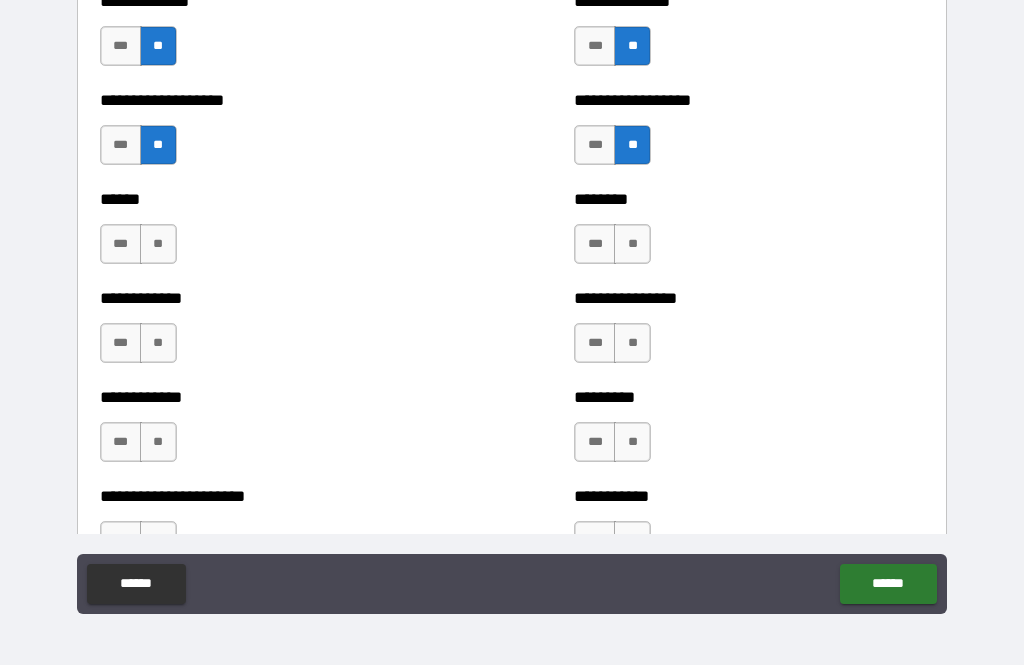click on "**" at bounding box center [632, 244] 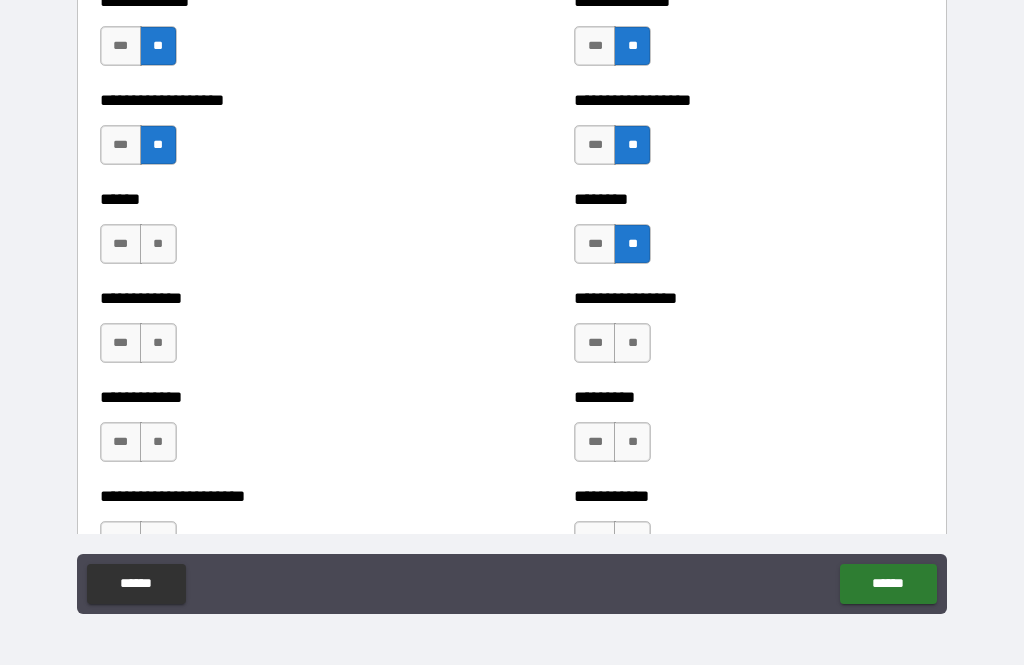 click on "**" at bounding box center [632, 343] 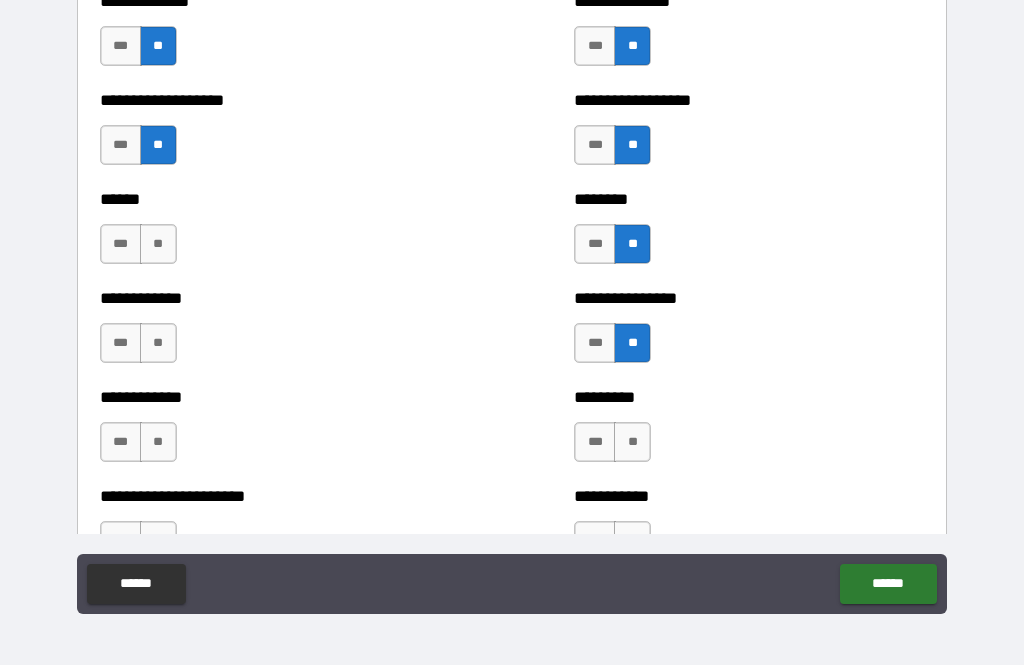 click on "**" at bounding box center (632, 442) 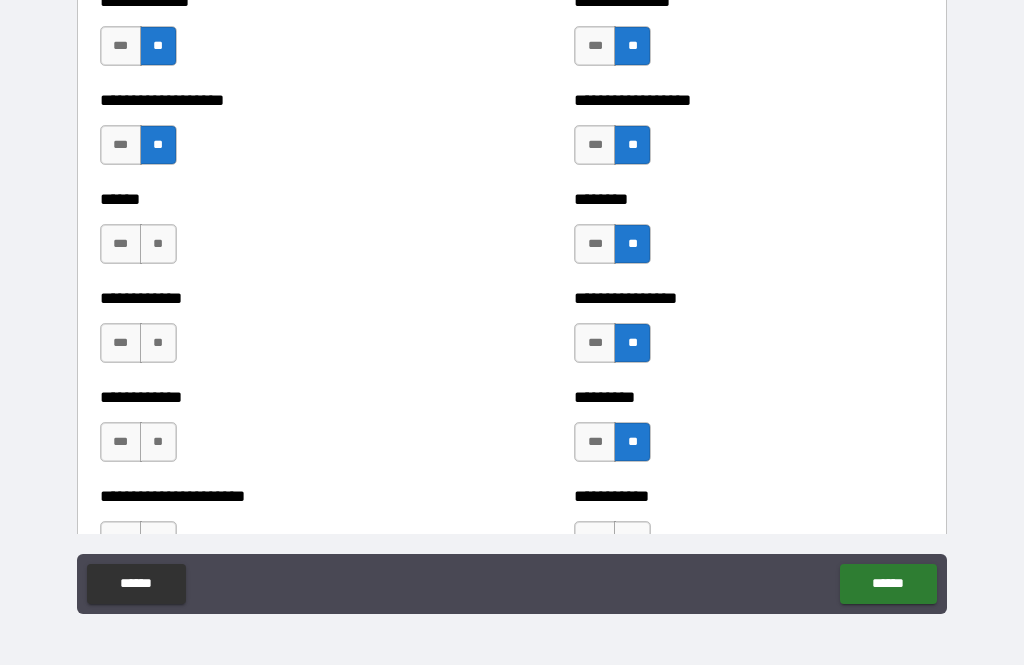 click on "**" at bounding box center (158, 244) 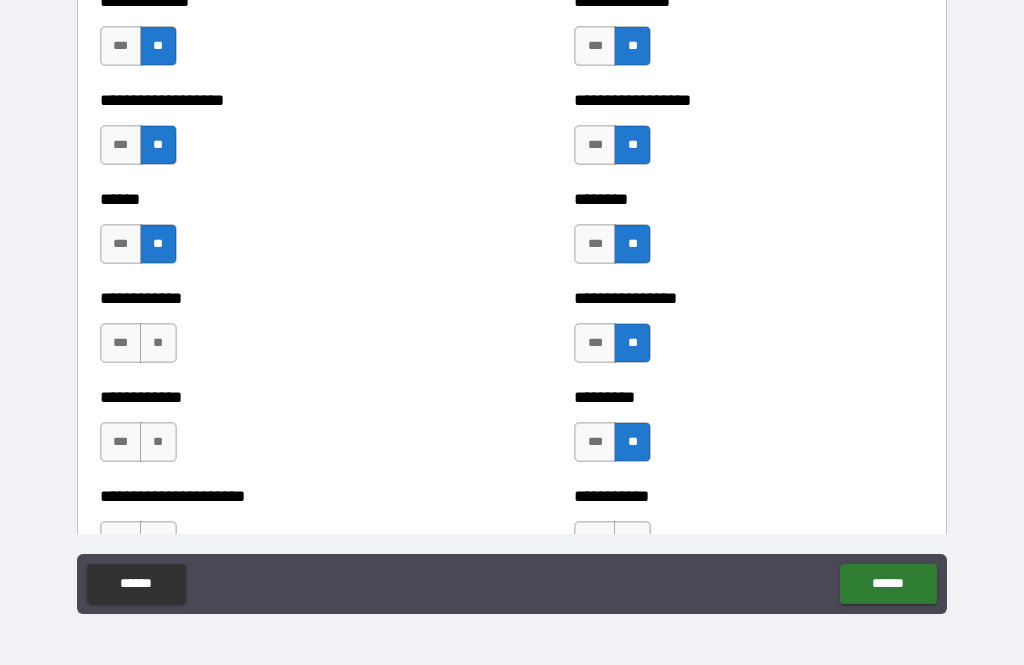 click on "**" at bounding box center (158, 343) 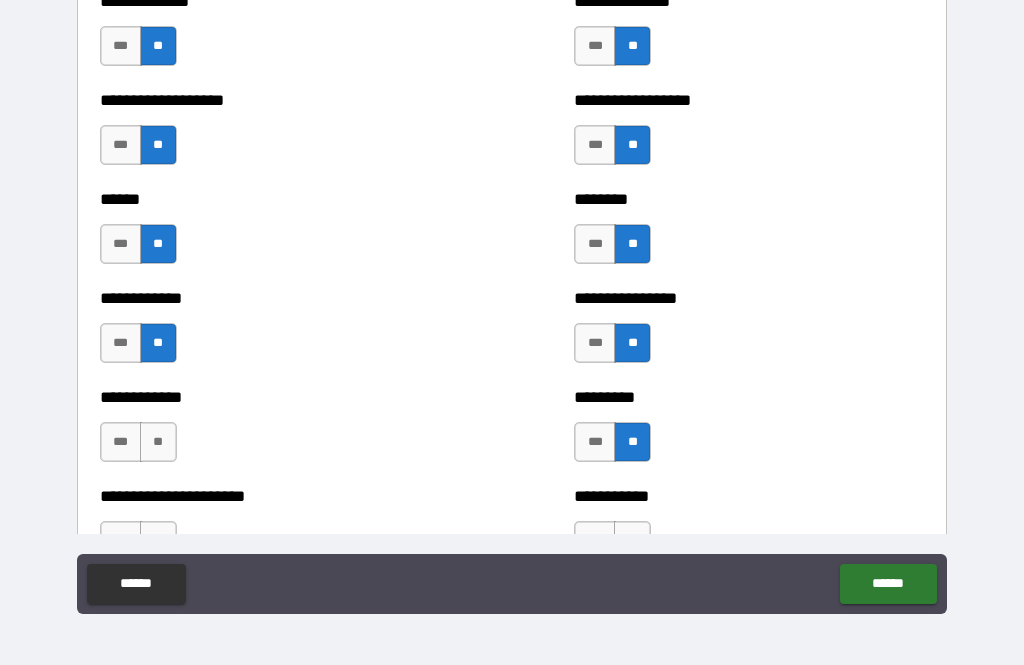 click on "**" at bounding box center [158, 442] 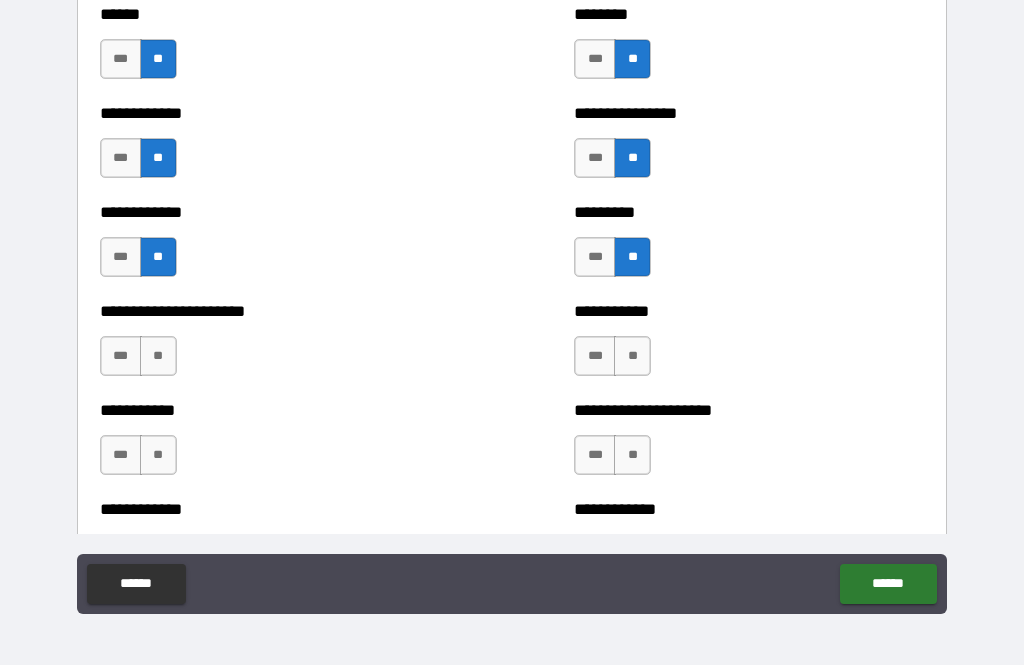 scroll, scrollTop: 4977, scrollLeft: 0, axis: vertical 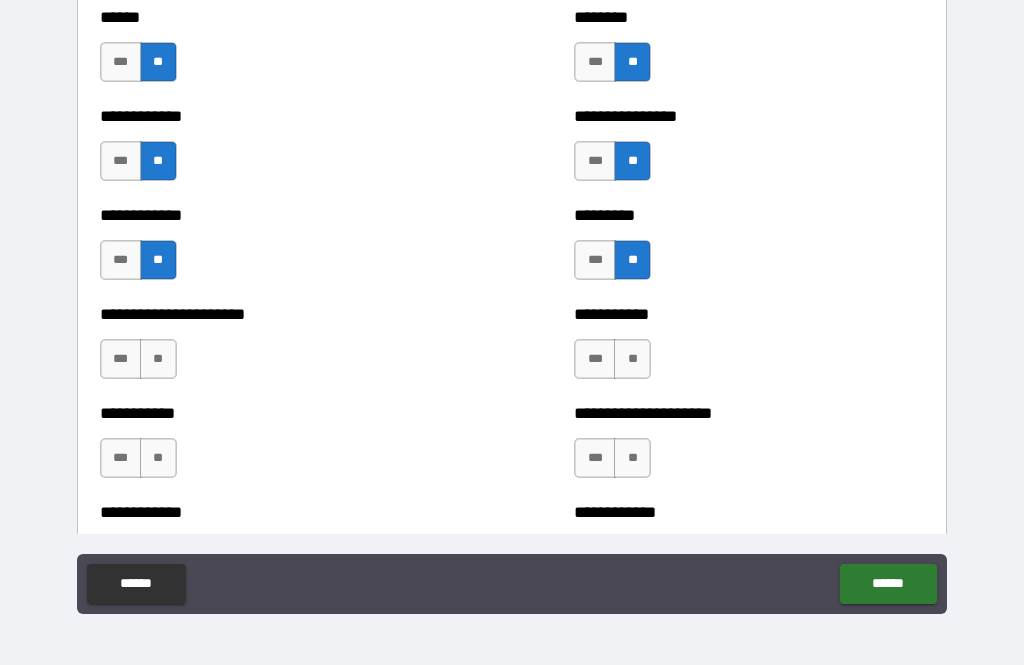 click on "**" at bounding box center (158, 359) 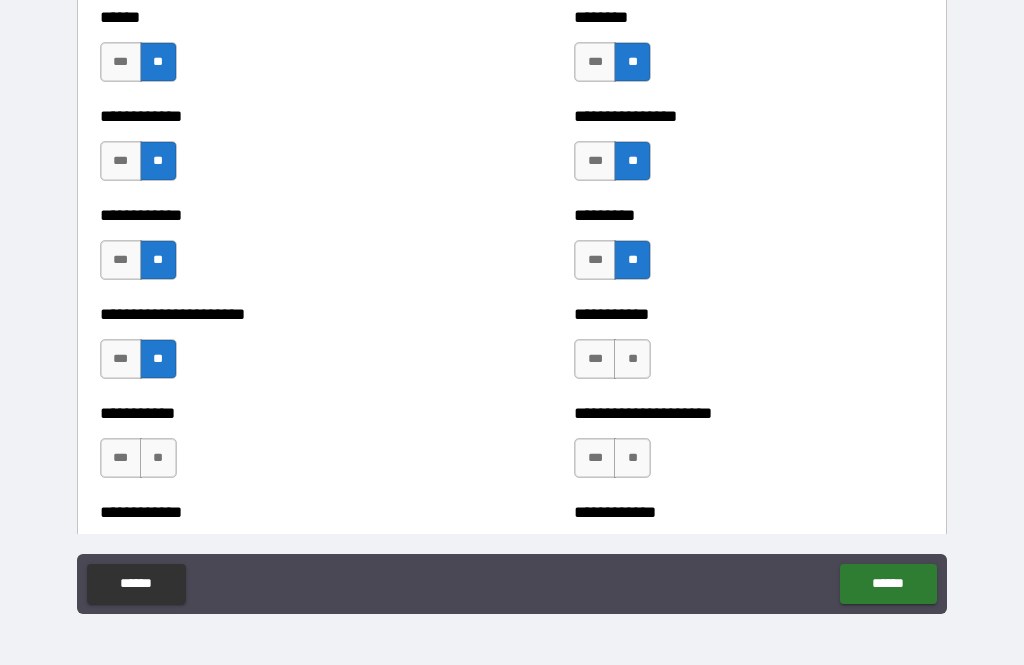 click on "**" at bounding box center (158, 458) 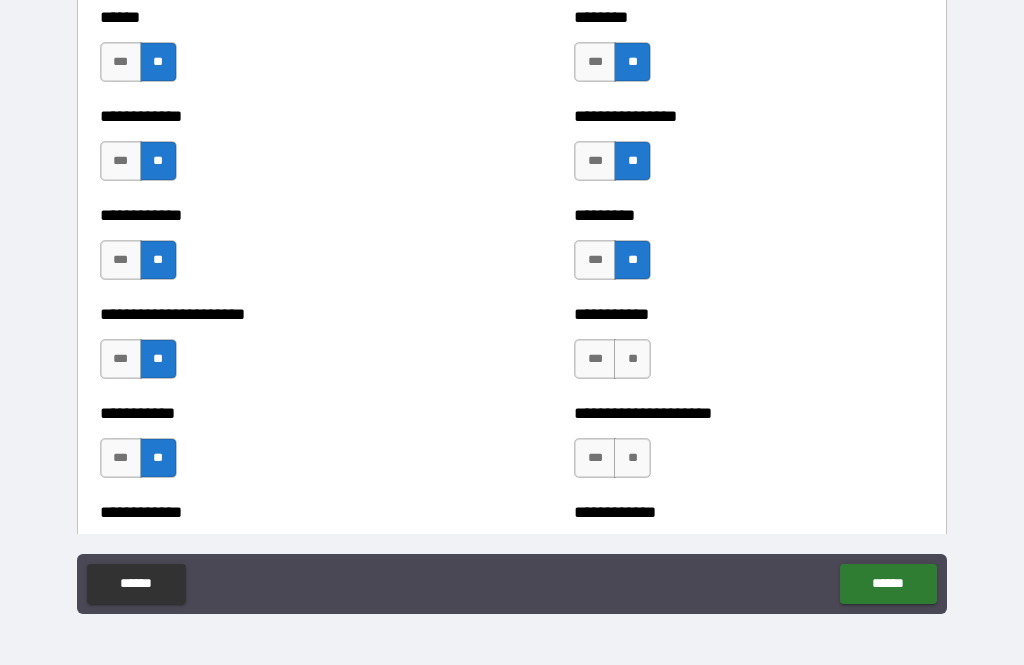 click on "**" at bounding box center [632, 359] 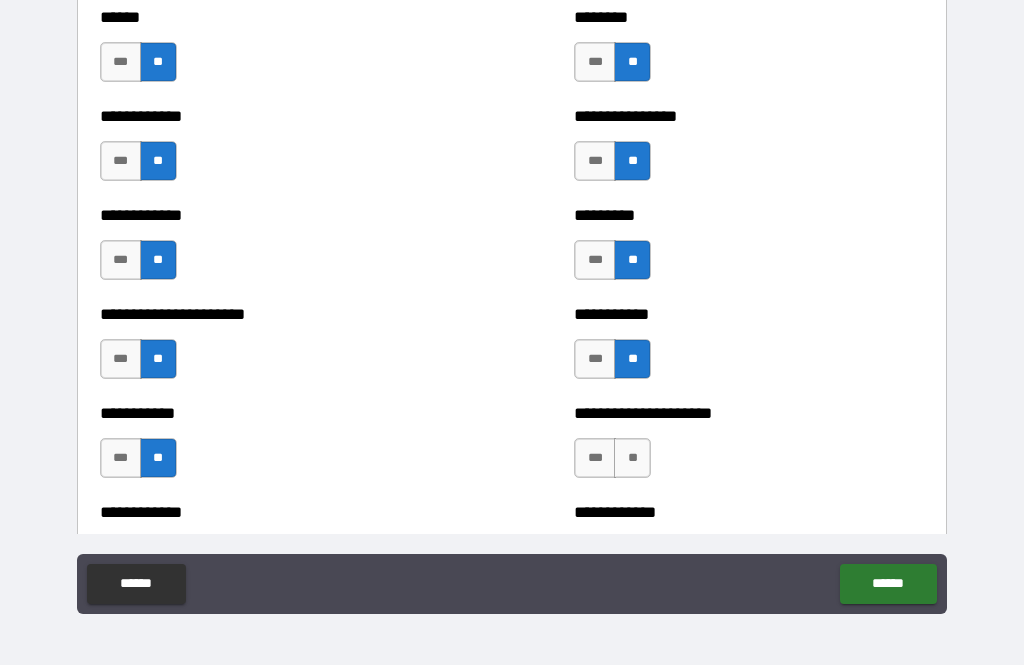 click on "**" at bounding box center [632, 458] 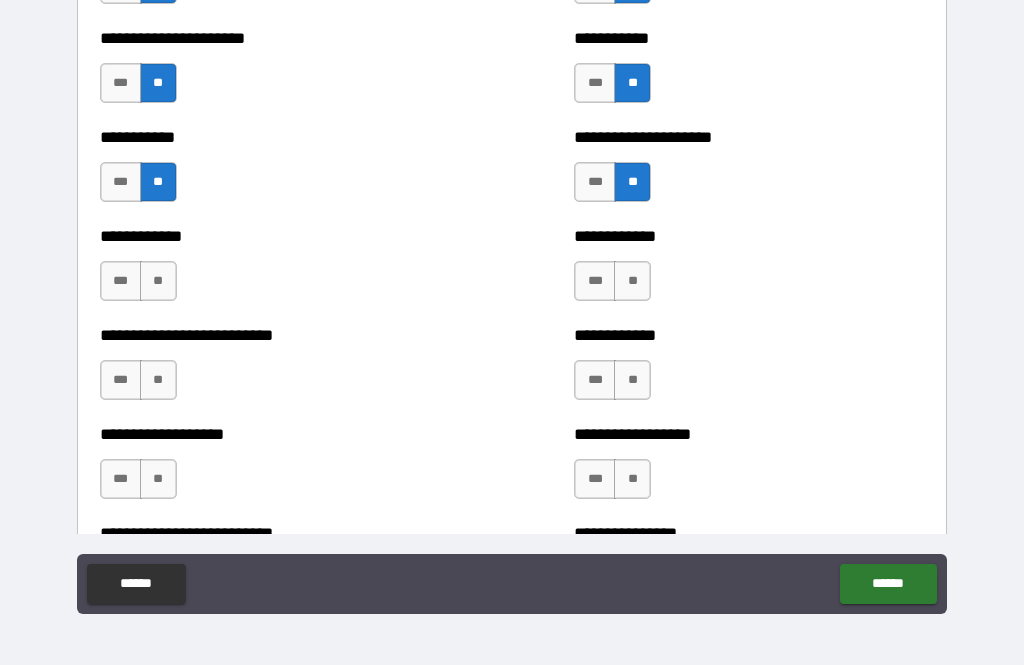 scroll, scrollTop: 5254, scrollLeft: 0, axis: vertical 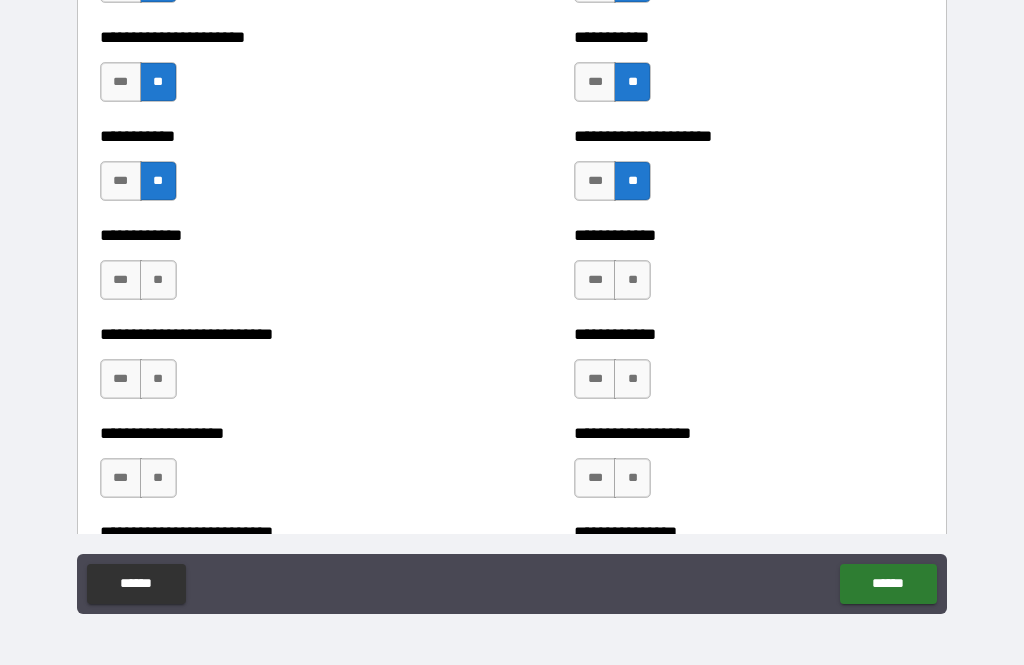 click on "**" at bounding box center [632, 280] 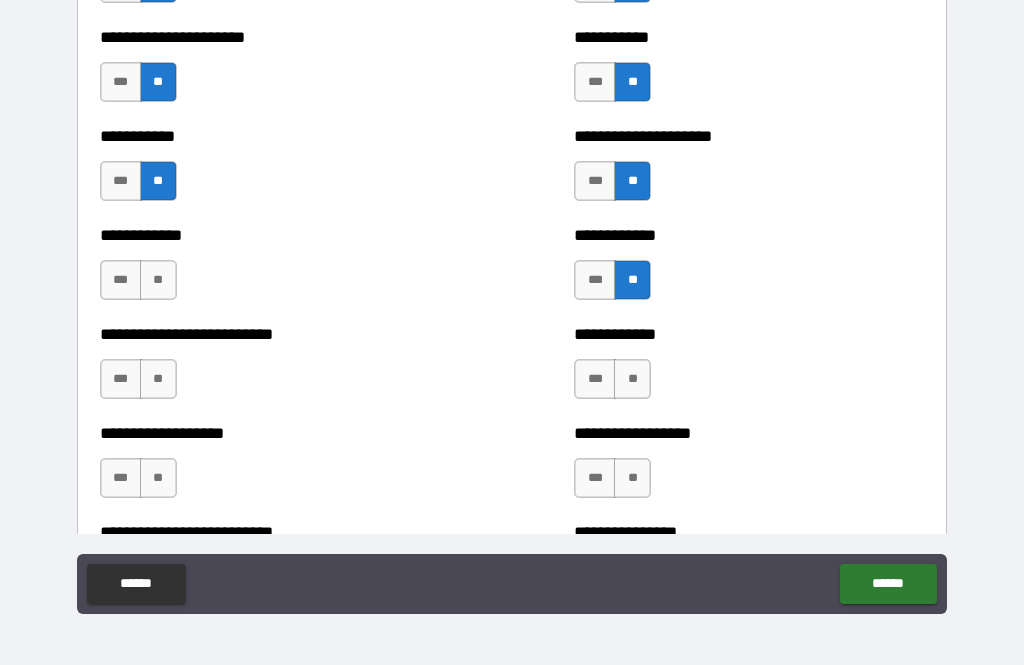 click on "**" at bounding box center (632, 379) 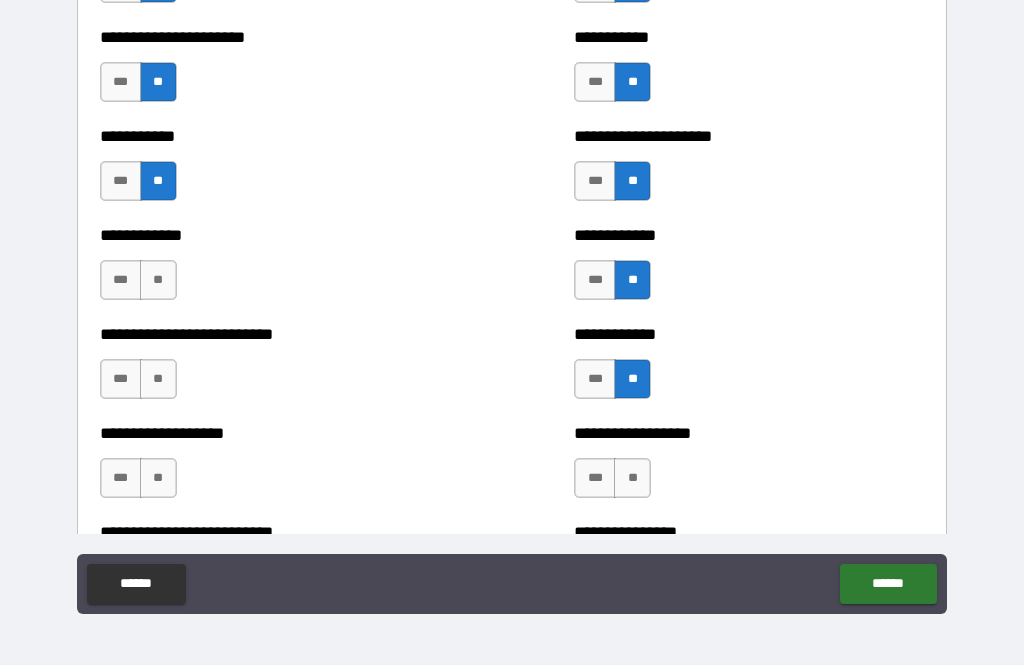 click on "**" at bounding box center (632, 478) 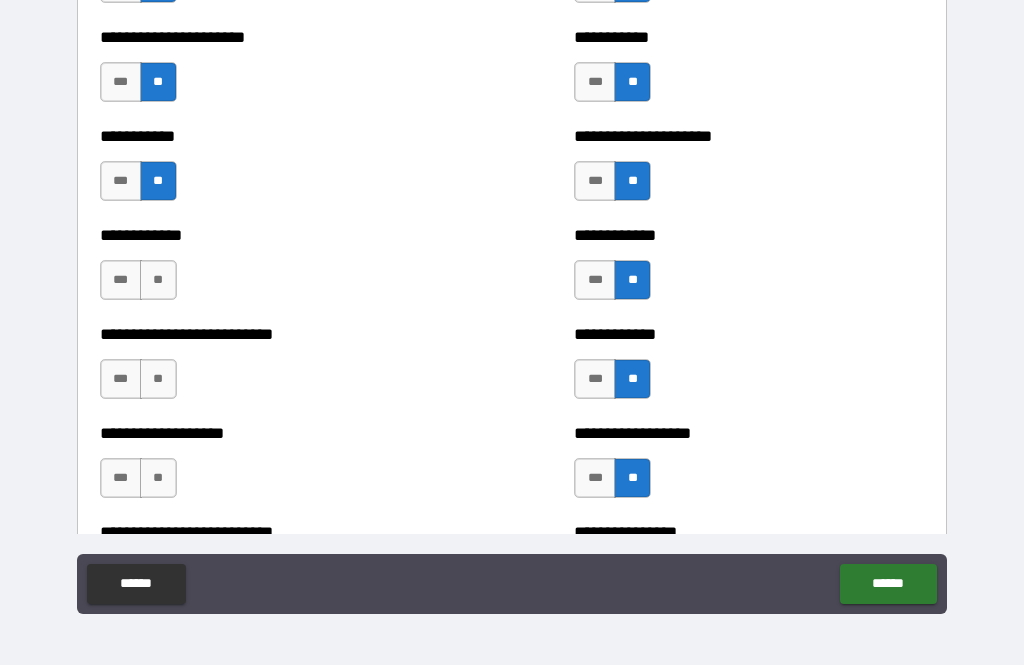 click on "**" at bounding box center (158, 280) 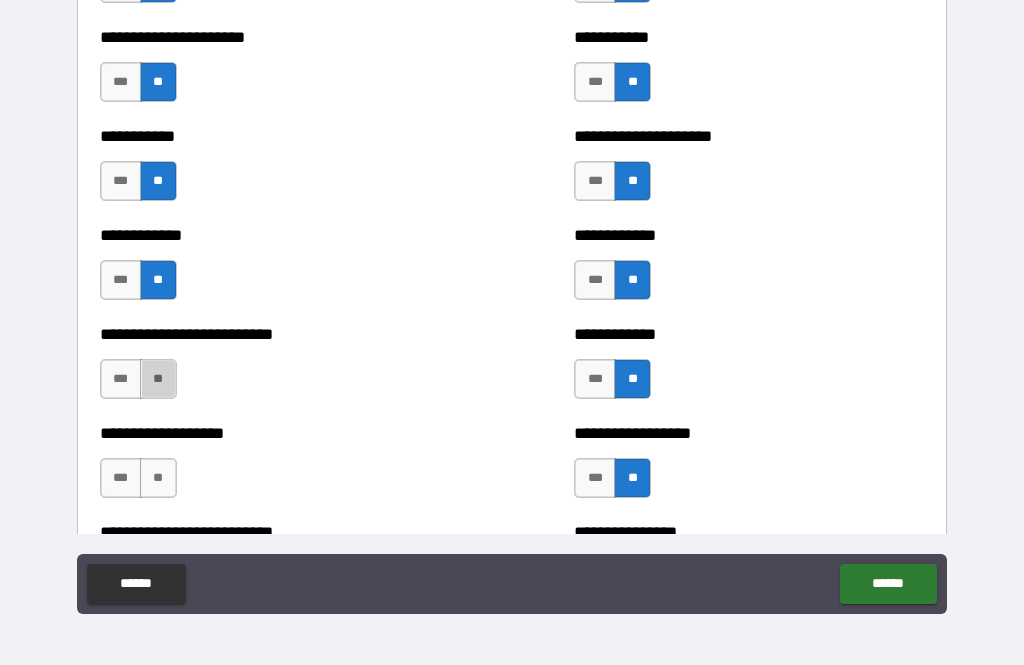 click on "**" at bounding box center [158, 379] 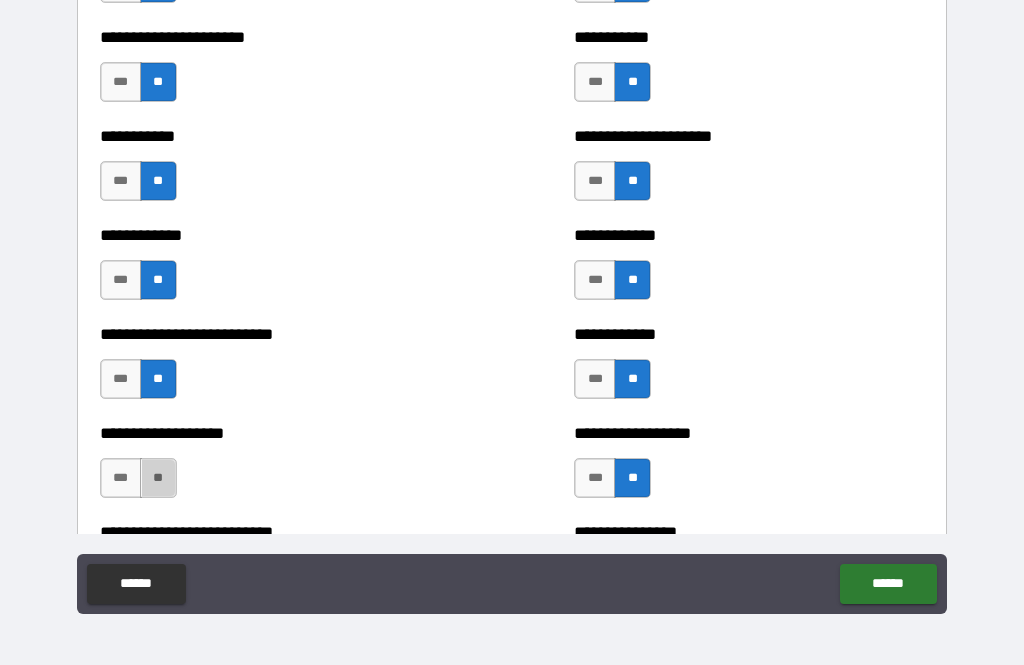 click on "**" at bounding box center (158, 478) 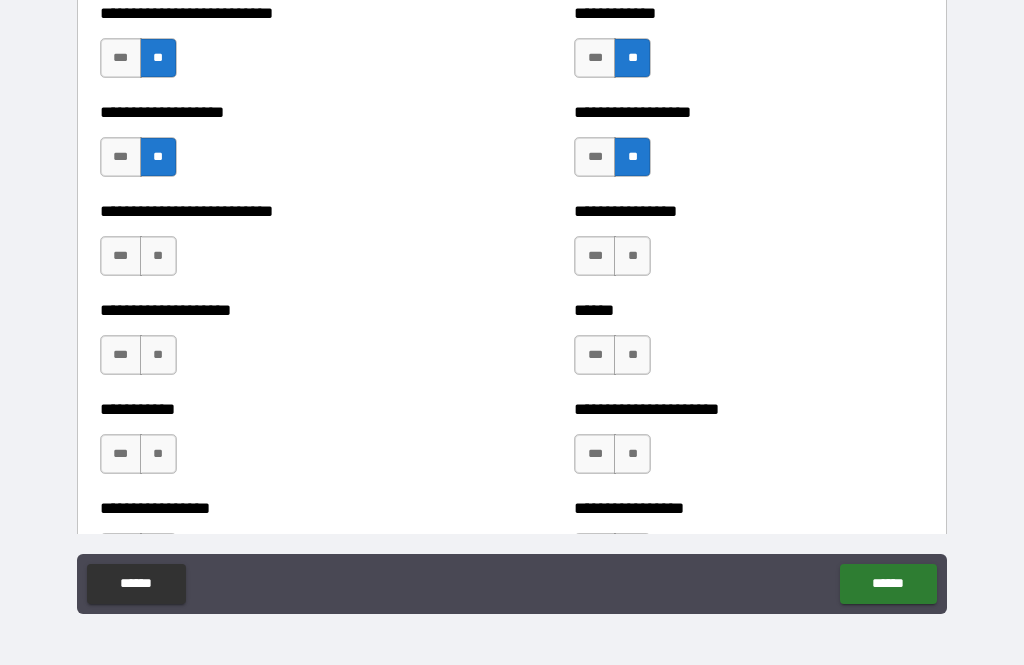 scroll, scrollTop: 5573, scrollLeft: 0, axis: vertical 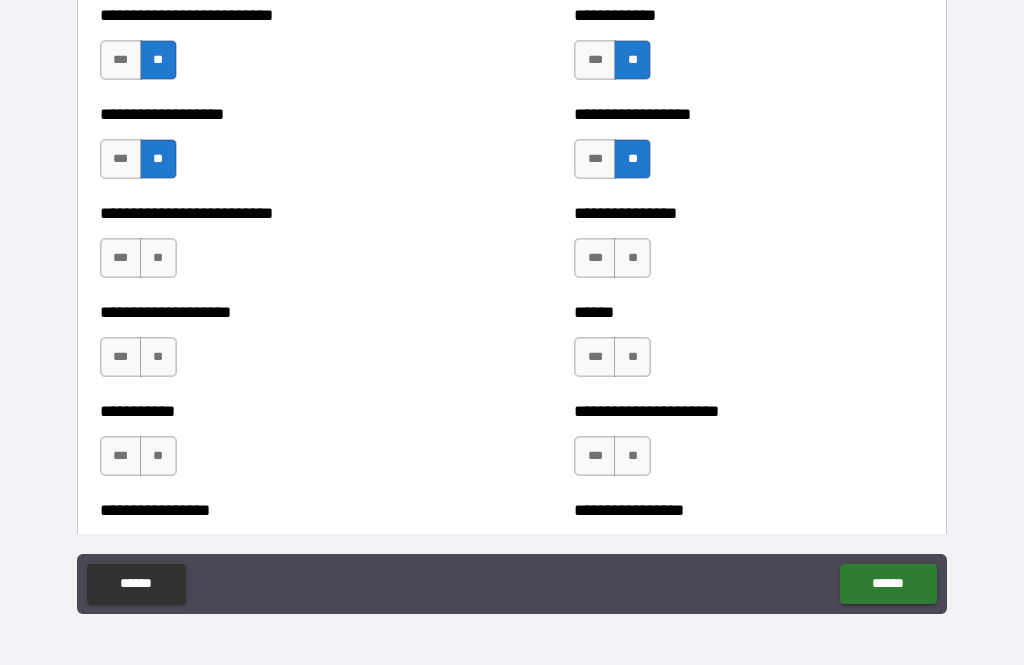 click on "**" at bounding box center [632, 258] 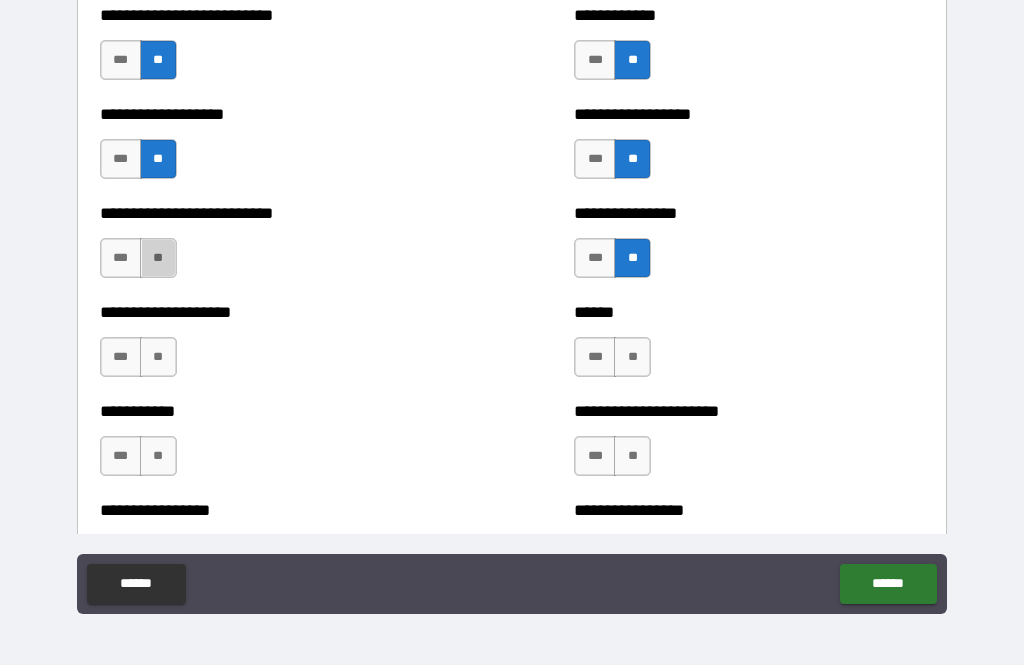 click on "**" at bounding box center [158, 258] 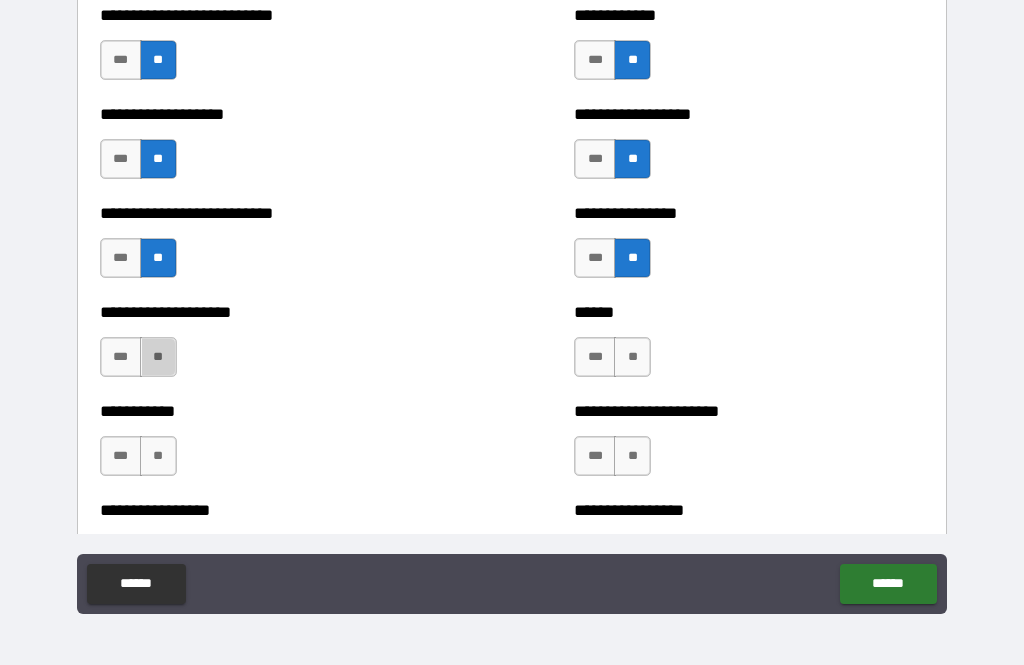 click on "**" at bounding box center [158, 357] 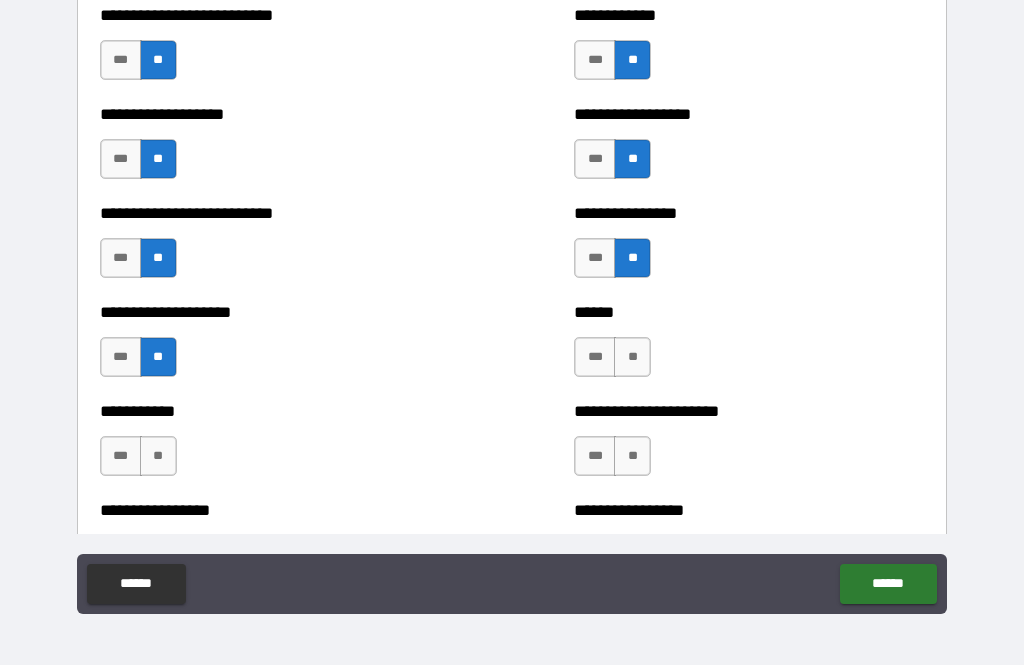 click on "**" at bounding box center [158, 456] 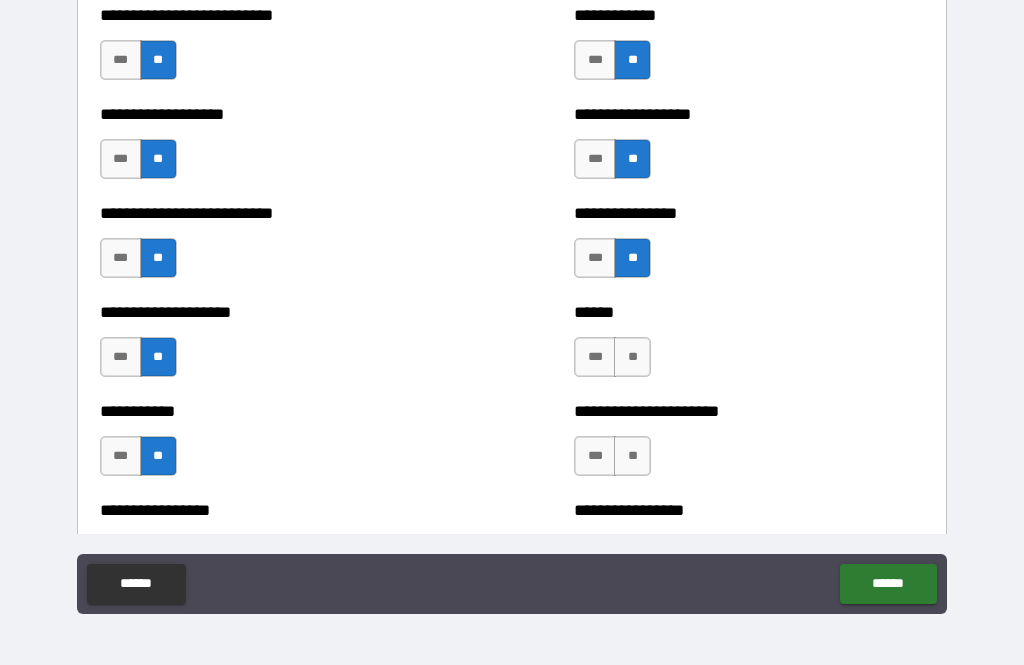 click on "**" at bounding box center [632, 357] 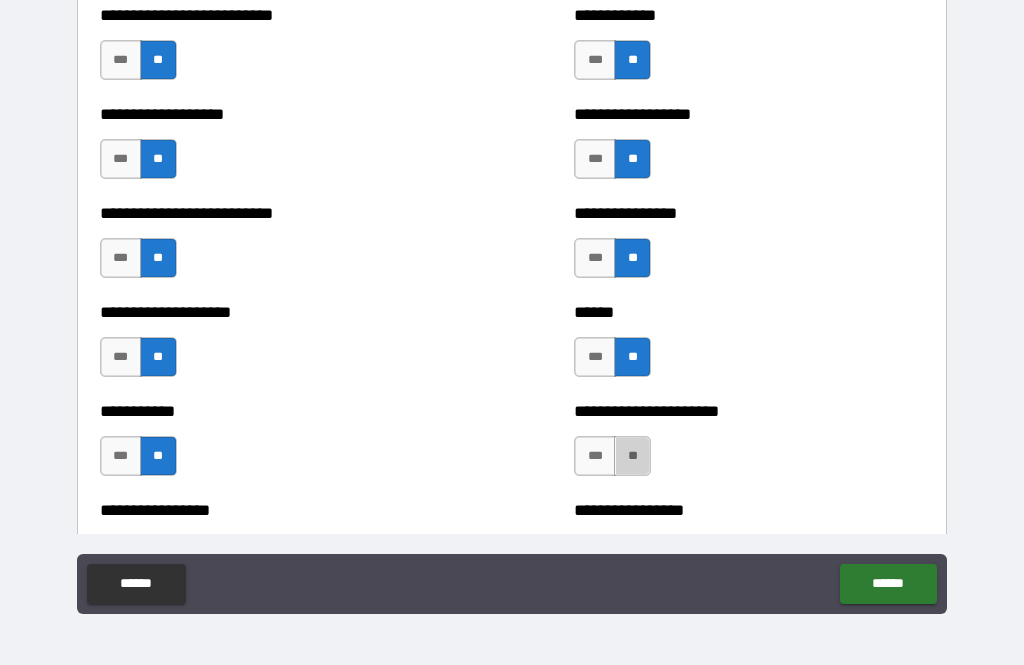 click on "**" at bounding box center [632, 456] 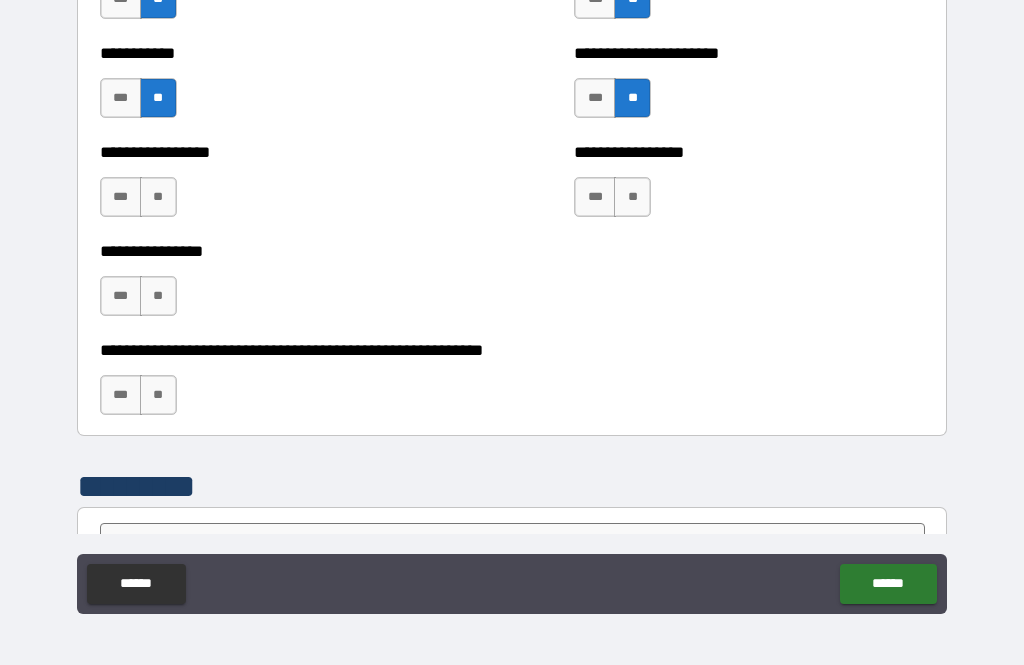 scroll, scrollTop: 5931, scrollLeft: 0, axis: vertical 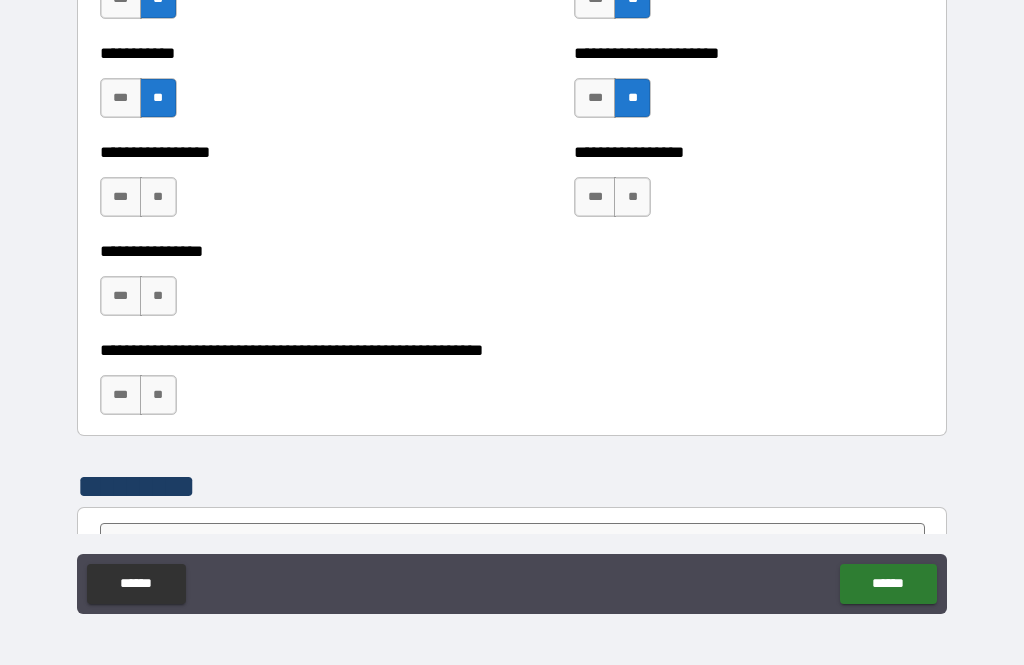 click on "***" at bounding box center (121, 197) 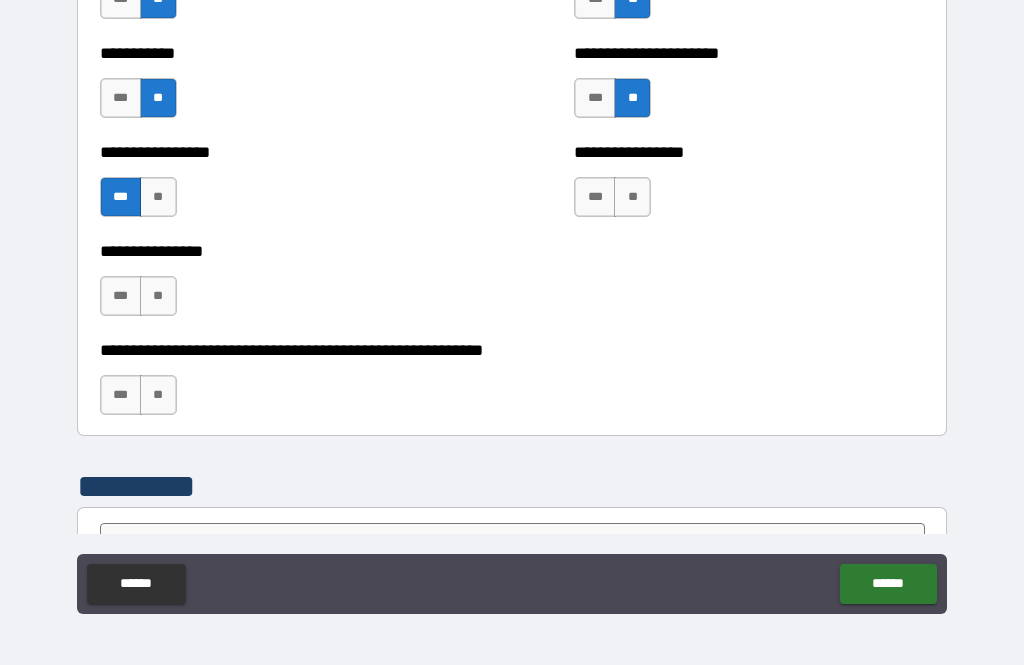 click on "**" at bounding box center (632, 197) 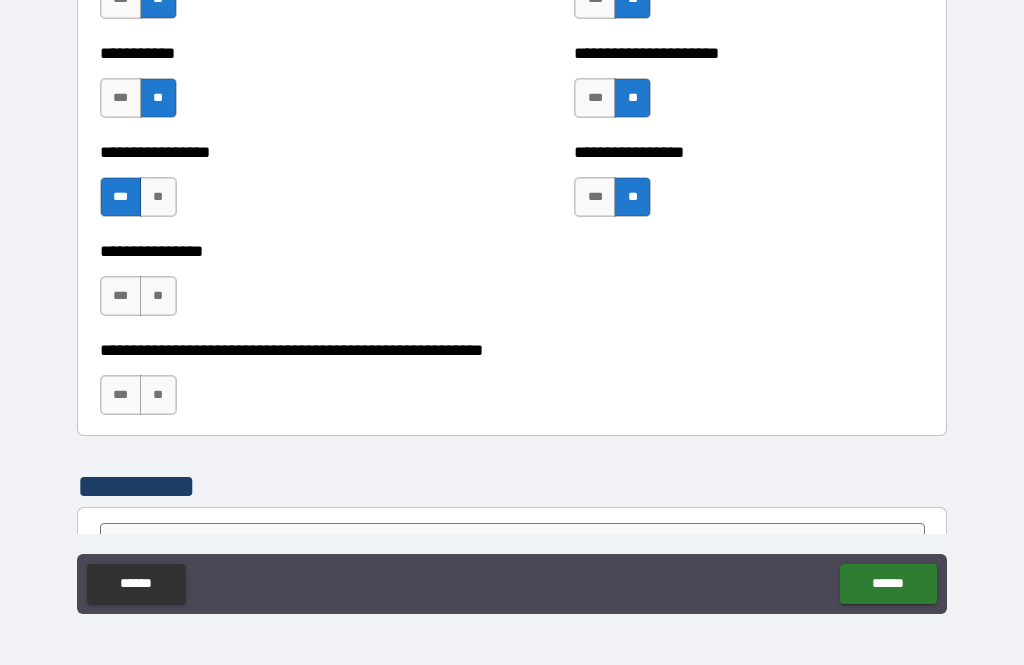 click on "**" at bounding box center [158, 296] 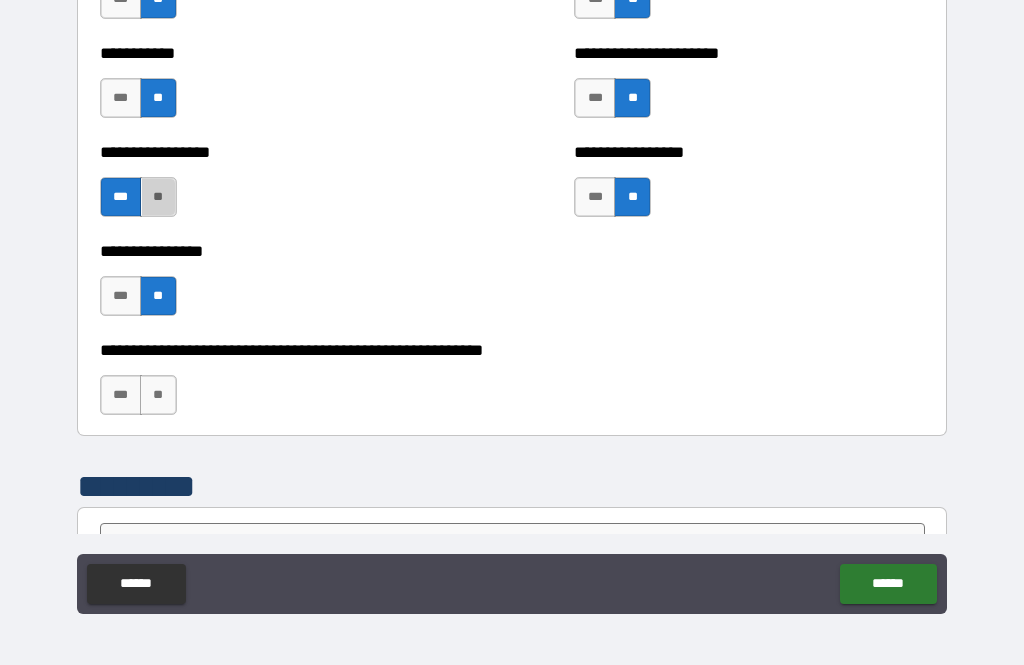 click on "**" at bounding box center [158, 197] 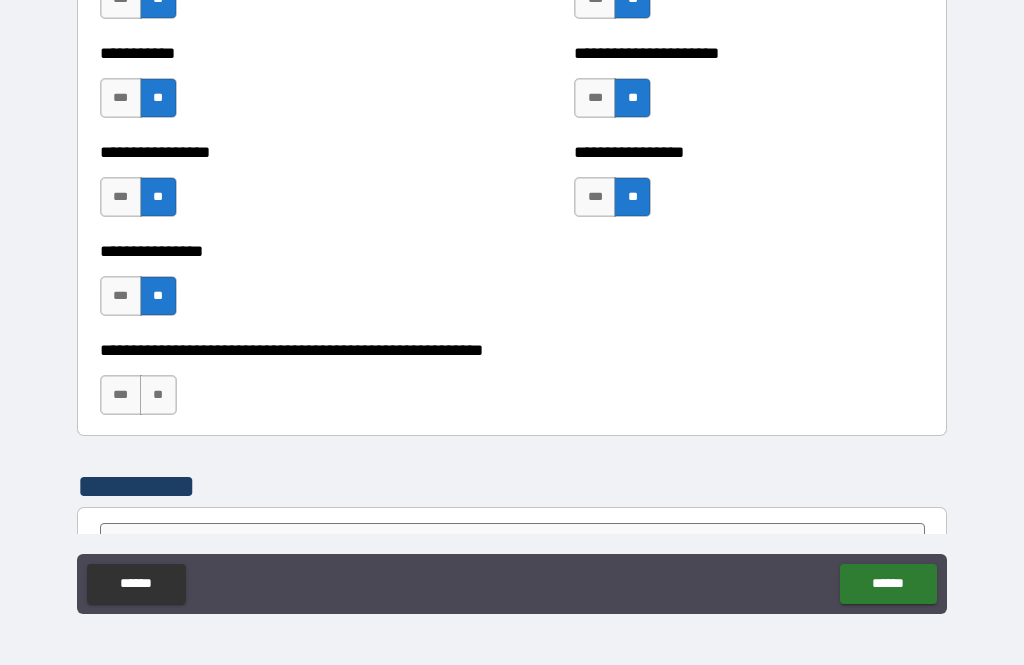 click on "**" at bounding box center (158, 395) 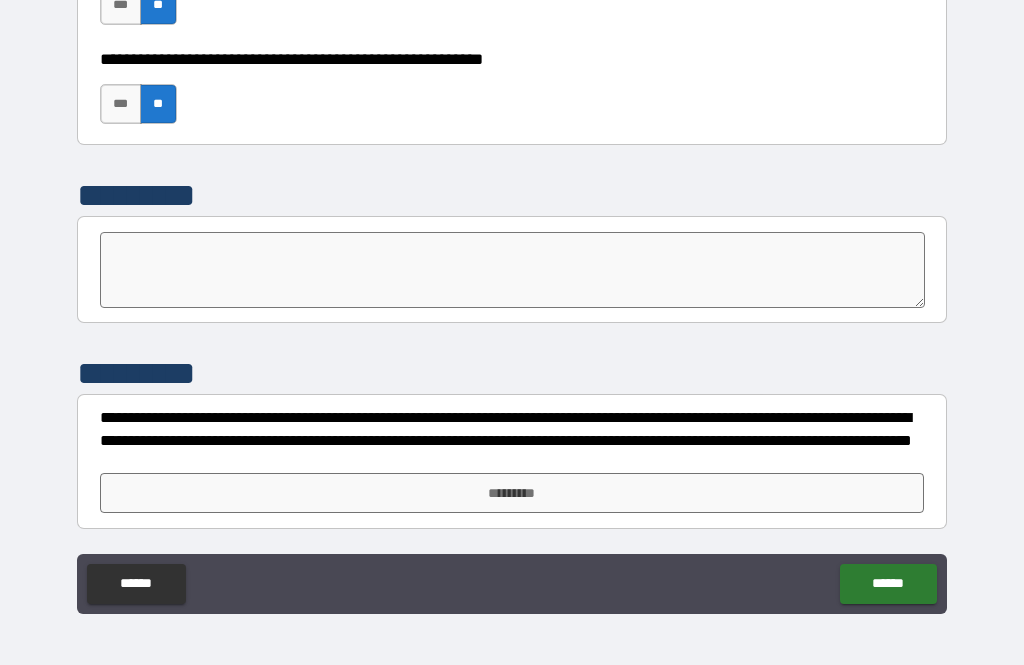scroll, scrollTop: 6222, scrollLeft: 0, axis: vertical 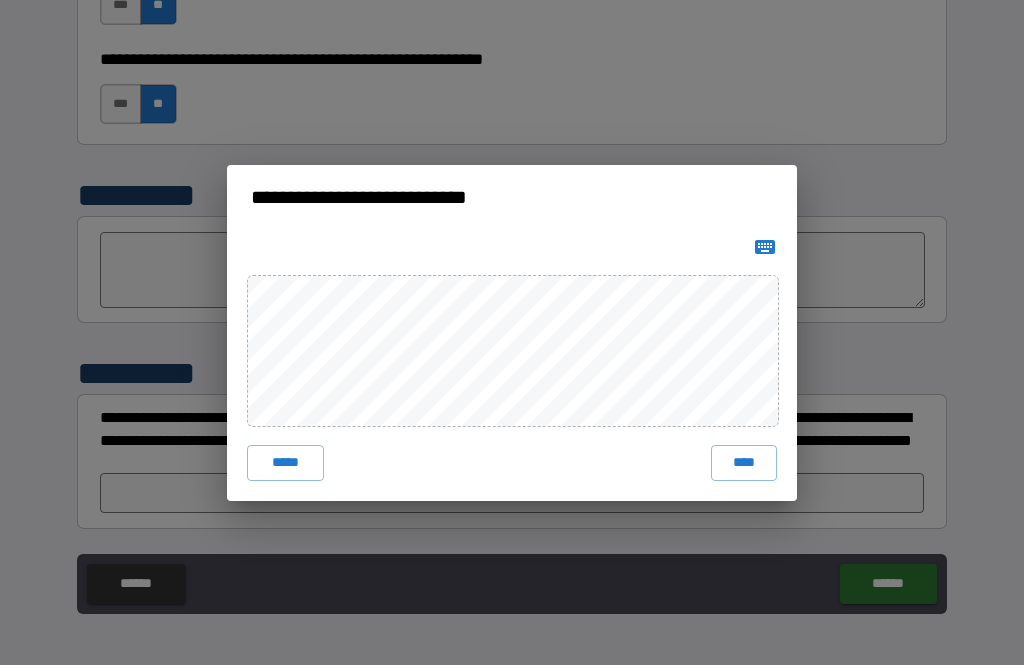 click on "****" at bounding box center [744, 463] 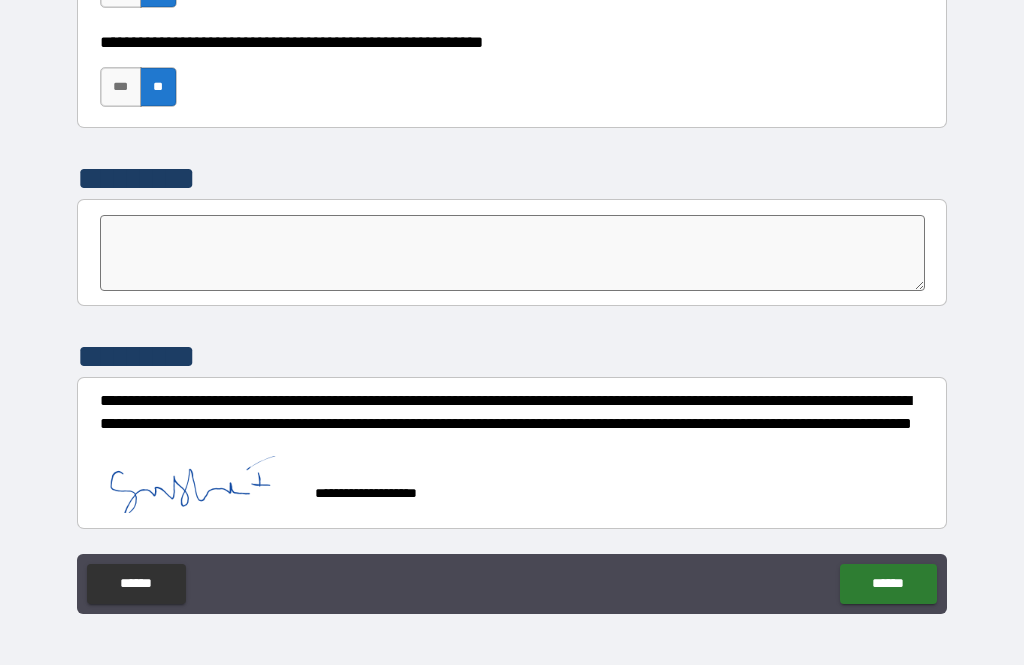 scroll, scrollTop: 6239, scrollLeft: 0, axis: vertical 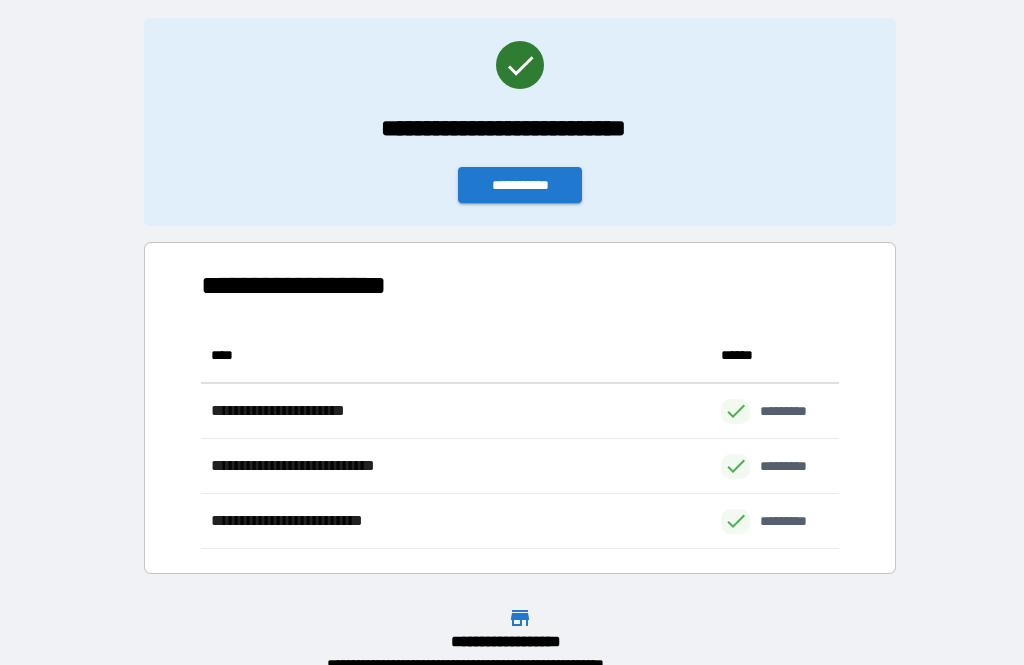 click on "**********" at bounding box center (520, 185) 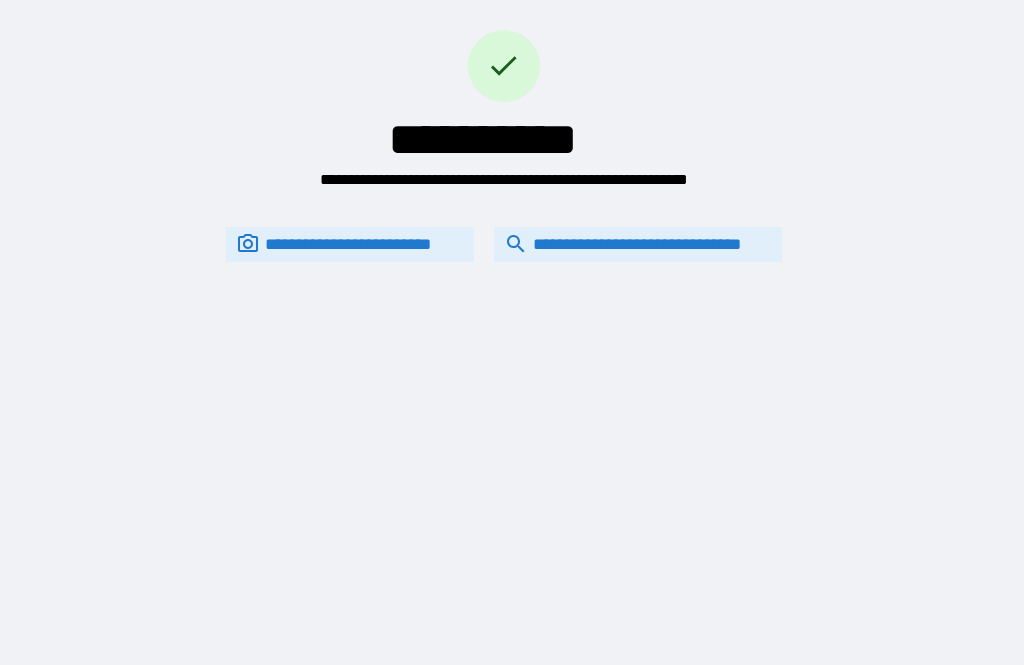 scroll, scrollTop: 0, scrollLeft: 0, axis: both 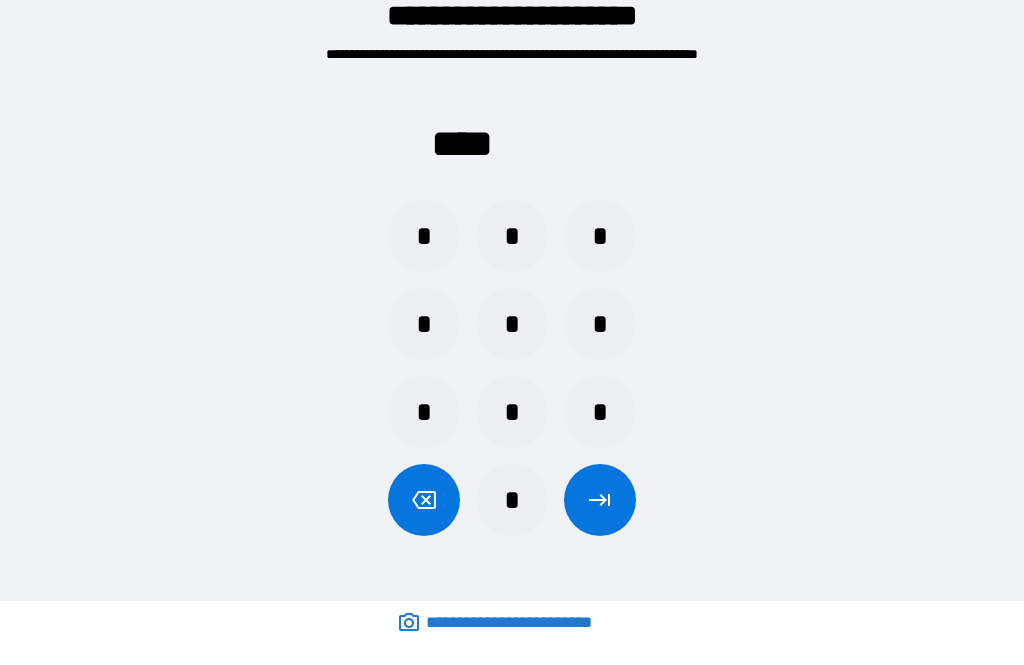 click on "*" at bounding box center (512, 412) 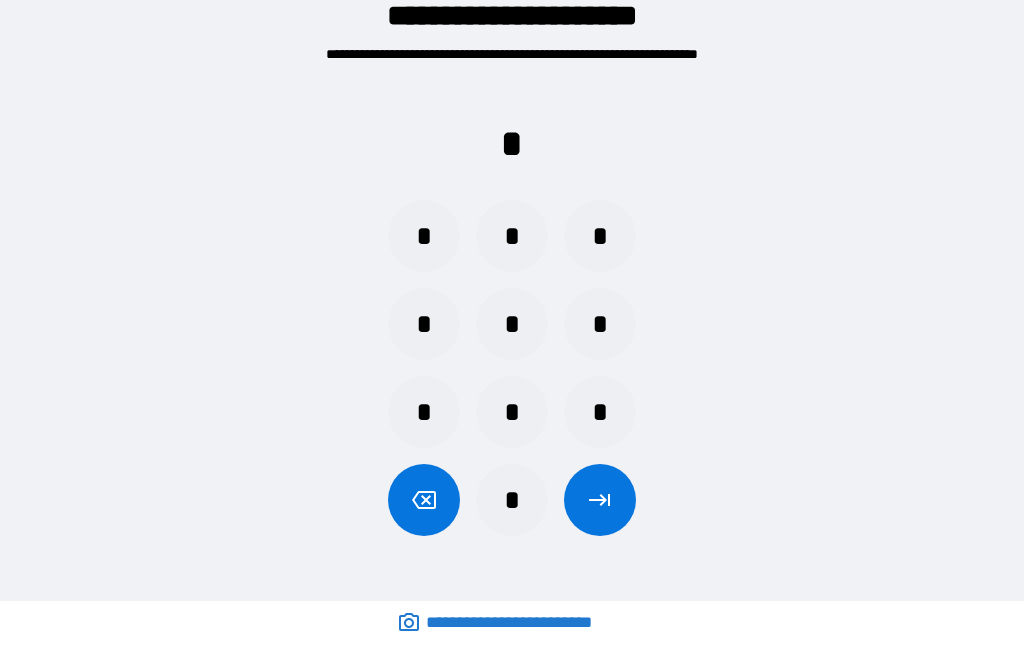 click on "*" at bounding box center [512, 324] 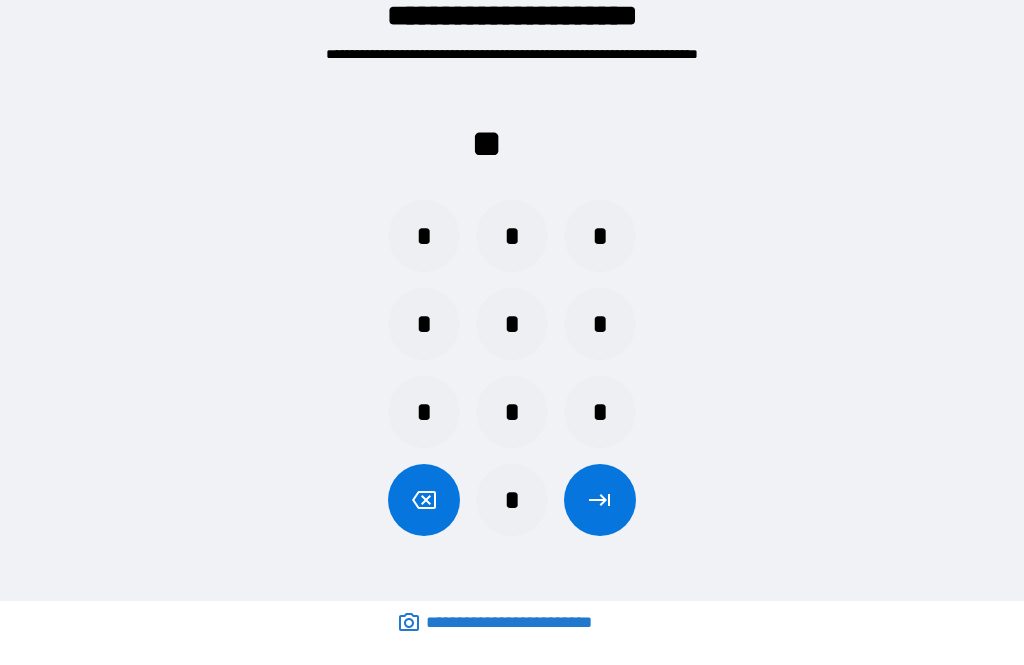 click on "*" at bounding box center (600, 324) 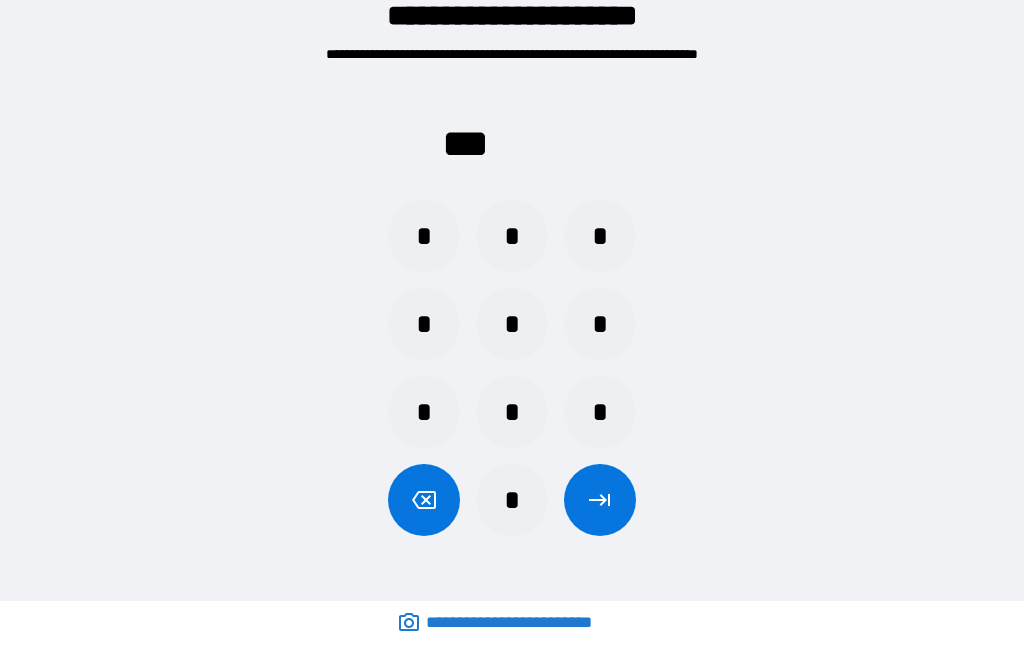 click on "*" at bounding box center (512, 412) 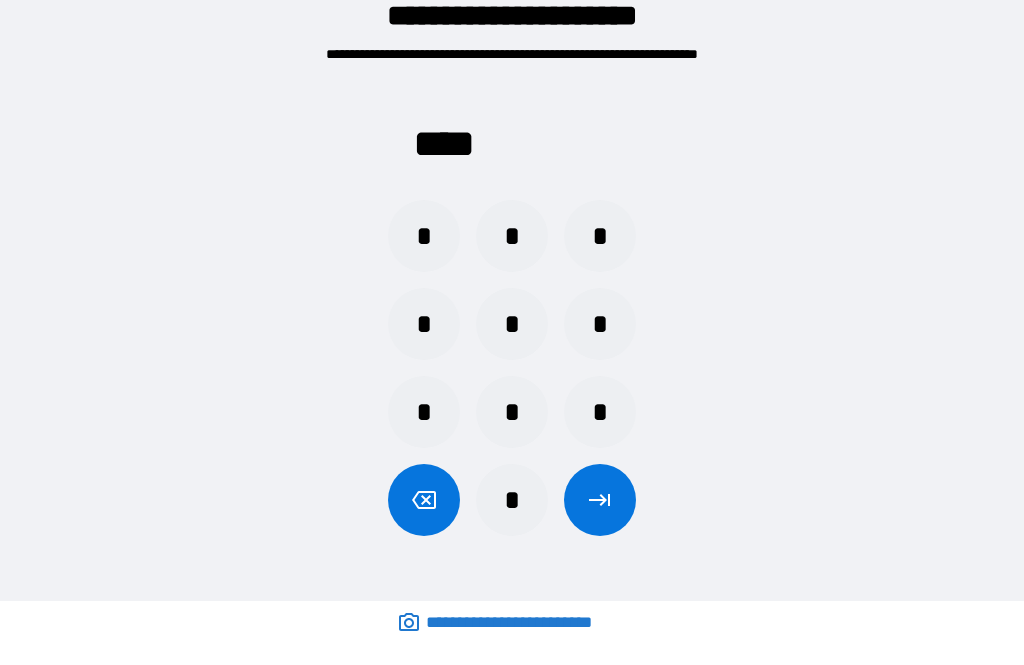 click at bounding box center [600, 500] 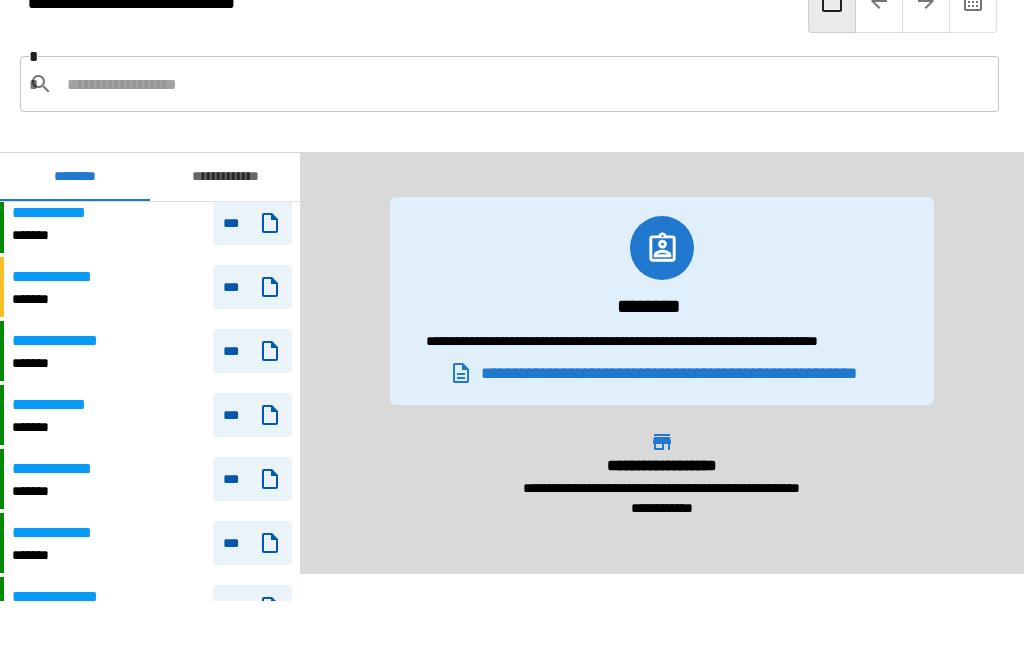 scroll, scrollTop: 969, scrollLeft: 0, axis: vertical 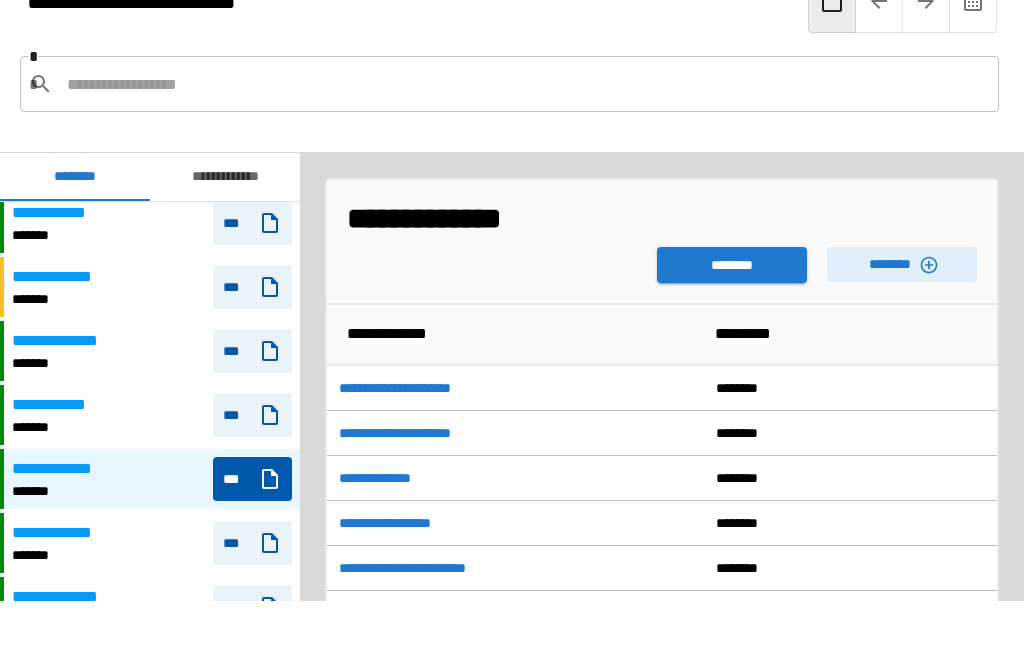 click on "********" at bounding box center [732, 265] 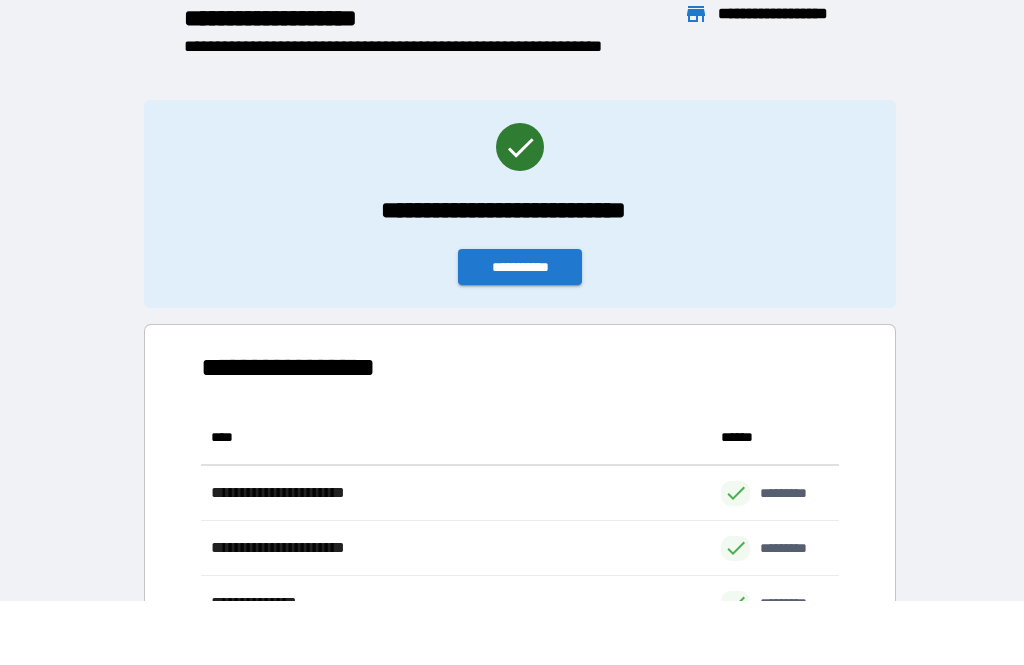 scroll, scrollTop: 441, scrollLeft: 638, axis: both 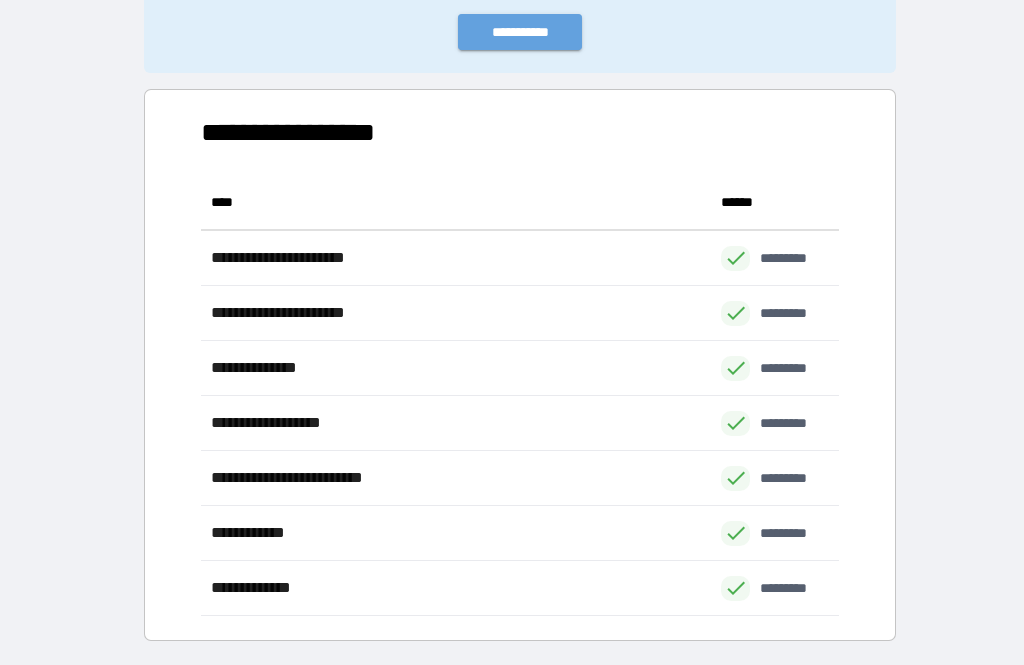 click on "**********" at bounding box center [520, 32] 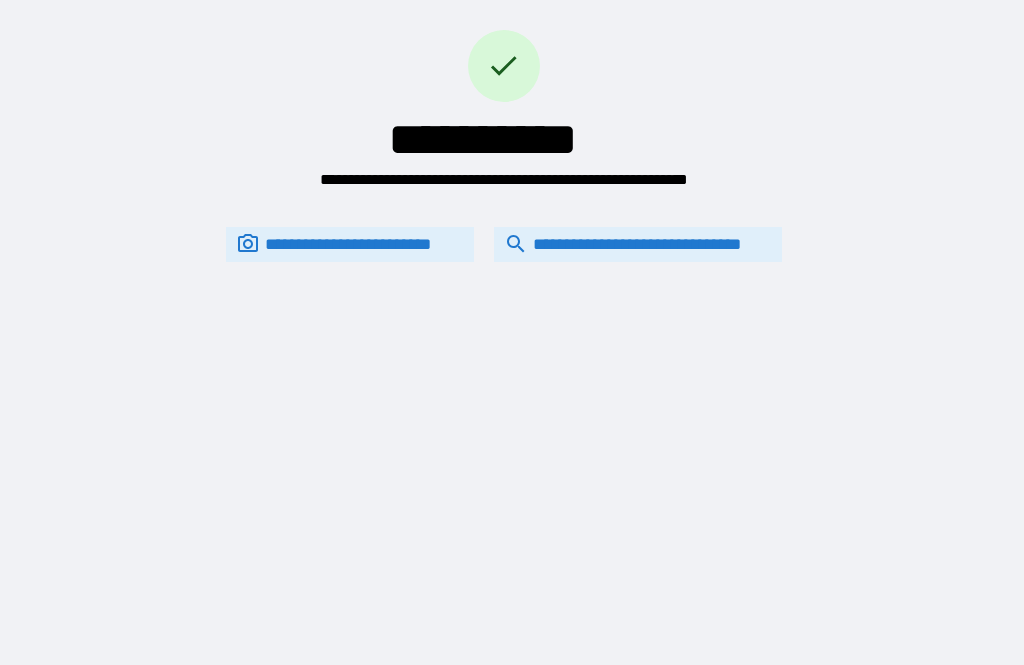 scroll, scrollTop: 0, scrollLeft: 0, axis: both 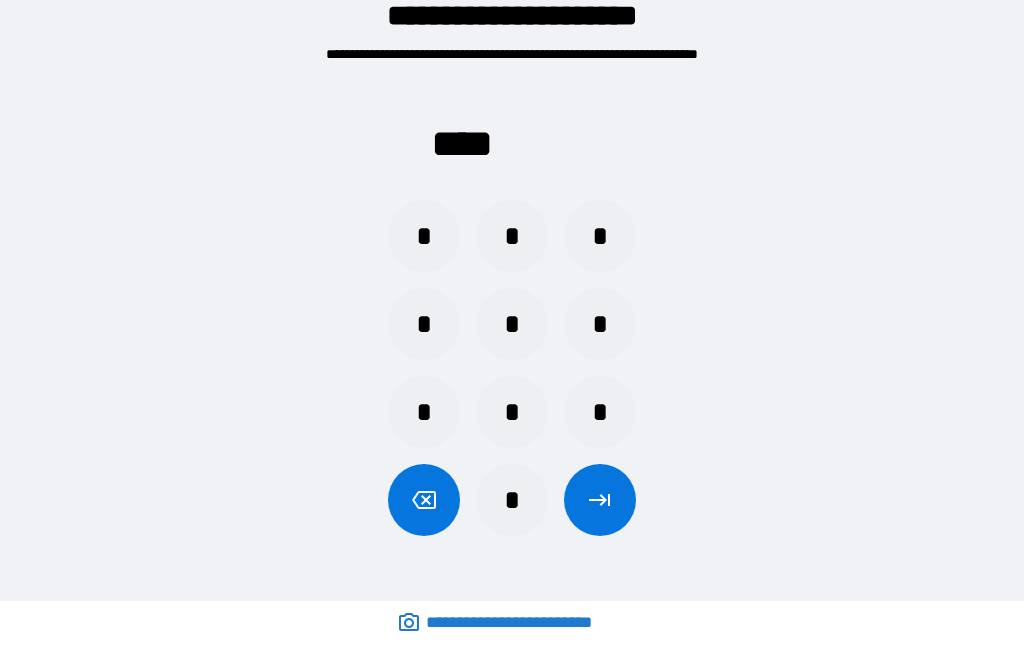 click on "*" at bounding box center (512, 412) 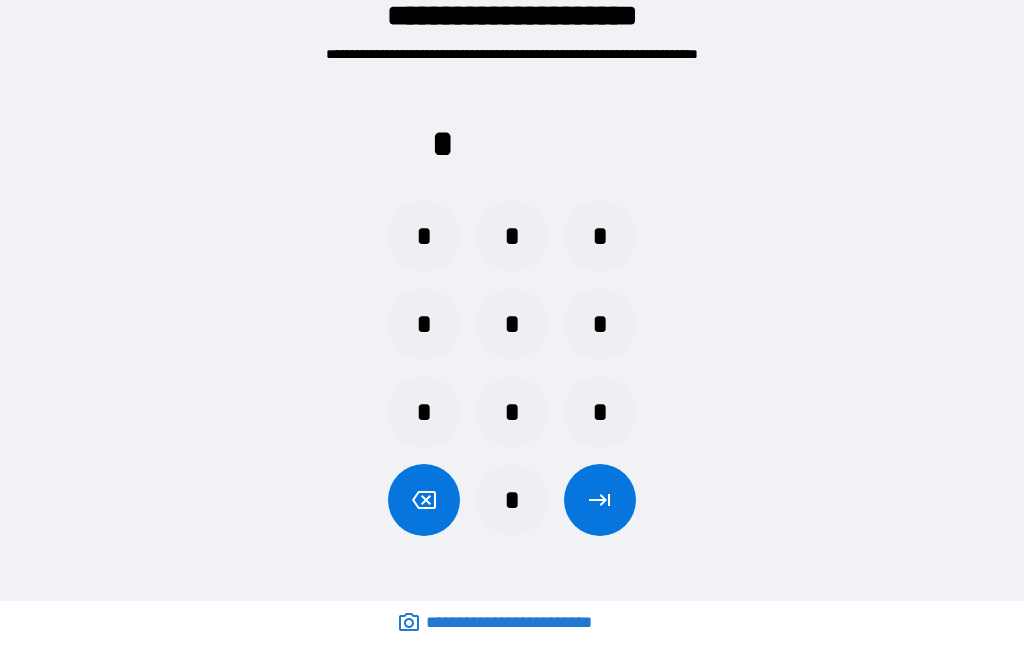 click on "*" at bounding box center [512, 324] 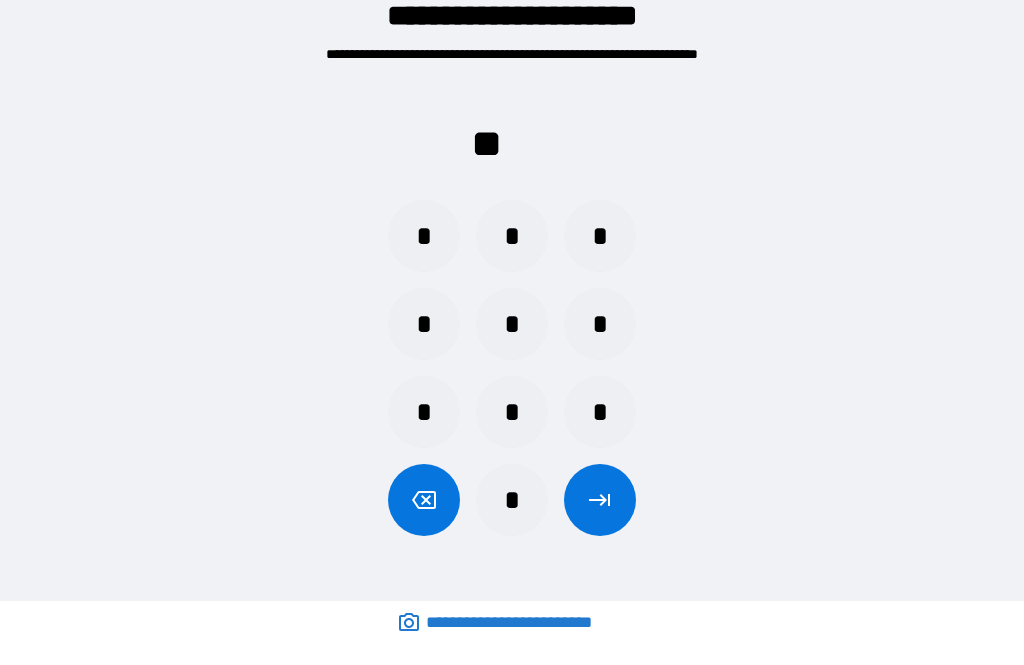 click on "*" at bounding box center (600, 324) 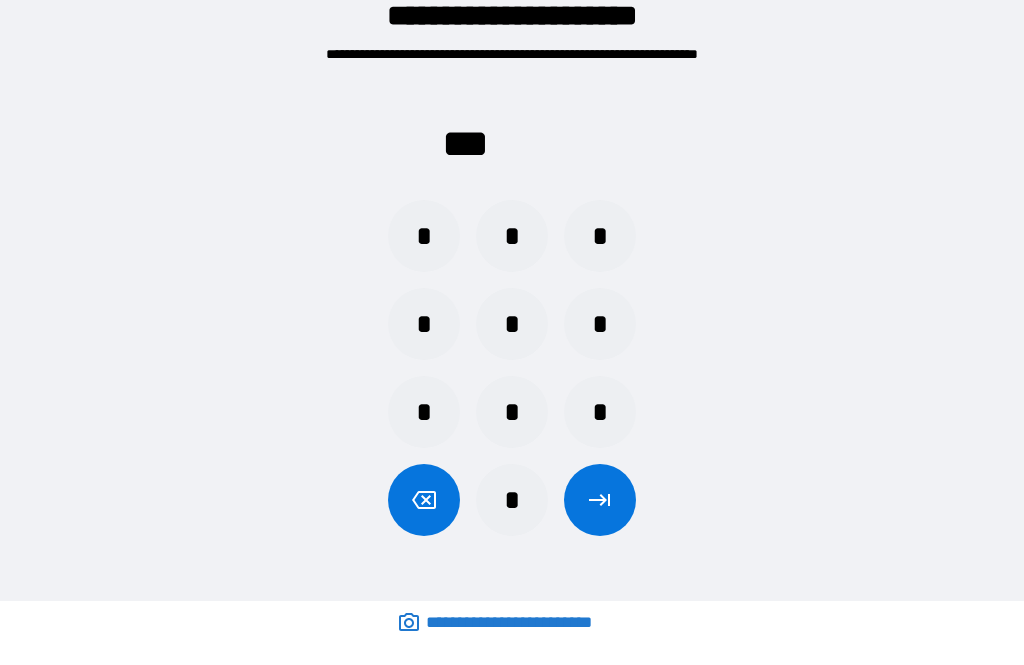 click on "*" at bounding box center [512, 324] 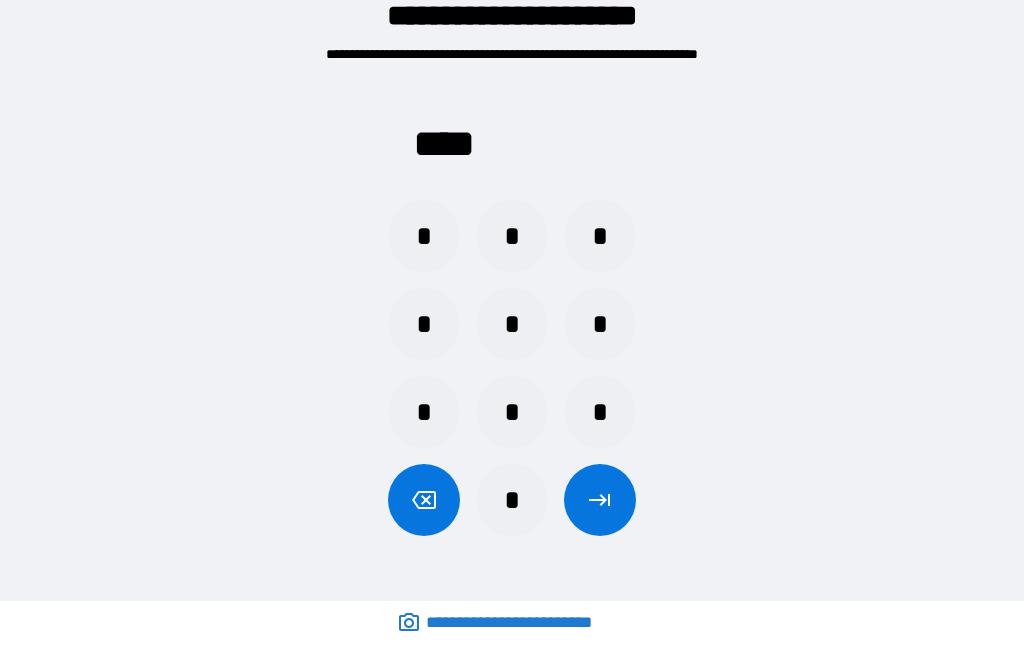 click 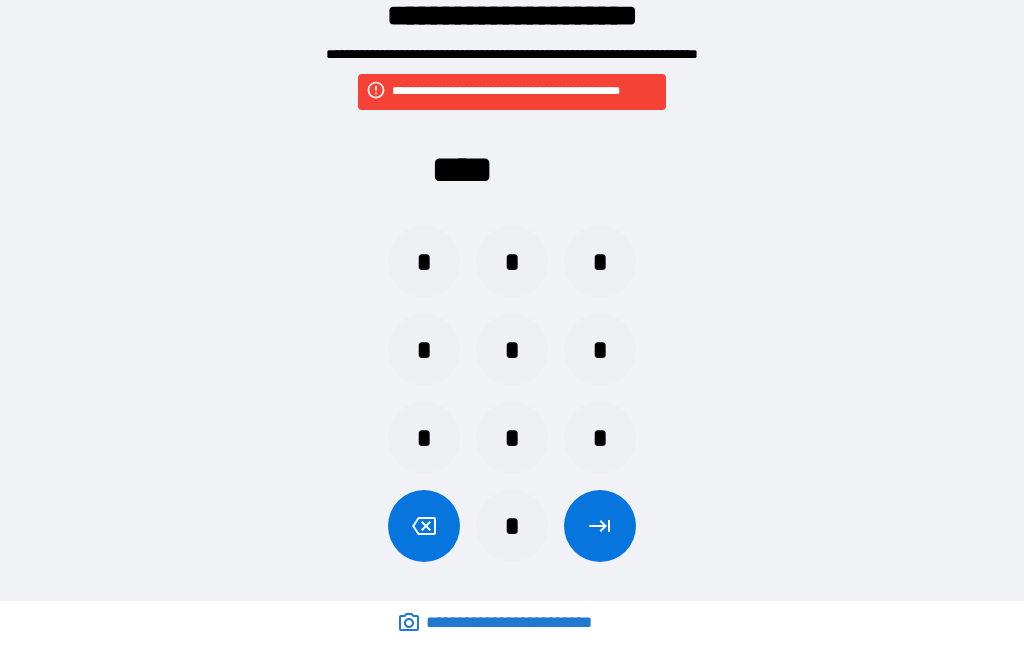 click on "*" at bounding box center (512, 438) 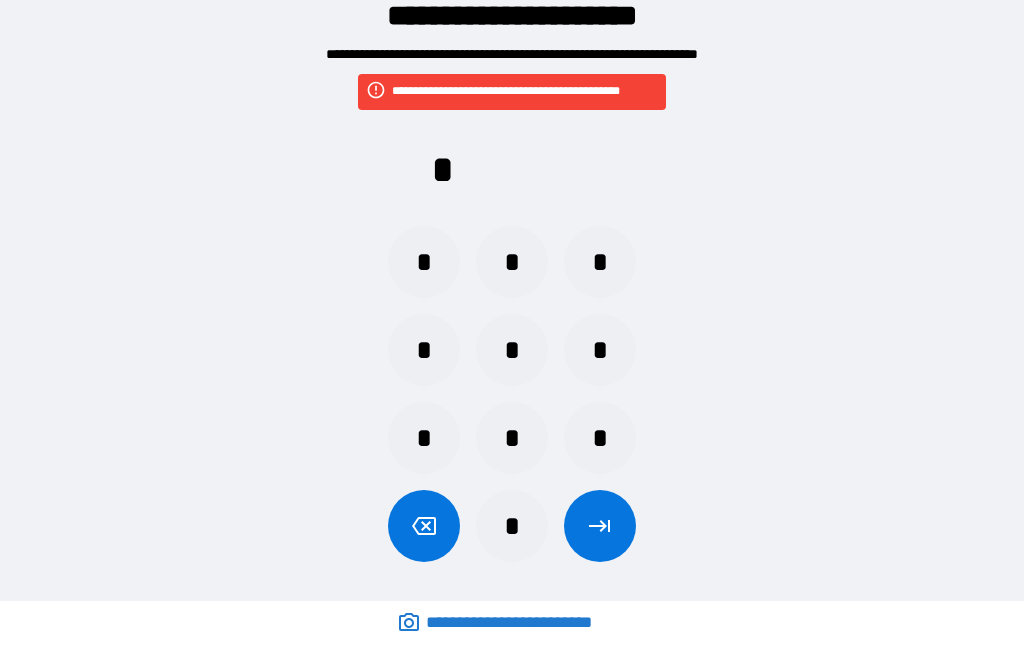 click on "*" at bounding box center [512, 350] 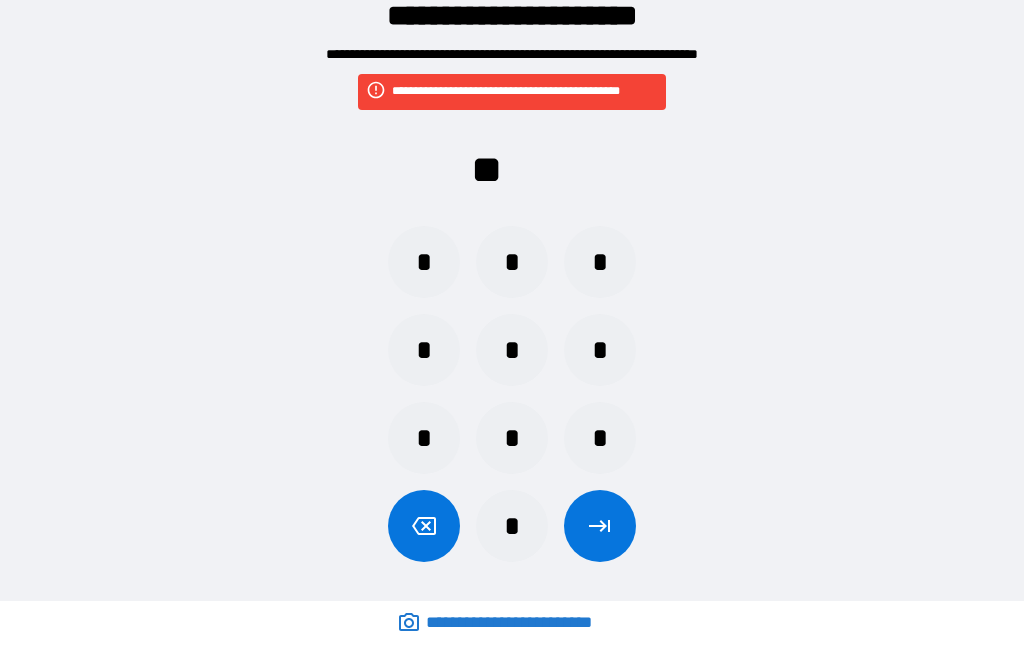 click on "*" at bounding box center [600, 350] 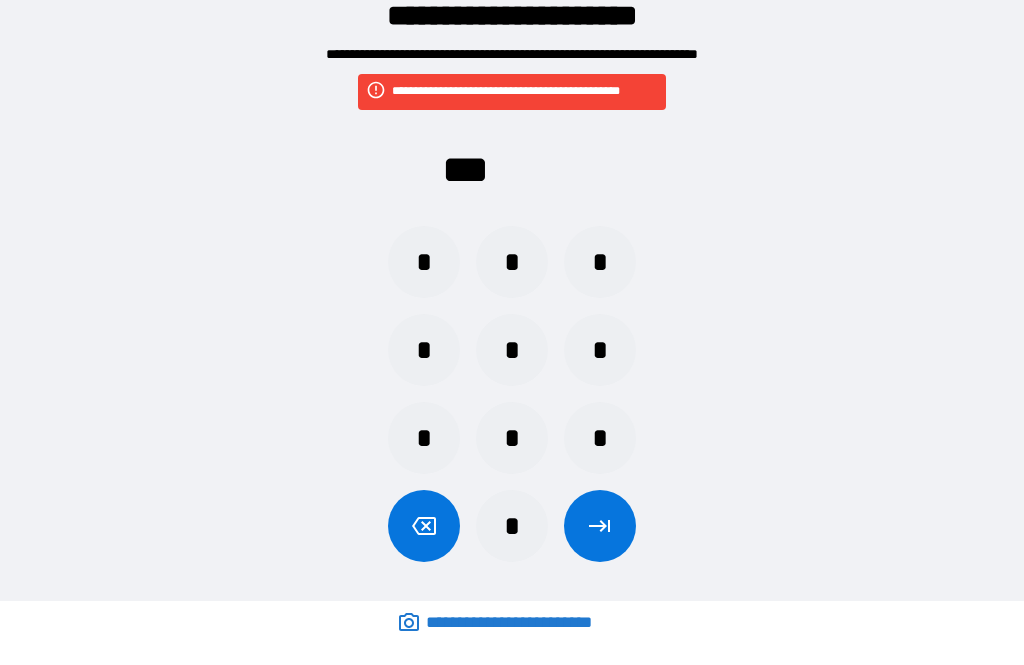 click on "*" at bounding box center (512, 438) 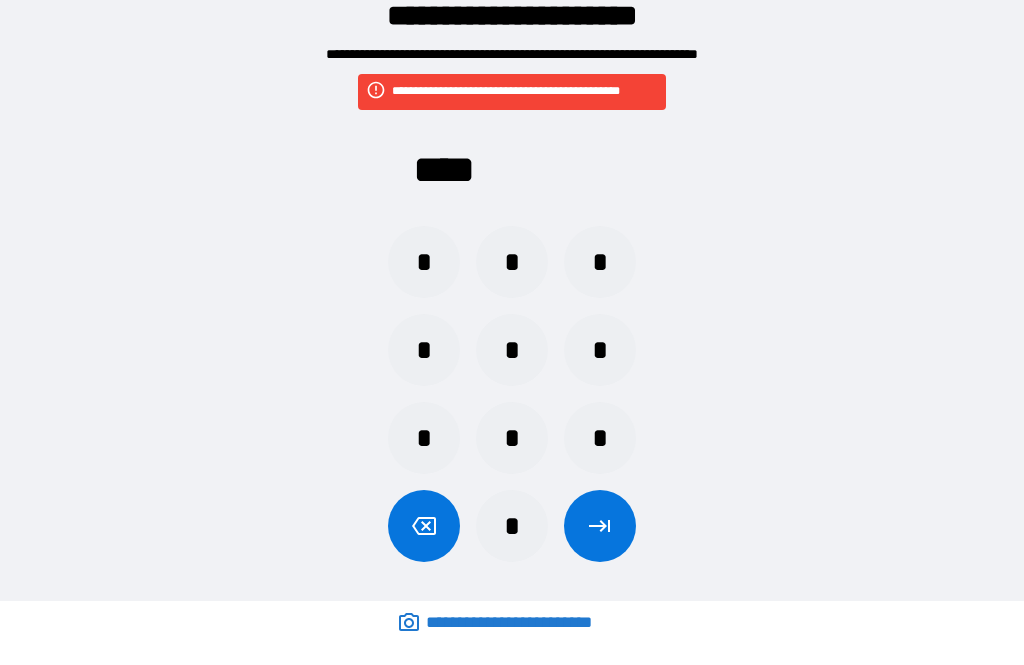 click 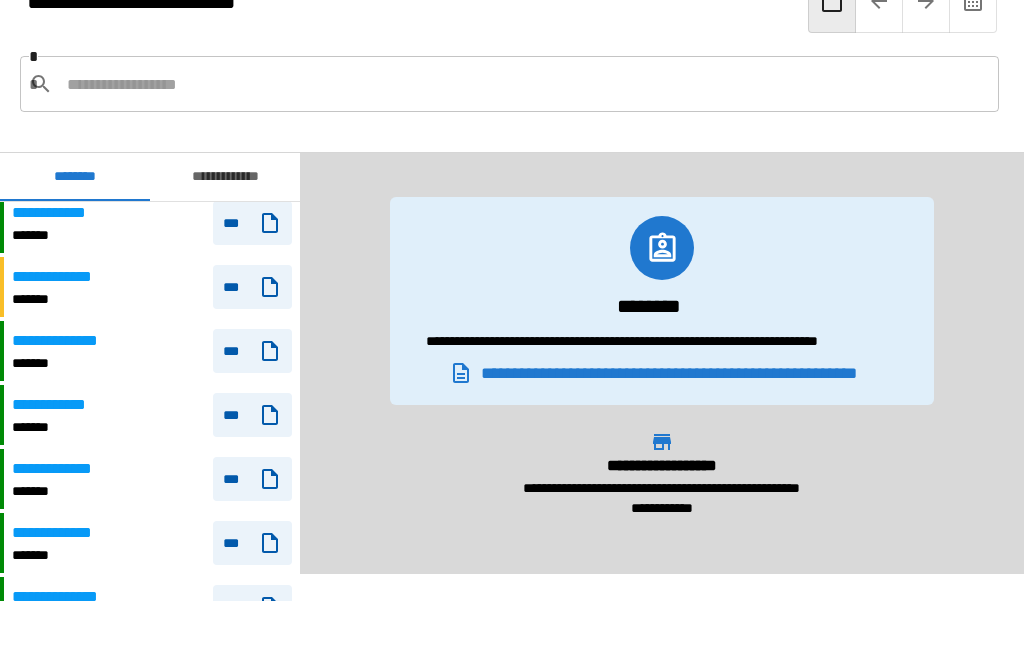 scroll, scrollTop: 969, scrollLeft: 0, axis: vertical 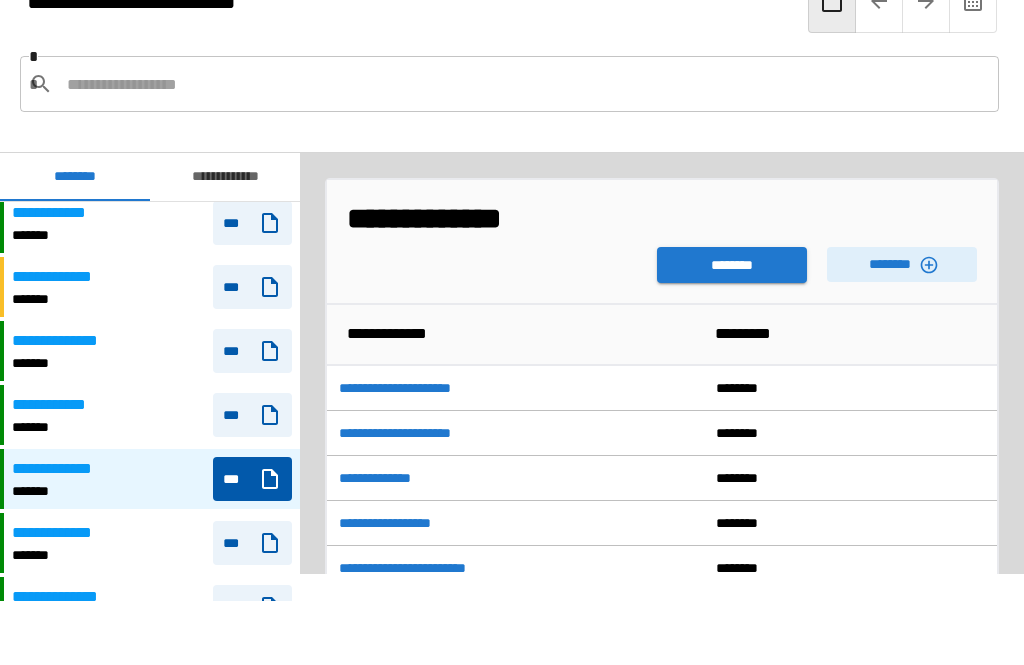 click on "********" at bounding box center [902, 264] 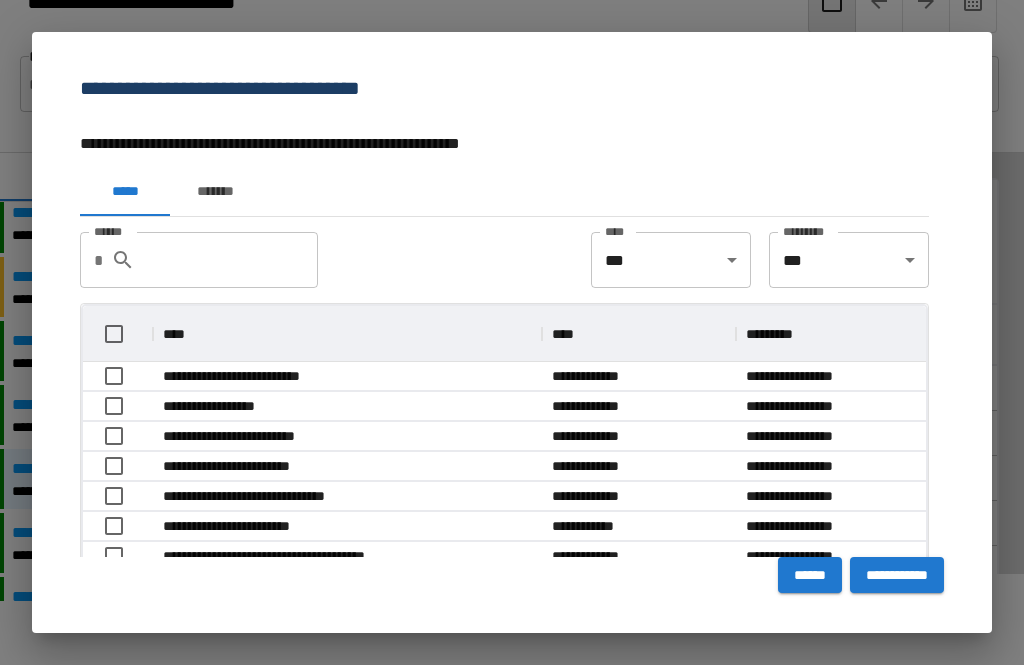 scroll, scrollTop: 1, scrollLeft: 1, axis: both 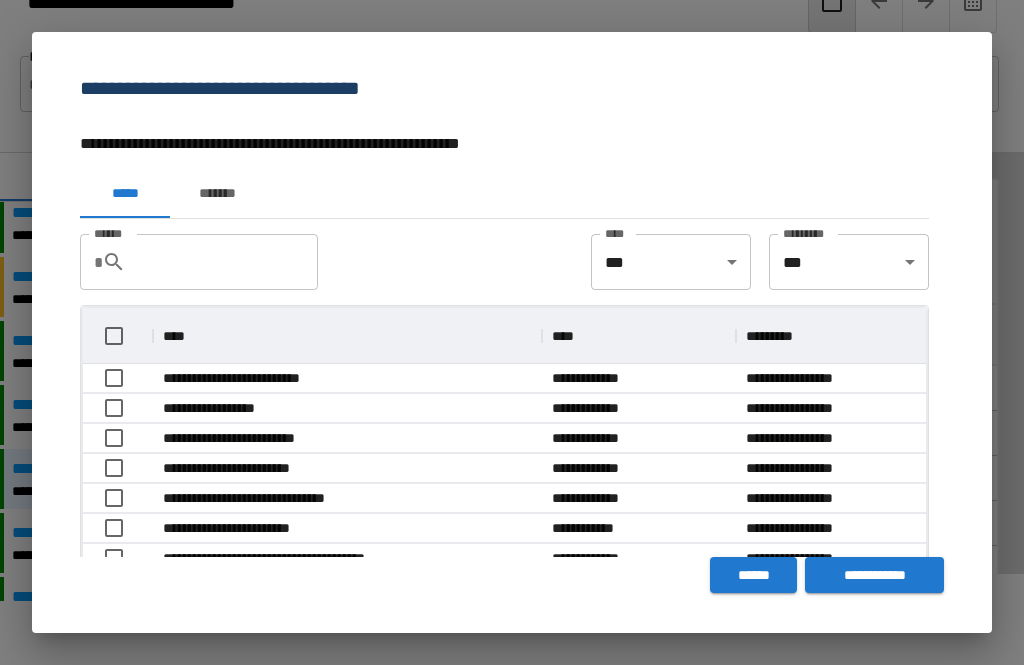 click on "******" at bounding box center (230, 262) 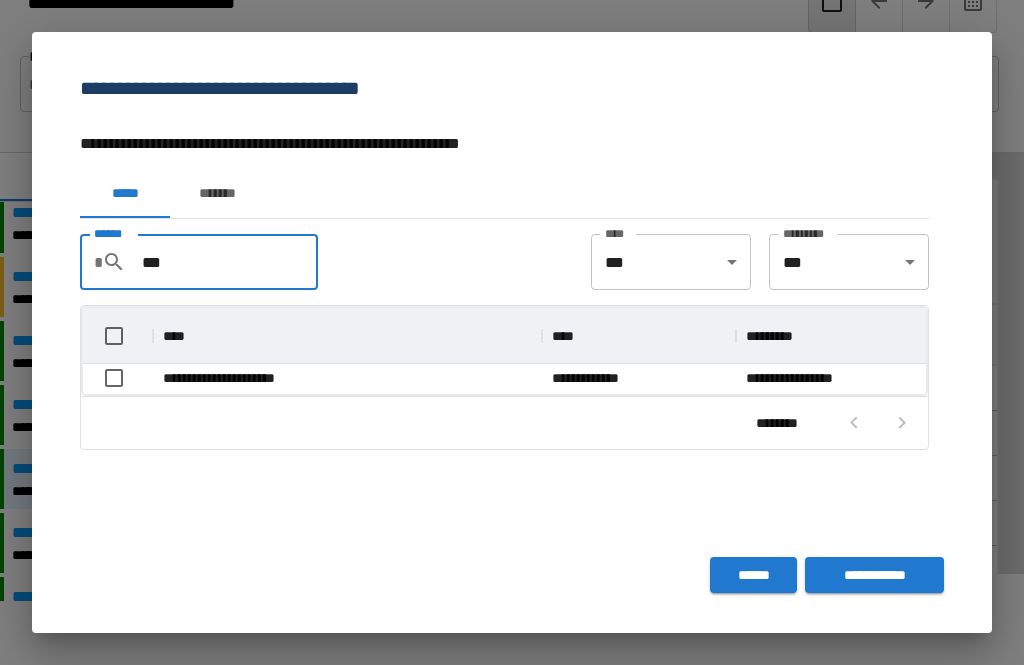 scroll, scrollTop: 86, scrollLeft: 843, axis: both 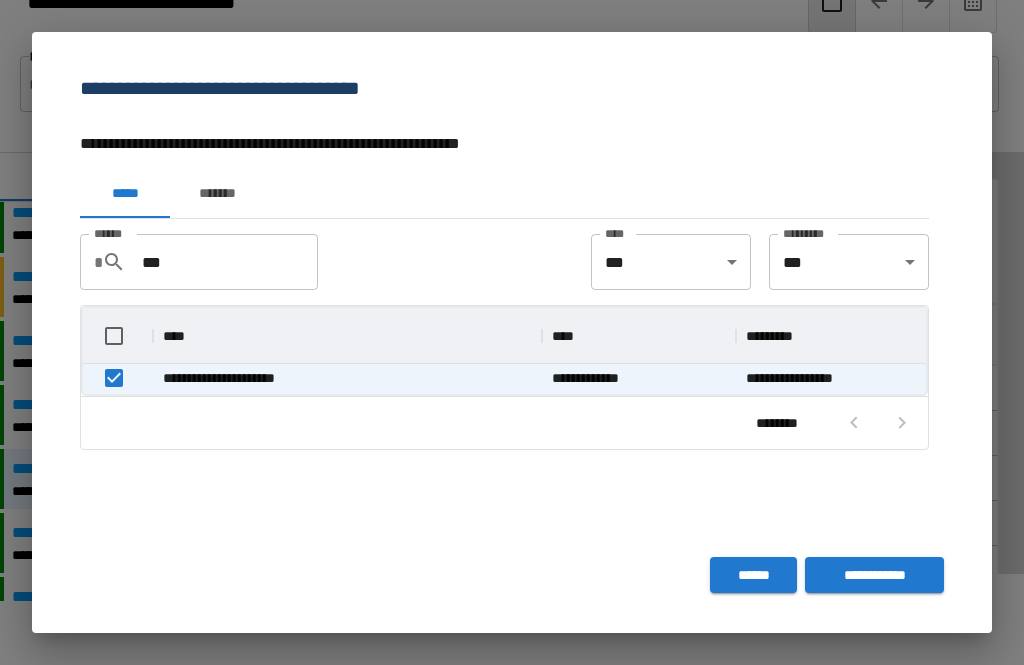 click on "**********" at bounding box center (874, 575) 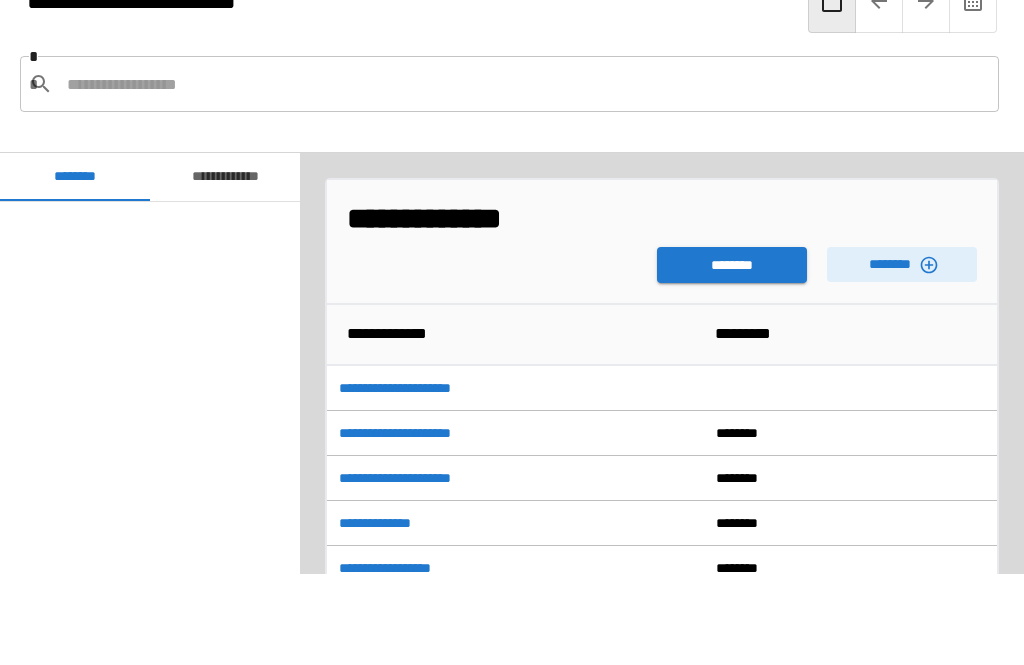 scroll, scrollTop: 969, scrollLeft: 0, axis: vertical 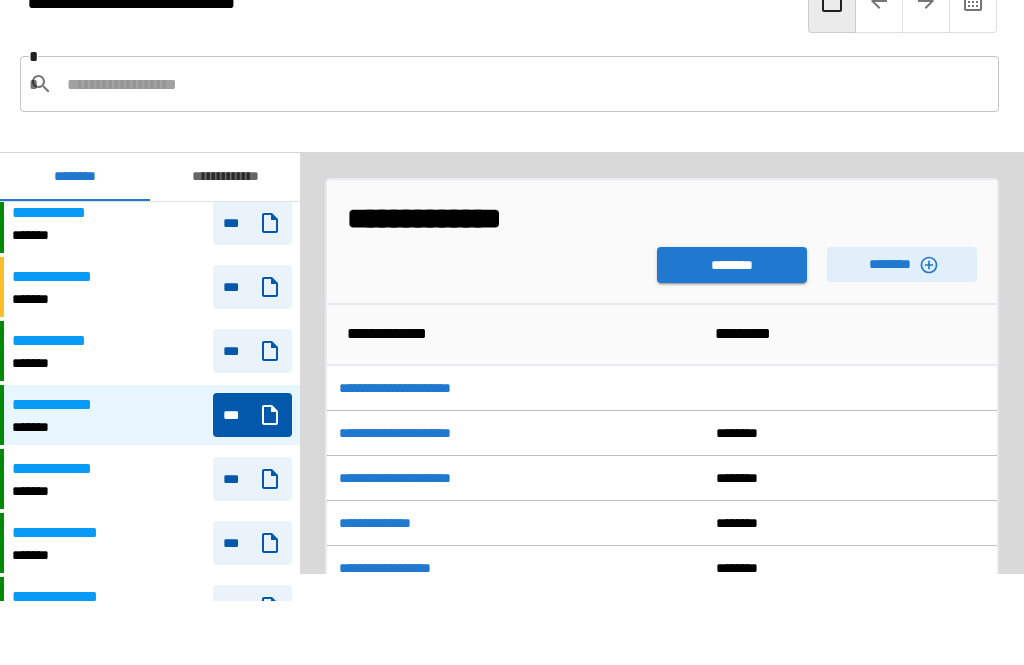 click on "********" at bounding box center [732, 265] 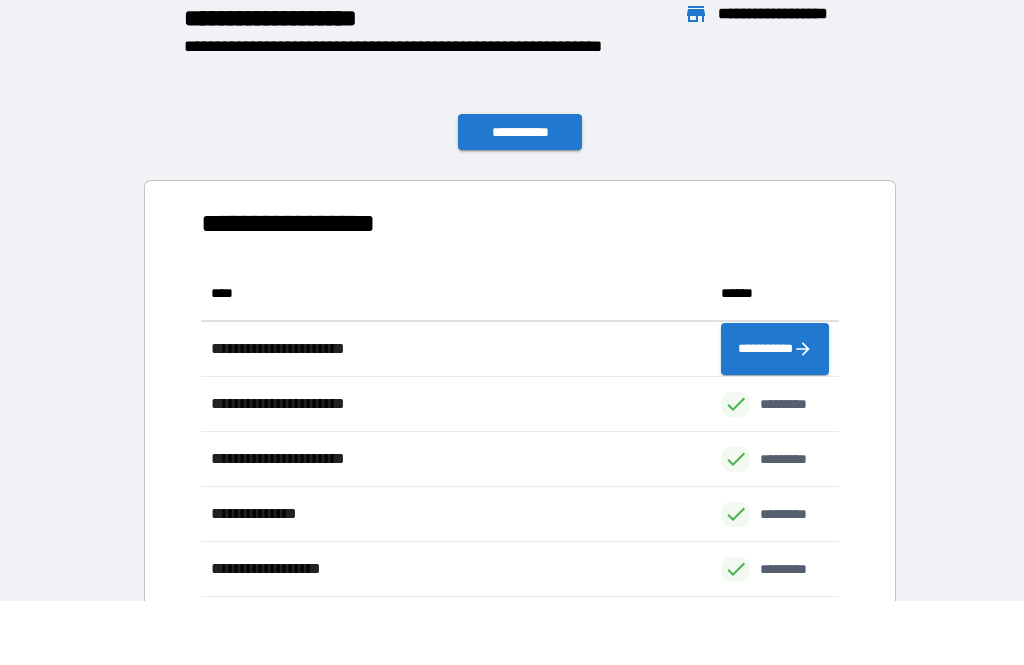 scroll, scrollTop: 496, scrollLeft: 638, axis: both 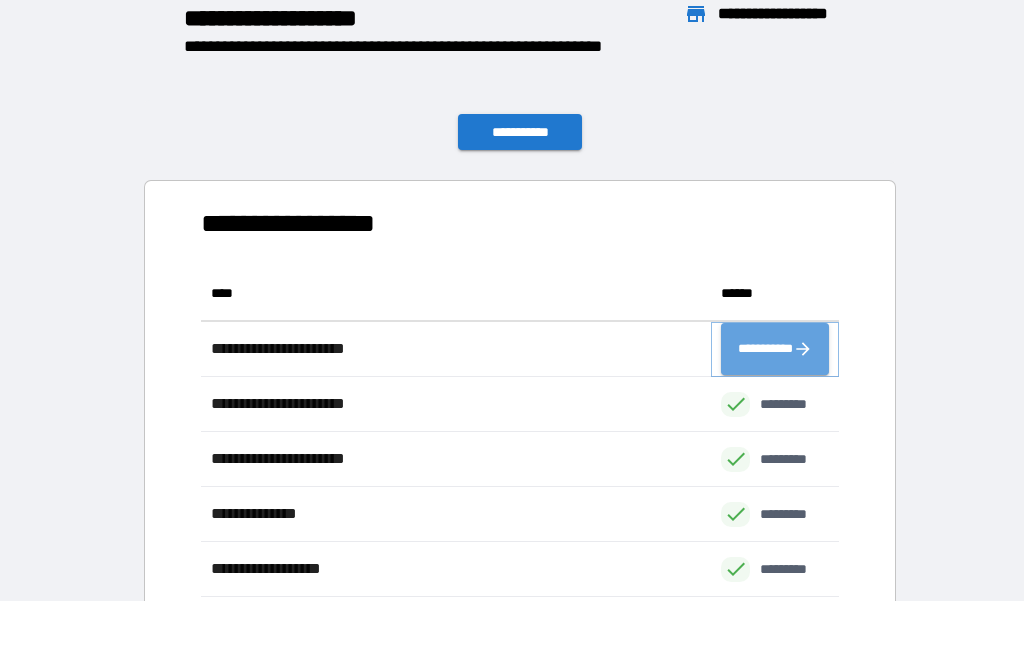click on "**********" at bounding box center (775, 349) 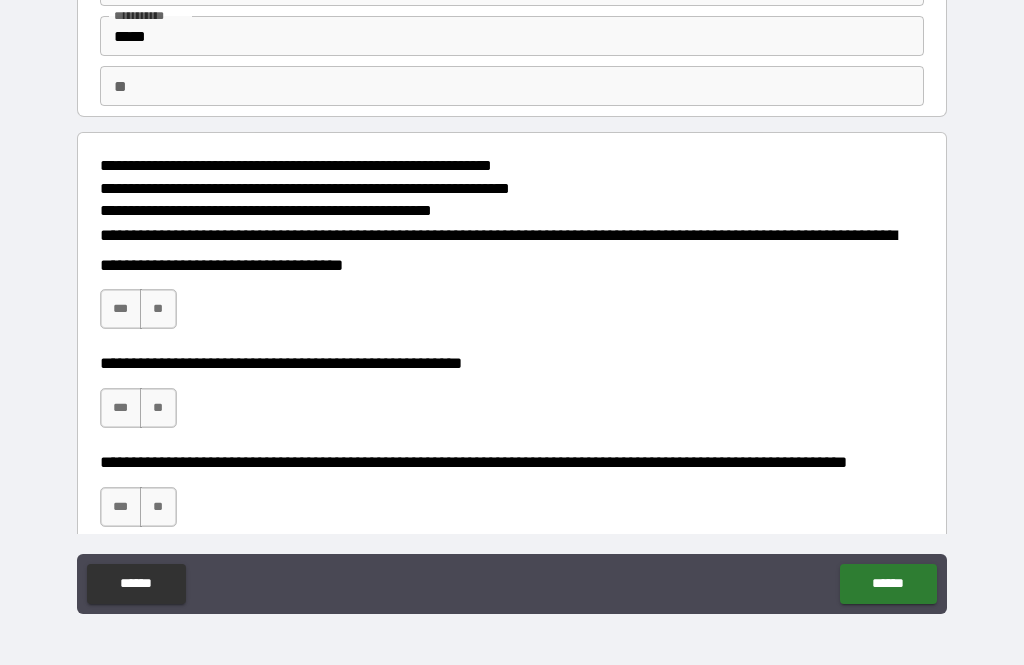 scroll, scrollTop: 124, scrollLeft: 0, axis: vertical 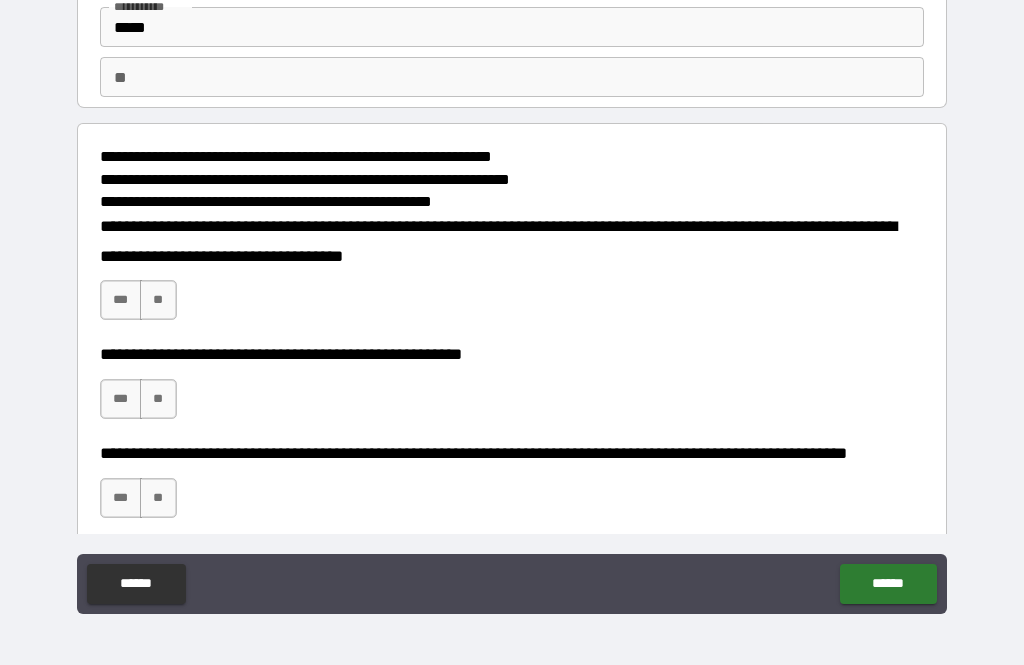 click on "**" at bounding box center [158, 300] 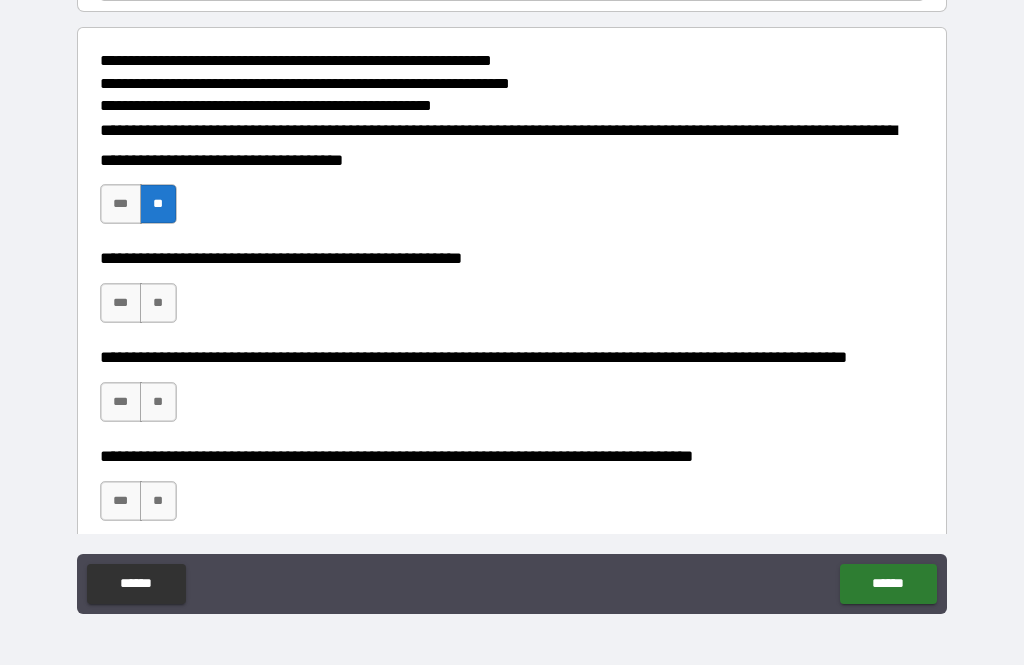 scroll, scrollTop: 222, scrollLeft: 0, axis: vertical 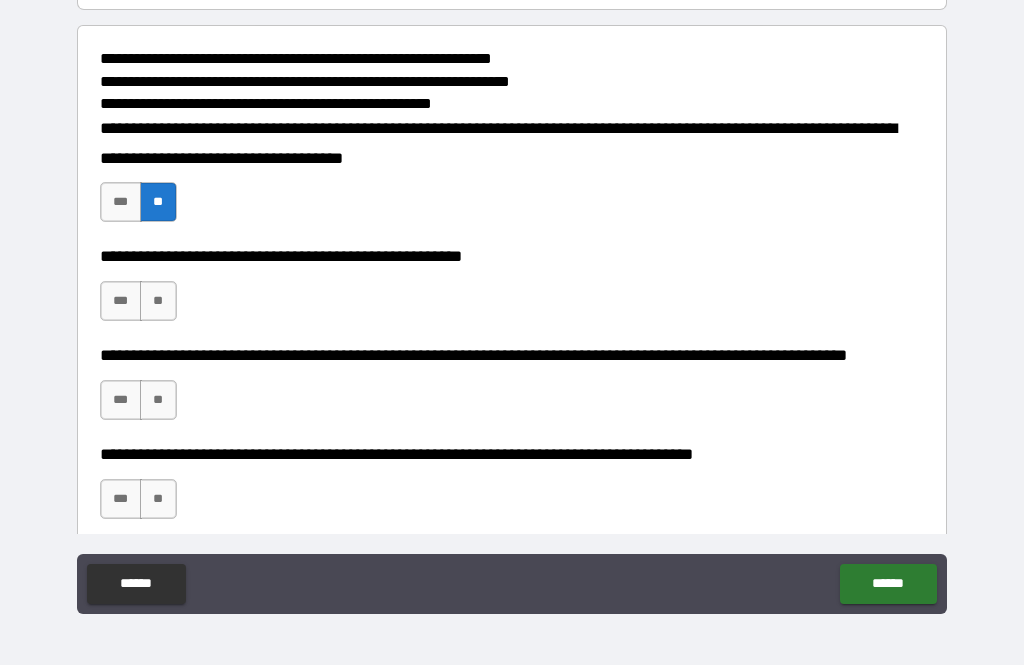click on "**" at bounding box center [158, 301] 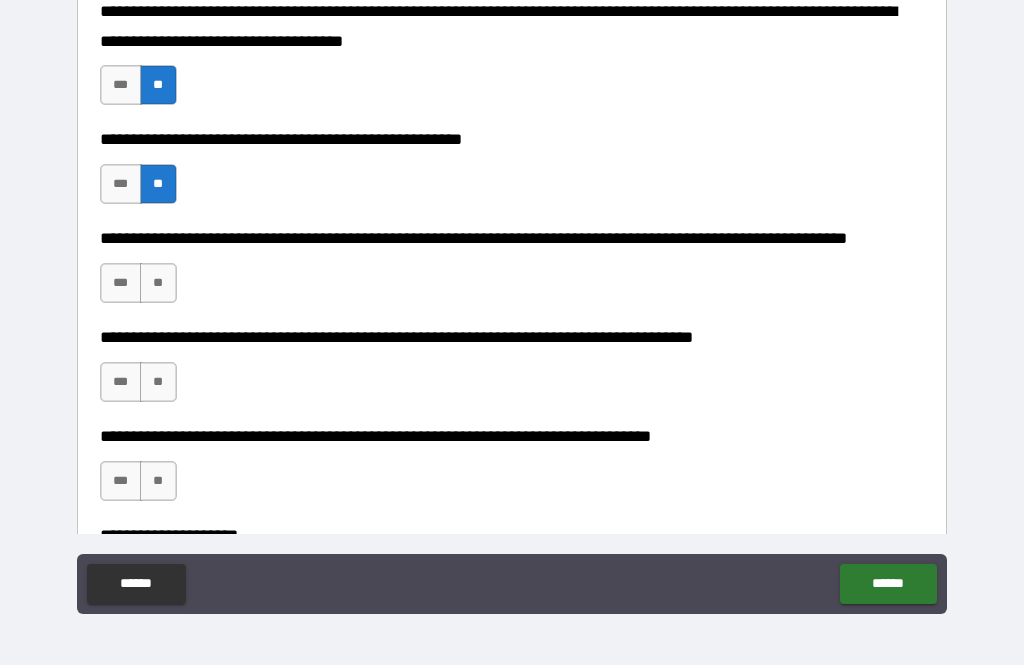 scroll, scrollTop: 343, scrollLeft: 0, axis: vertical 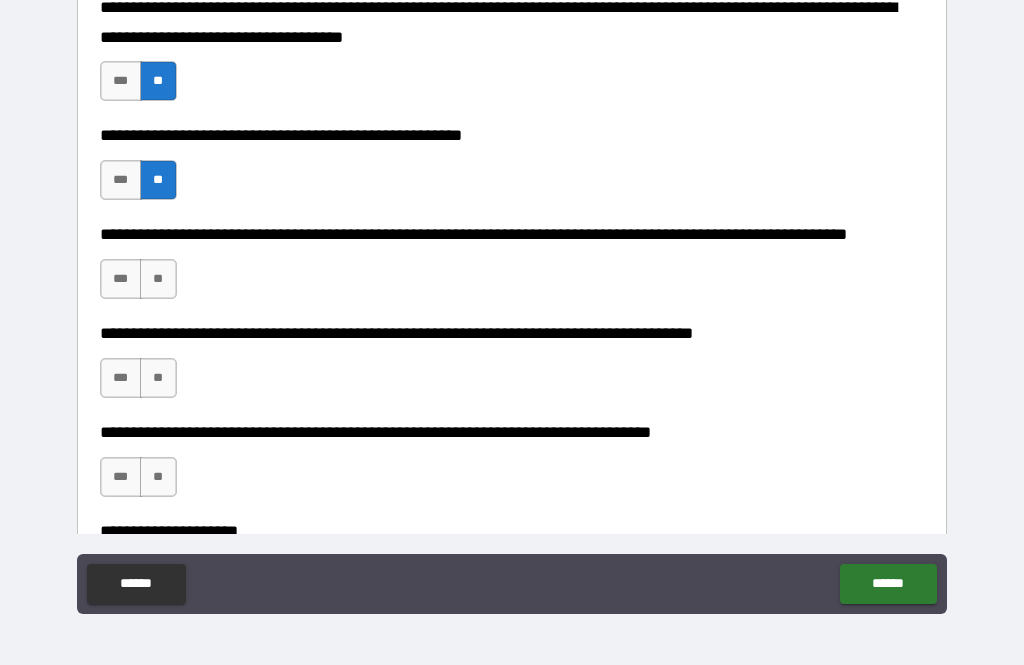 click on "**" at bounding box center (158, 279) 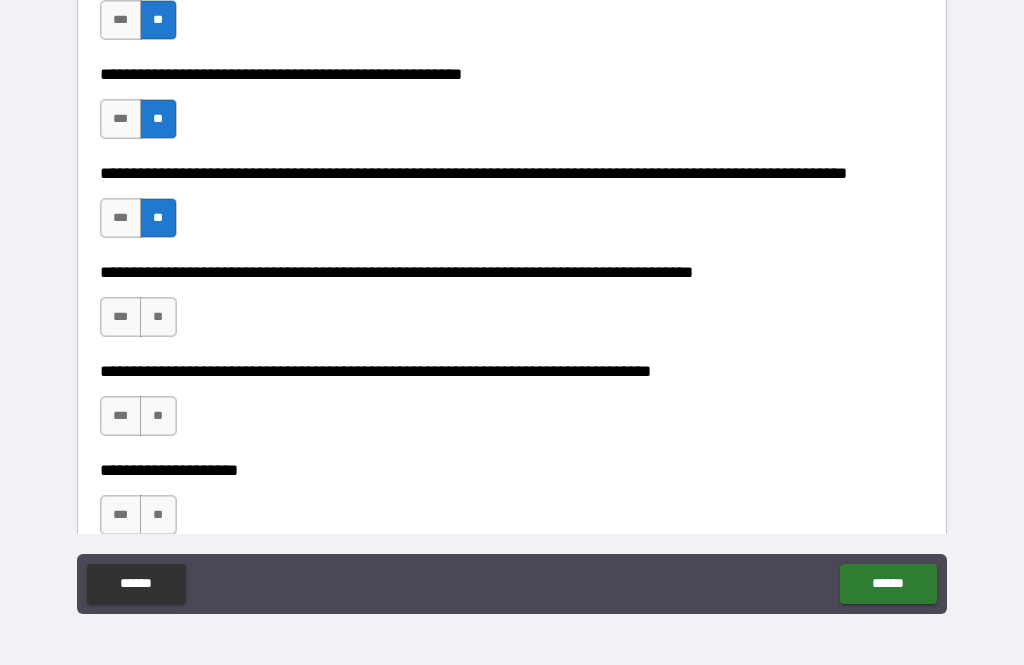 scroll, scrollTop: 418, scrollLeft: 0, axis: vertical 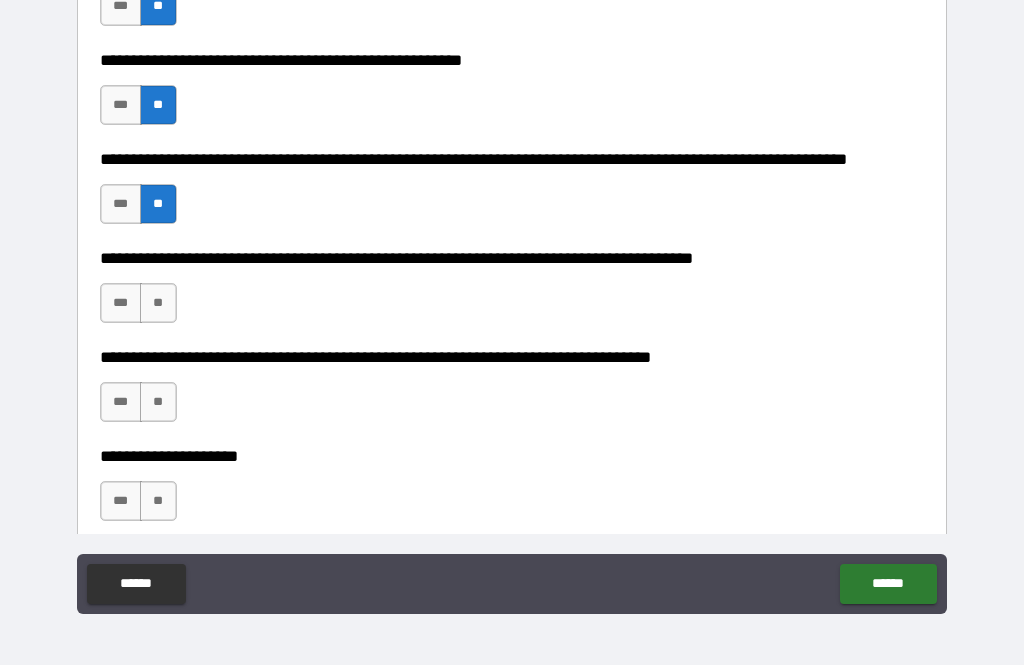 click on "**" at bounding box center [158, 303] 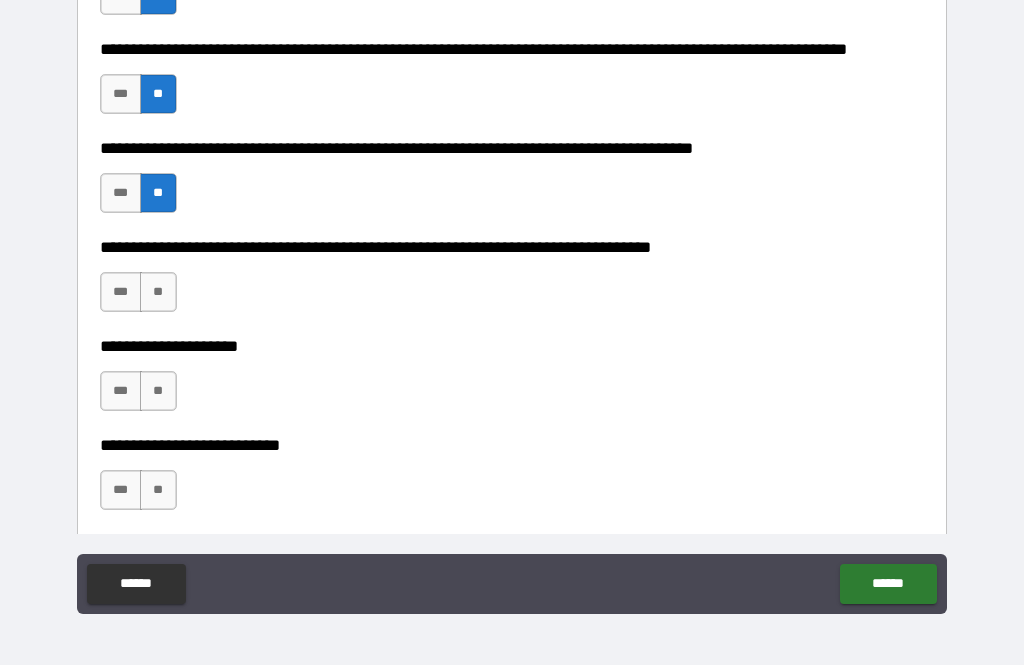 scroll, scrollTop: 528, scrollLeft: 0, axis: vertical 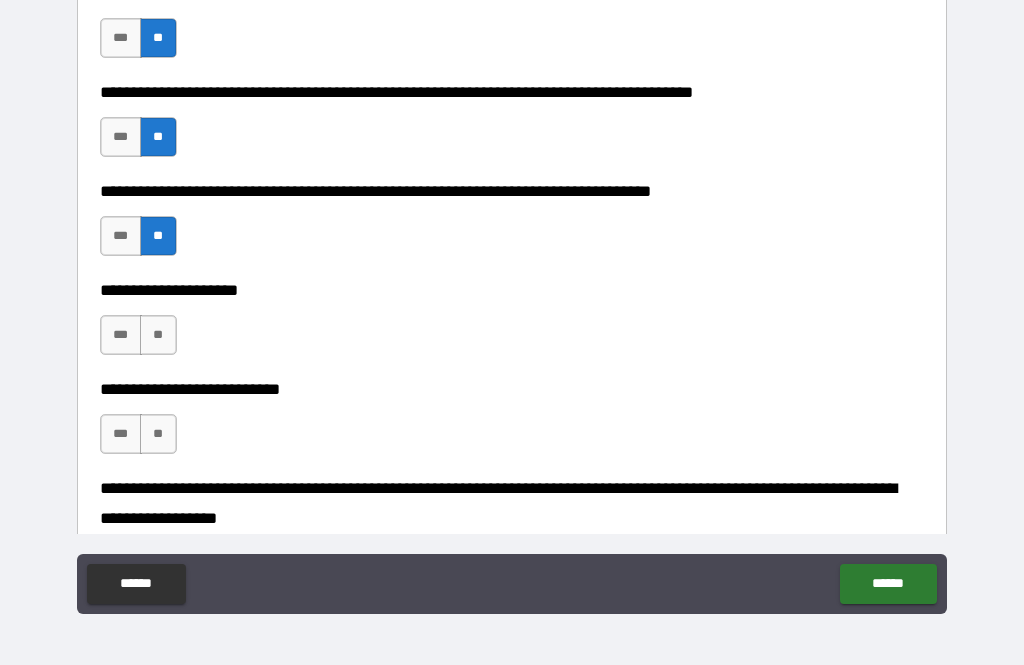 click on "**" at bounding box center (158, 335) 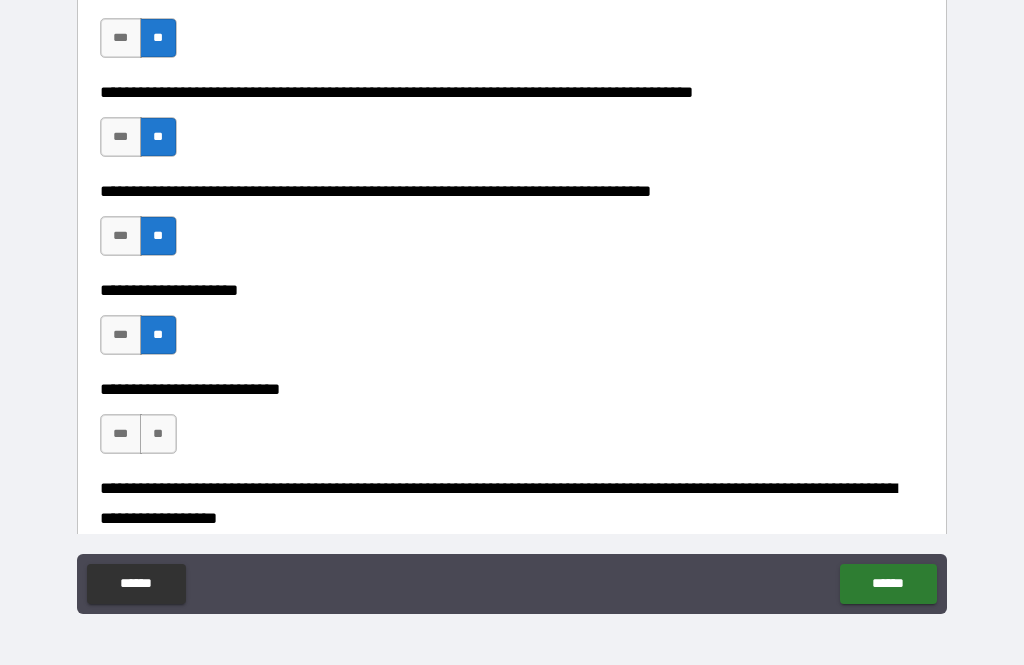 click on "**" at bounding box center [158, 434] 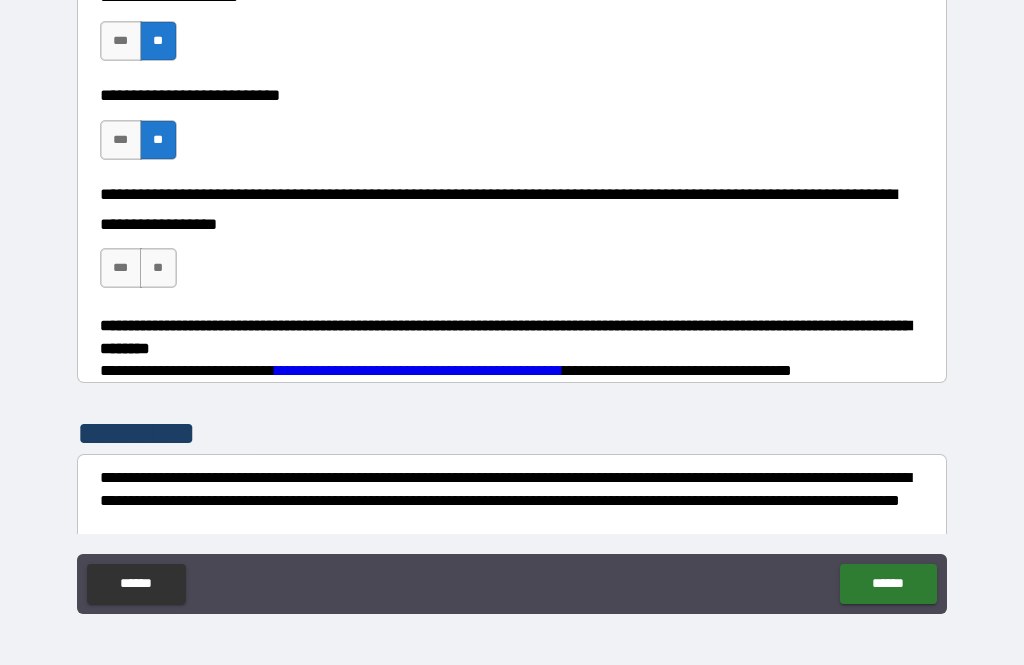 scroll, scrollTop: 879, scrollLeft: 0, axis: vertical 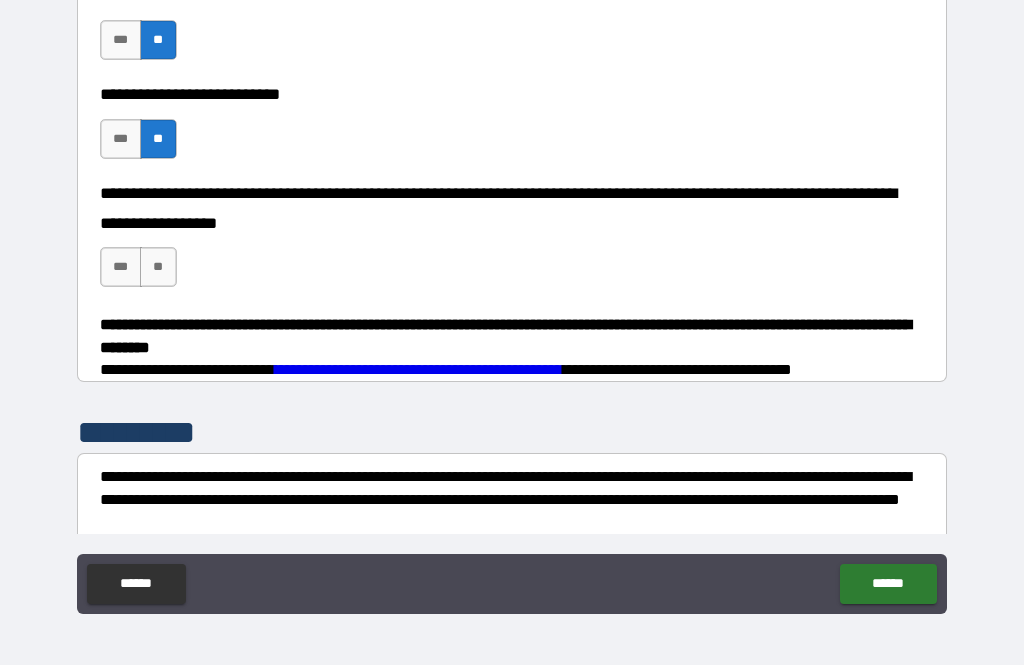 click on "**" at bounding box center (158, 267) 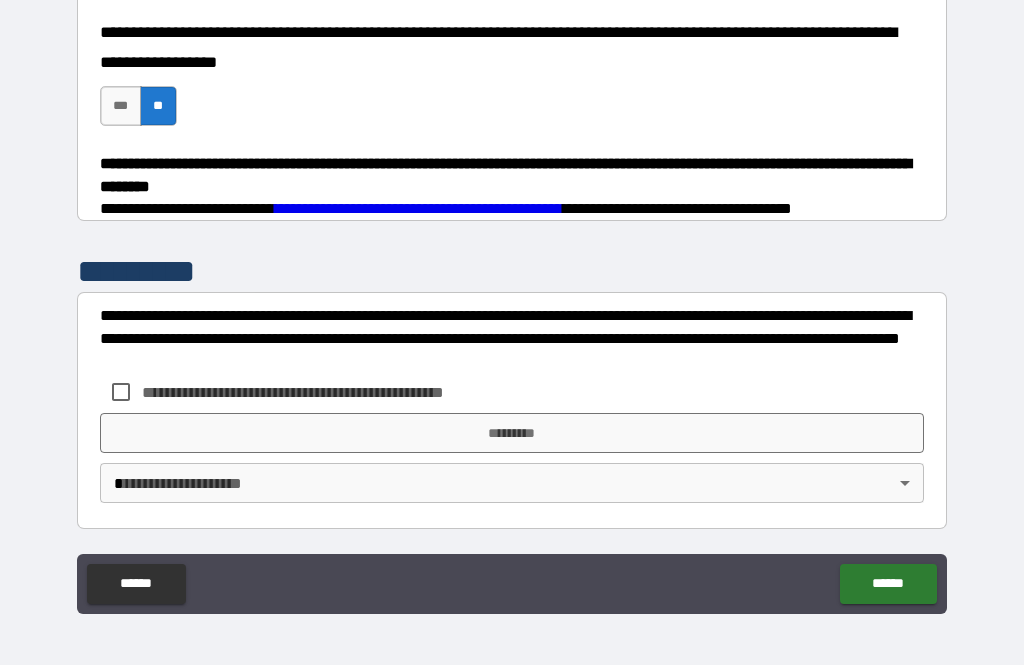 scroll, scrollTop: 1039, scrollLeft: 0, axis: vertical 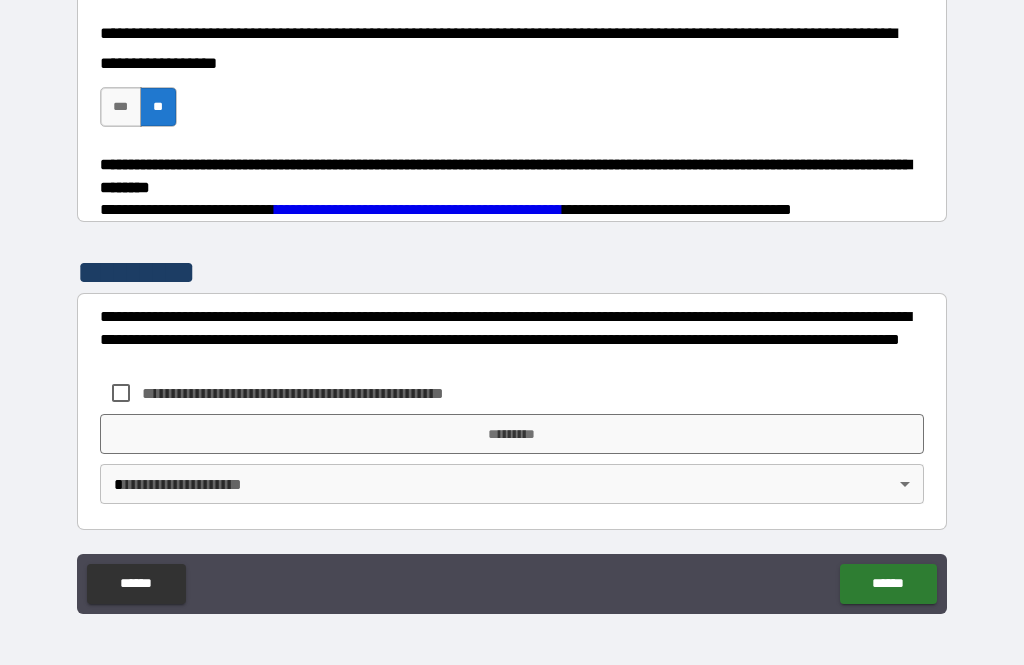 click on "*********" at bounding box center (512, 434) 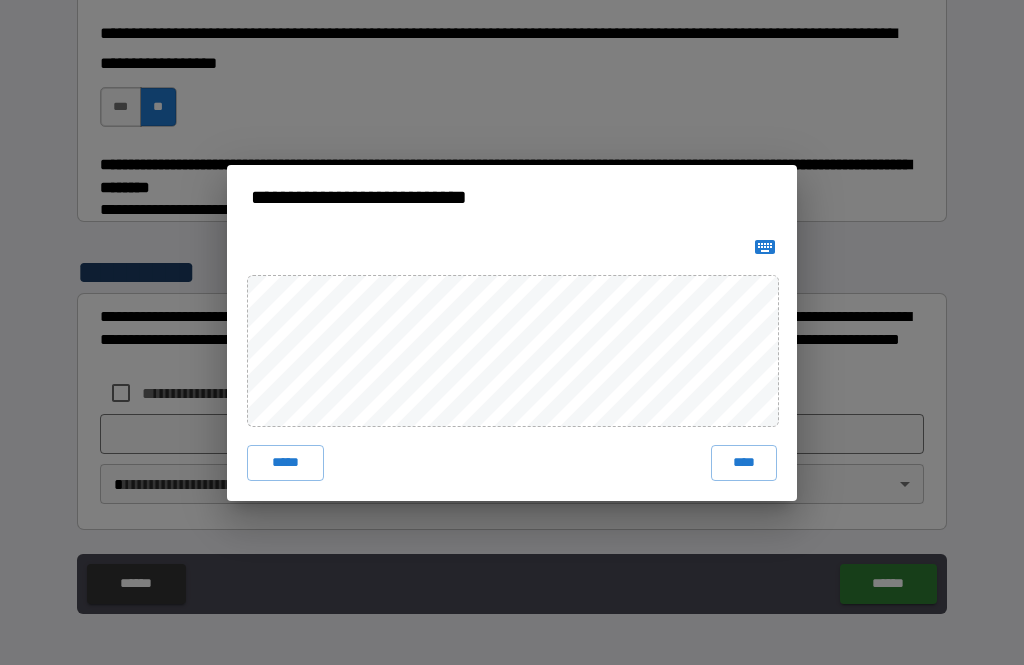 click on "****" at bounding box center (744, 463) 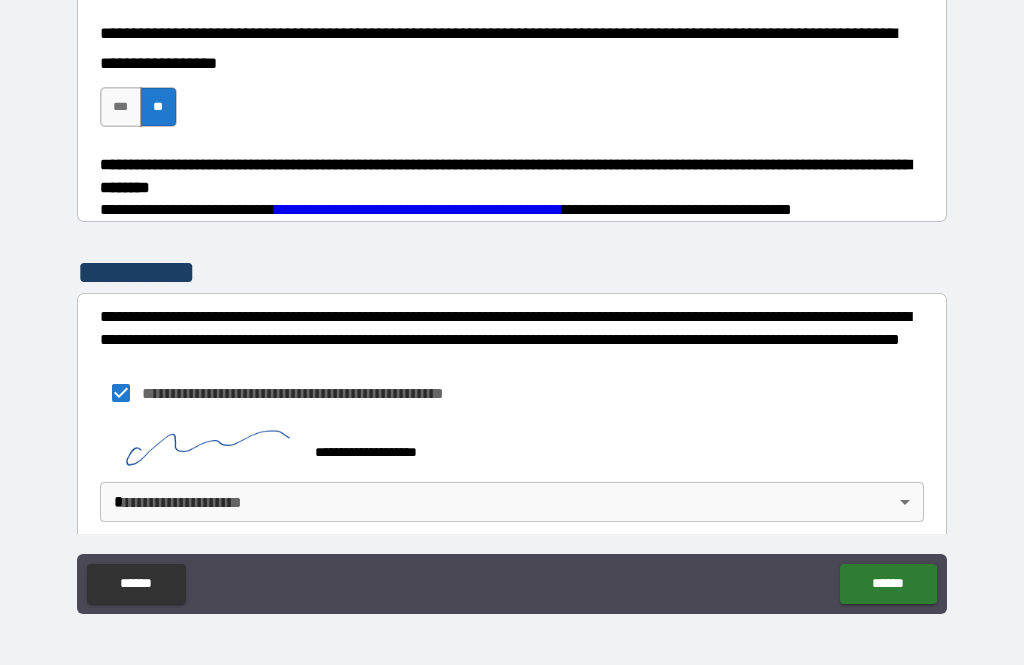 click on "******" at bounding box center (888, 584) 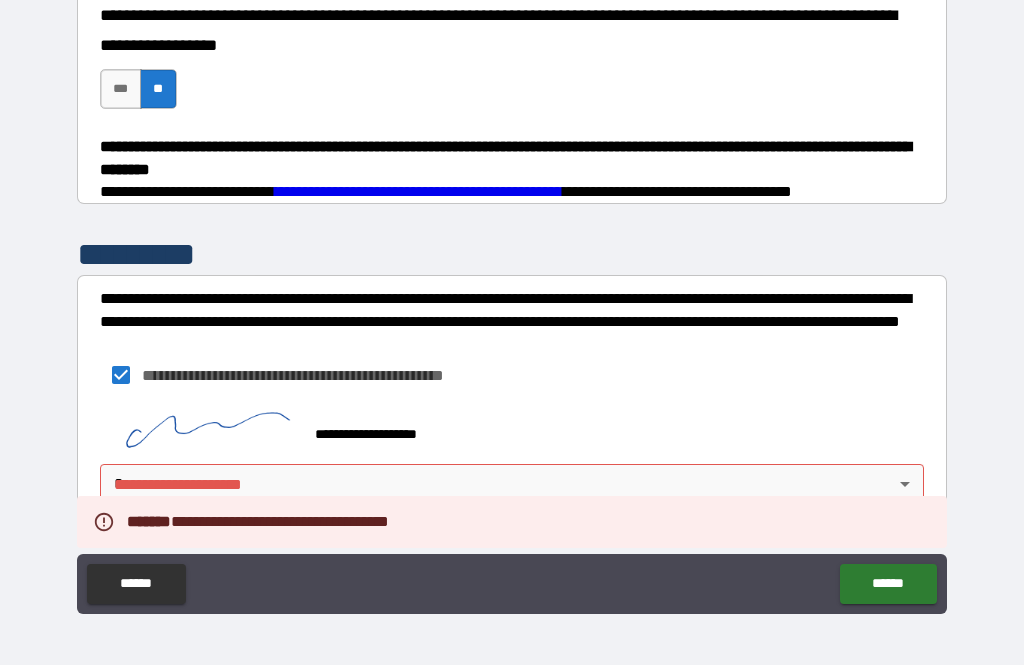 scroll, scrollTop: 1056, scrollLeft: 0, axis: vertical 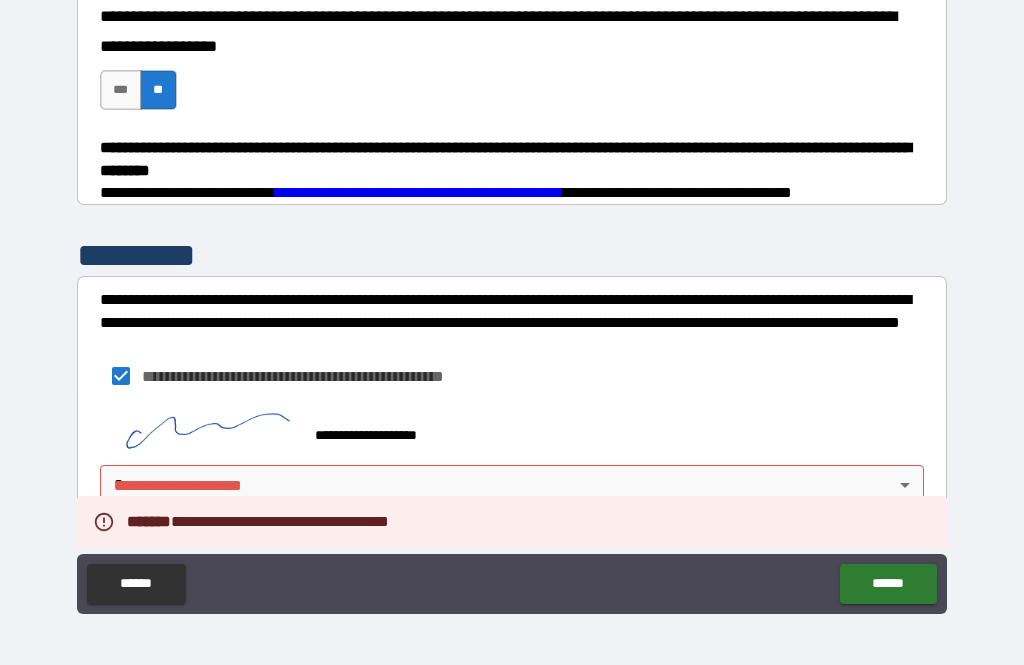 click on "**********" at bounding box center [512, 300] 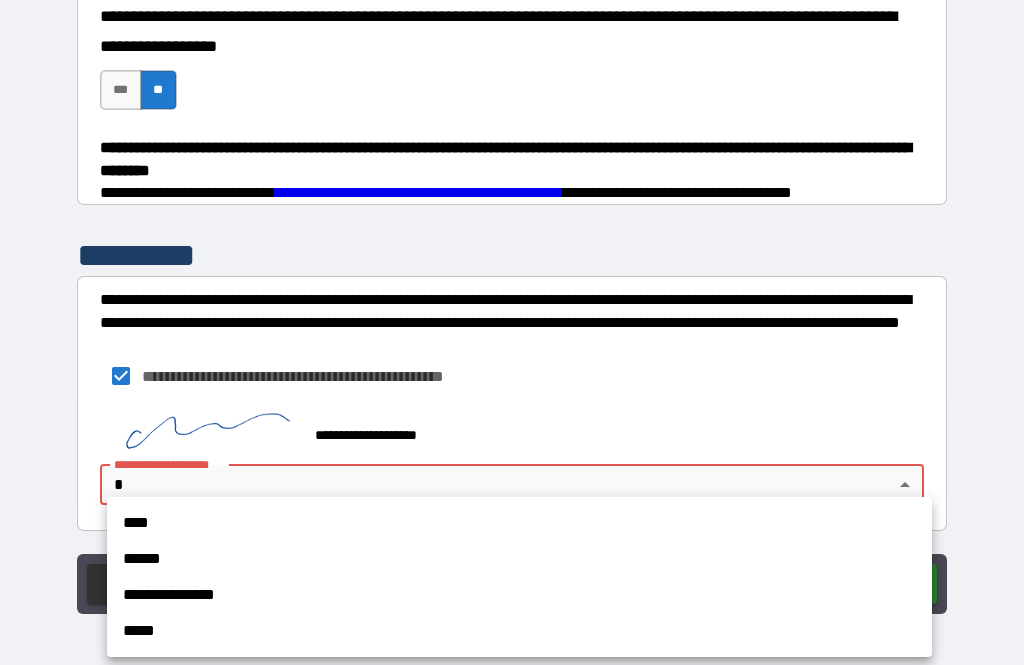click on "**********" at bounding box center (519, 595) 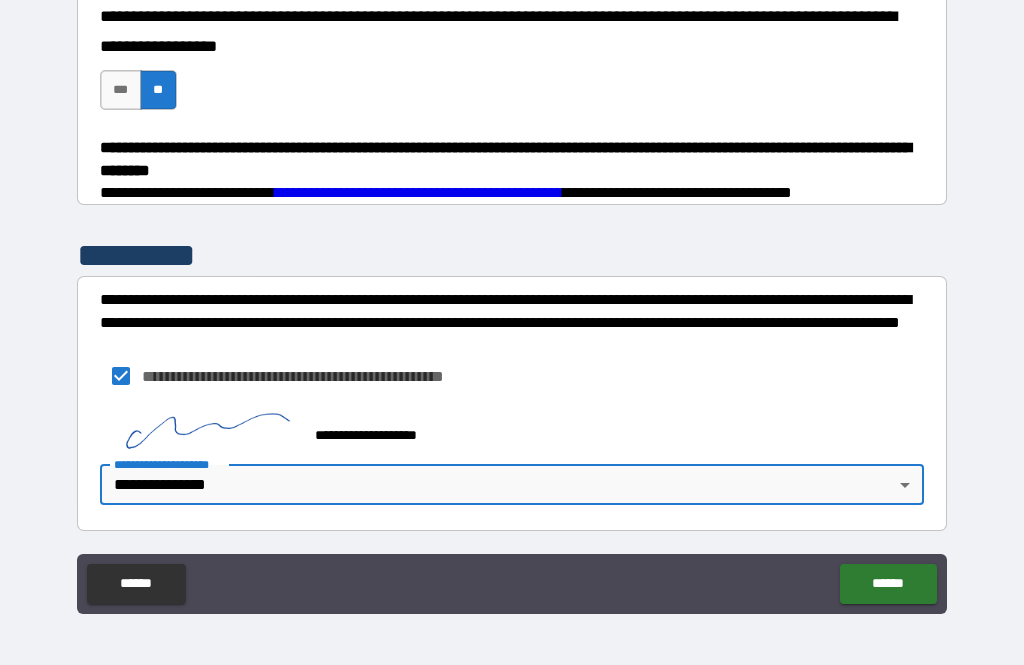click on "******" at bounding box center [888, 584] 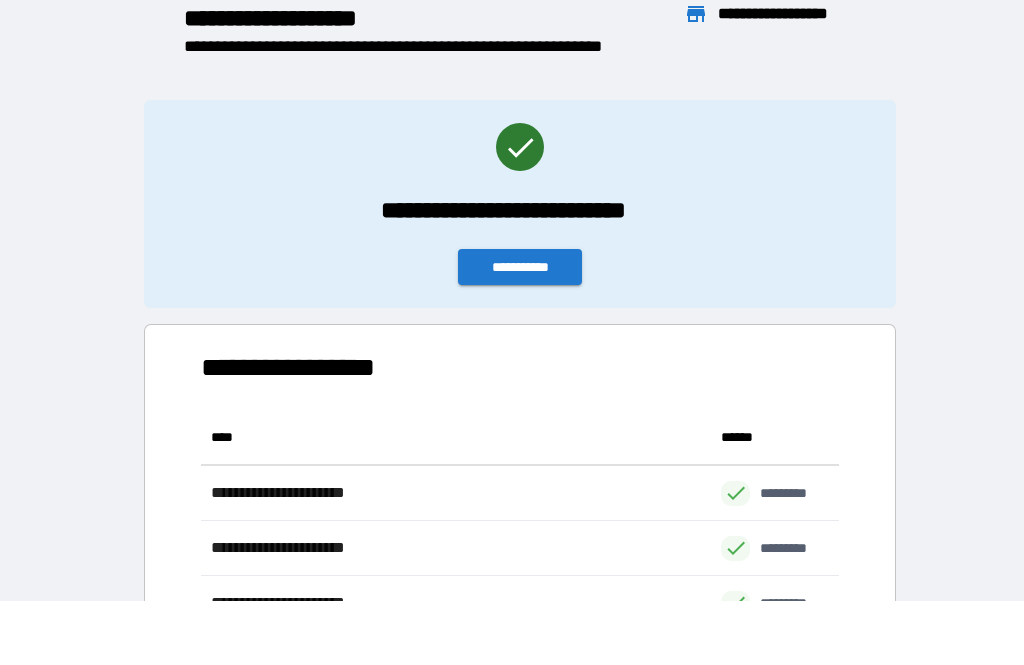scroll, scrollTop: 1, scrollLeft: 1, axis: both 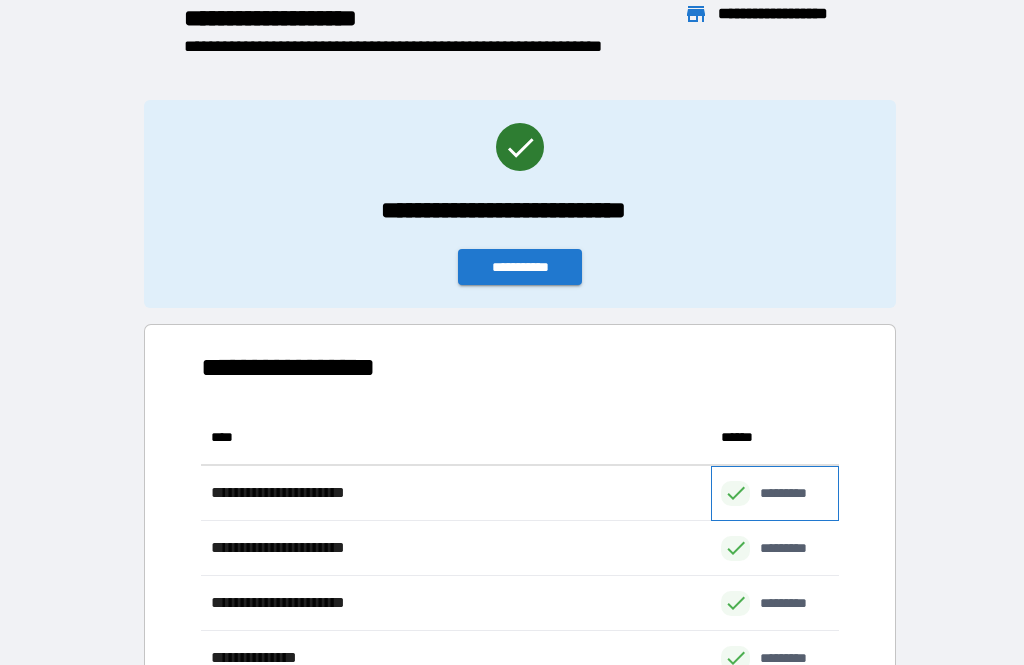click on "*********" at bounding box center (794, 493) 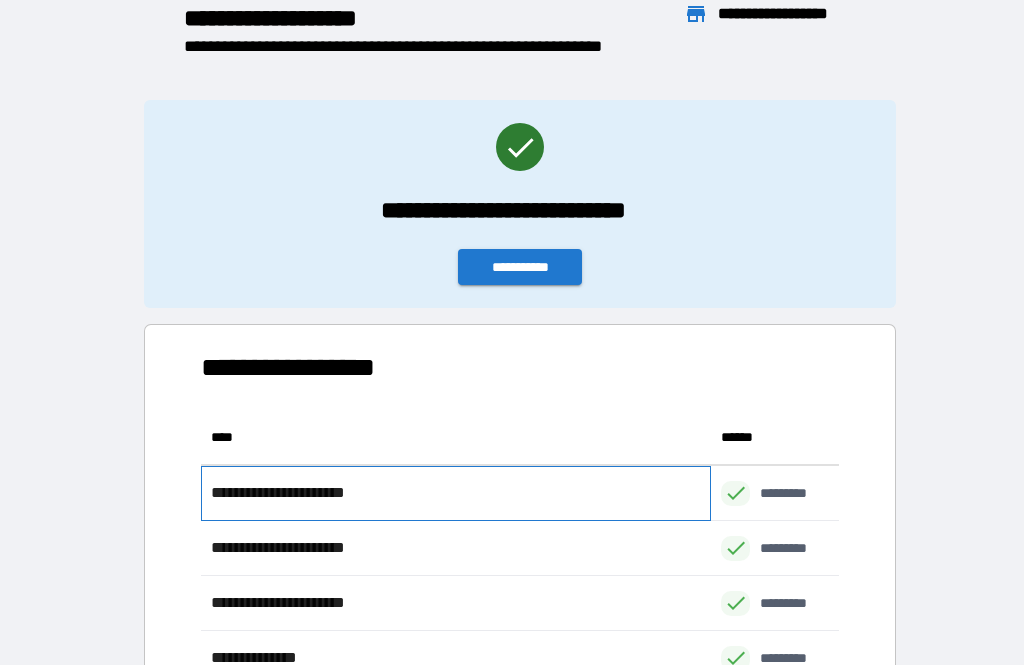 click on "**********" at bounding box center [297, 493] 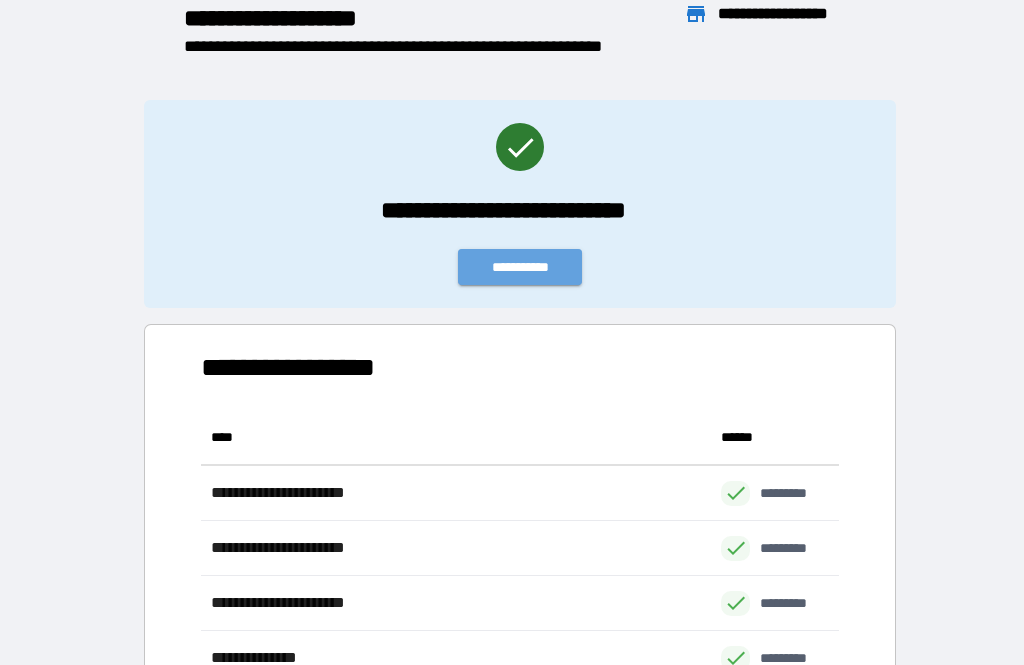 click on "**********" at bounding box center (520, 267) 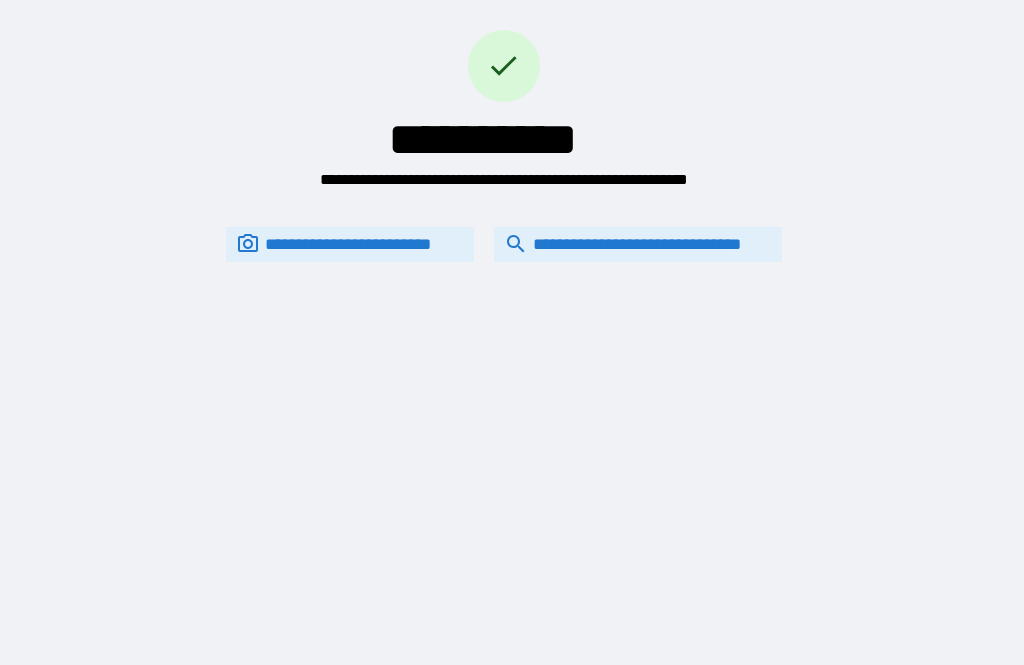 click on "**********" at bounding box center [638, 244] 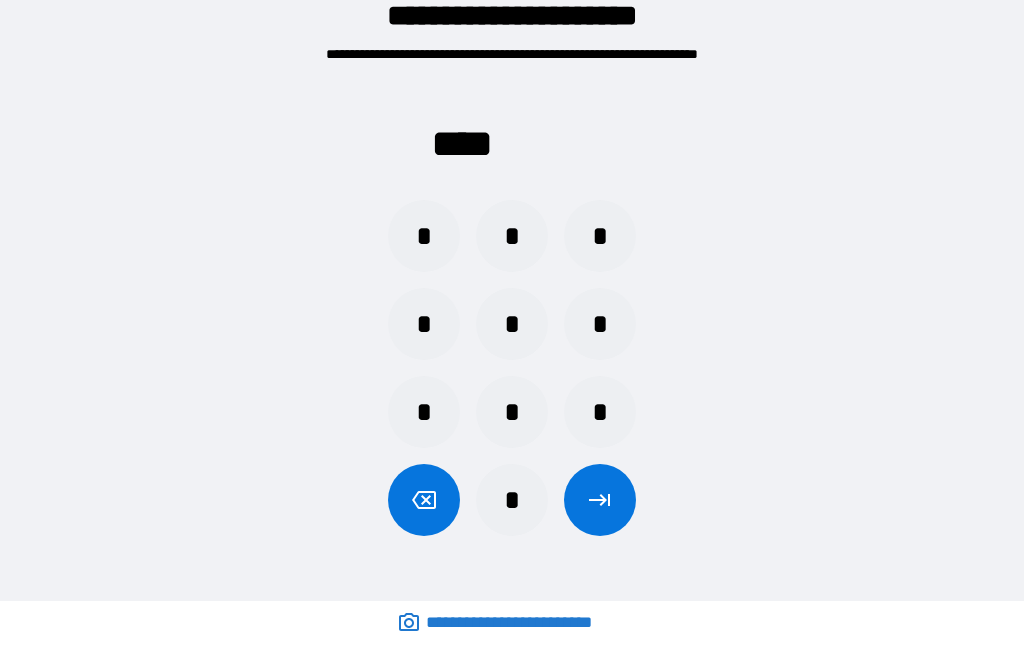 click on "*" at bounding box center [512, 412] 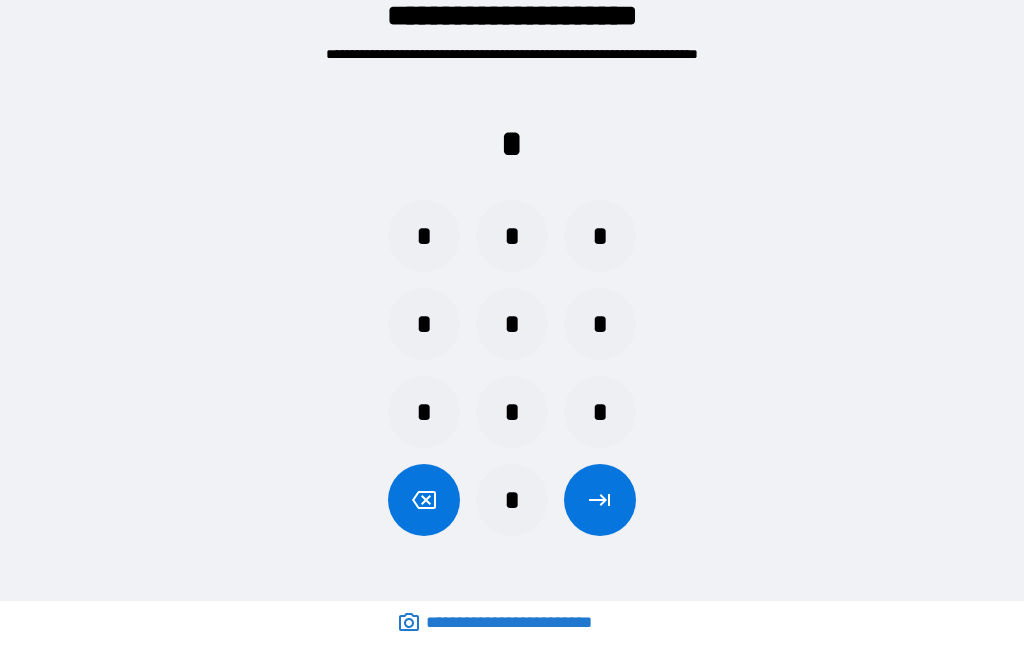 click on "*" at bounding box center [512, 324] 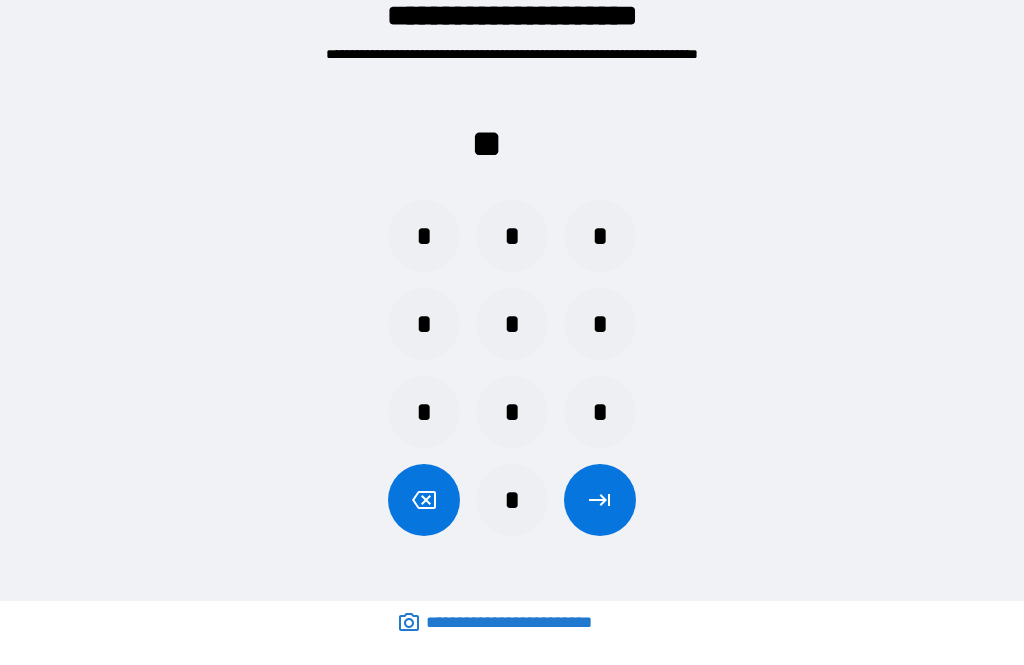 click on "*" at bounding box center [600, 324] 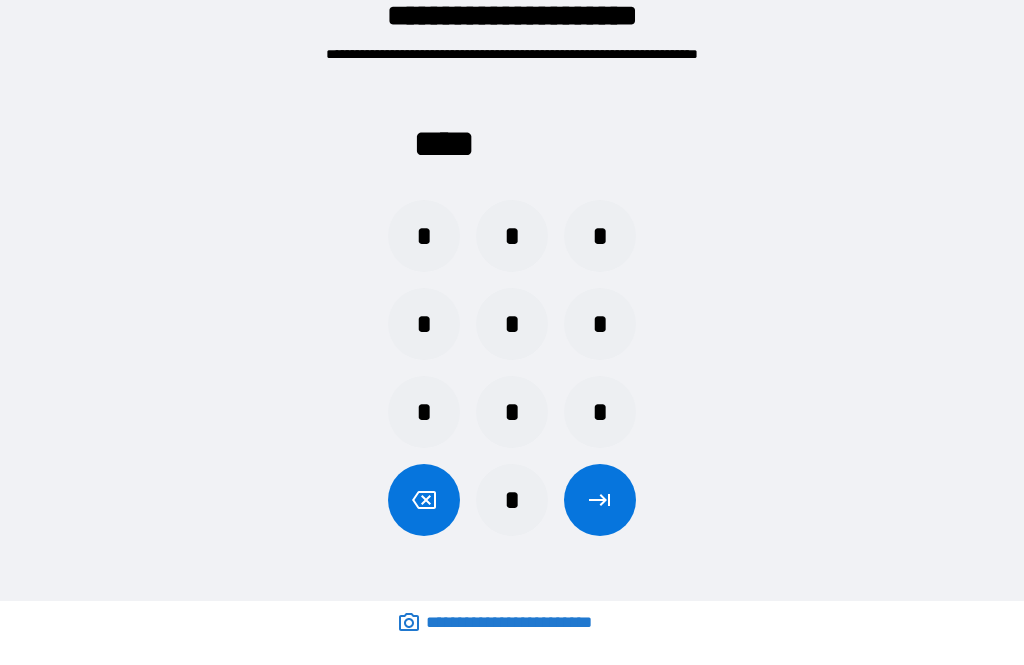 click at bounding box center (600, 500) 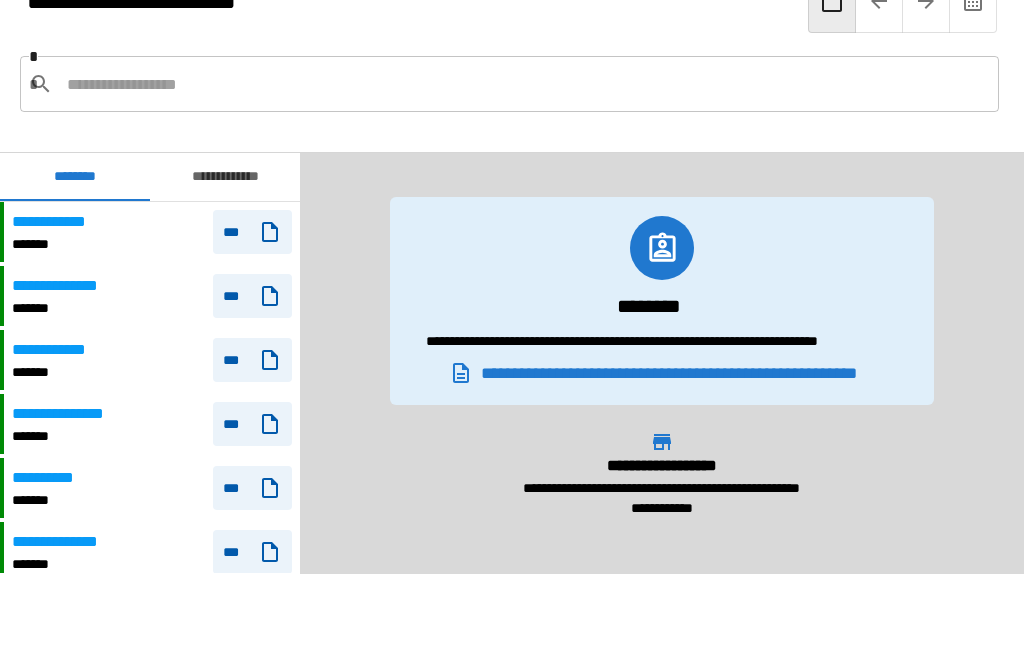 scroll, scrollTop: 969, scrollLeft: 0, axis: vertical 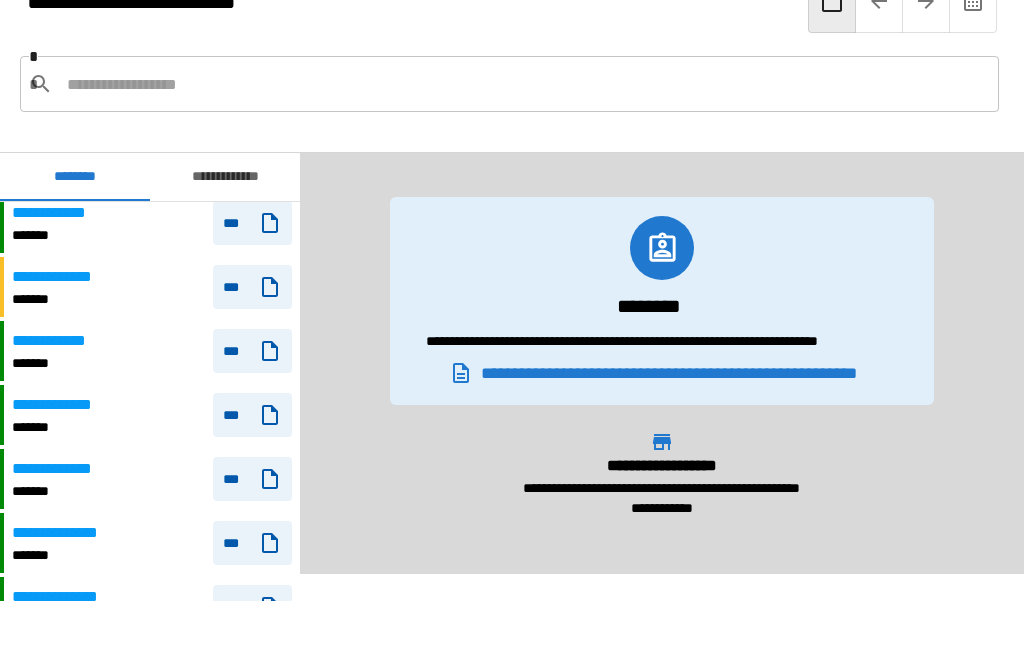 click on "***" at bounding box center (252, 479) 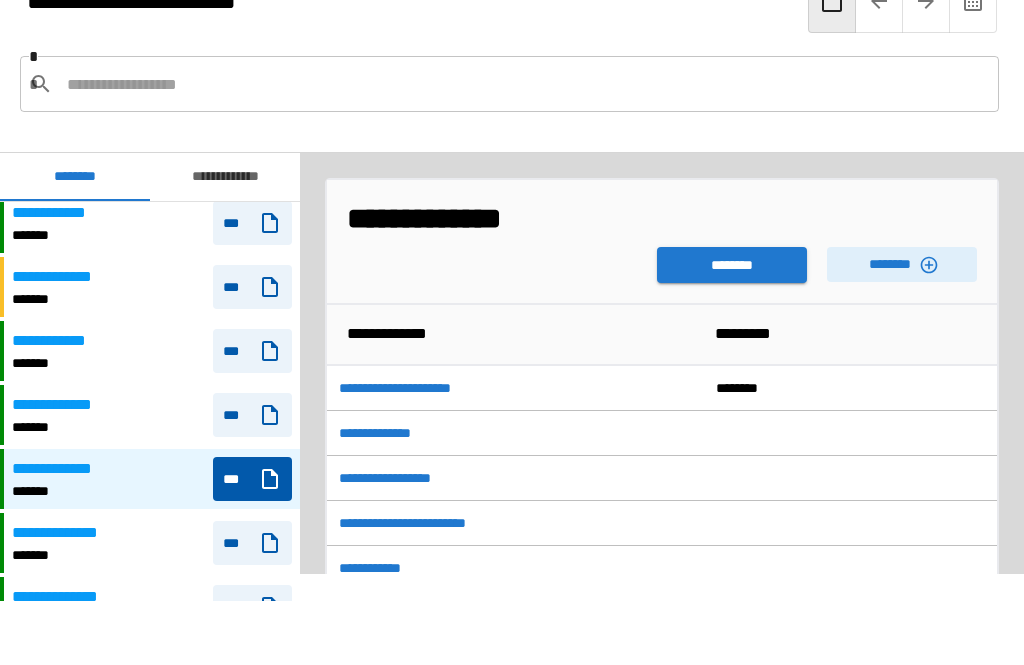 click 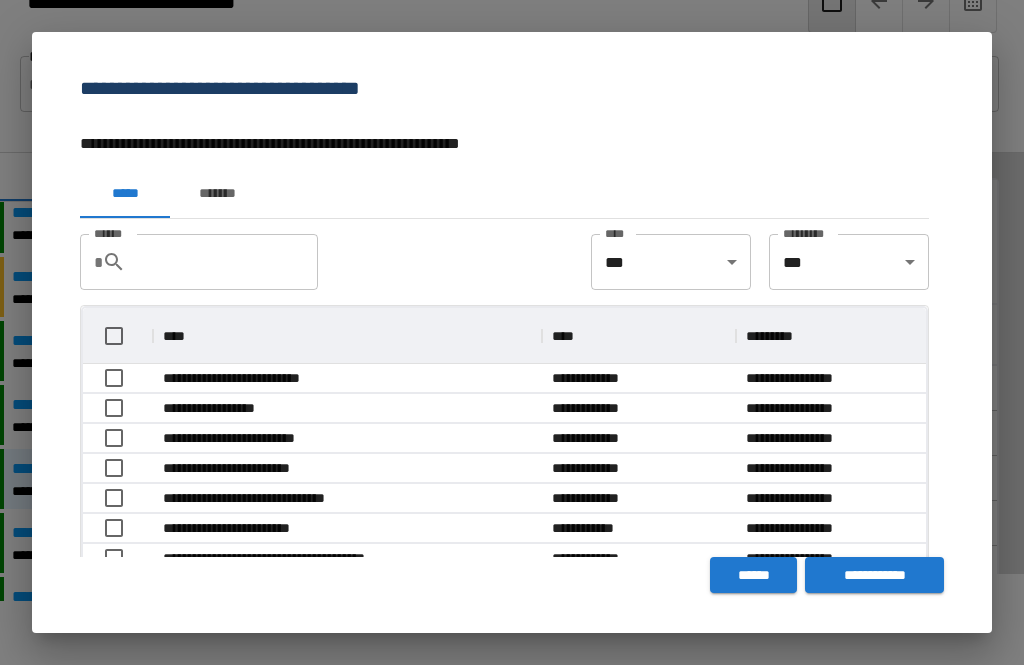scroll, scrollTop: 1, scrollLeft: 1, axis: both 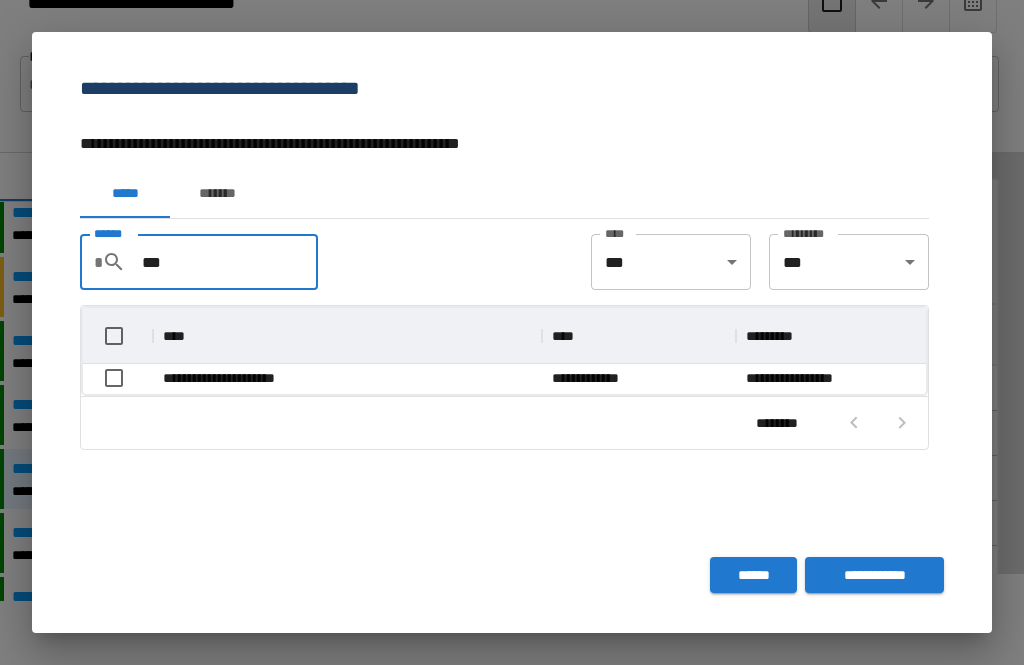type on "***" 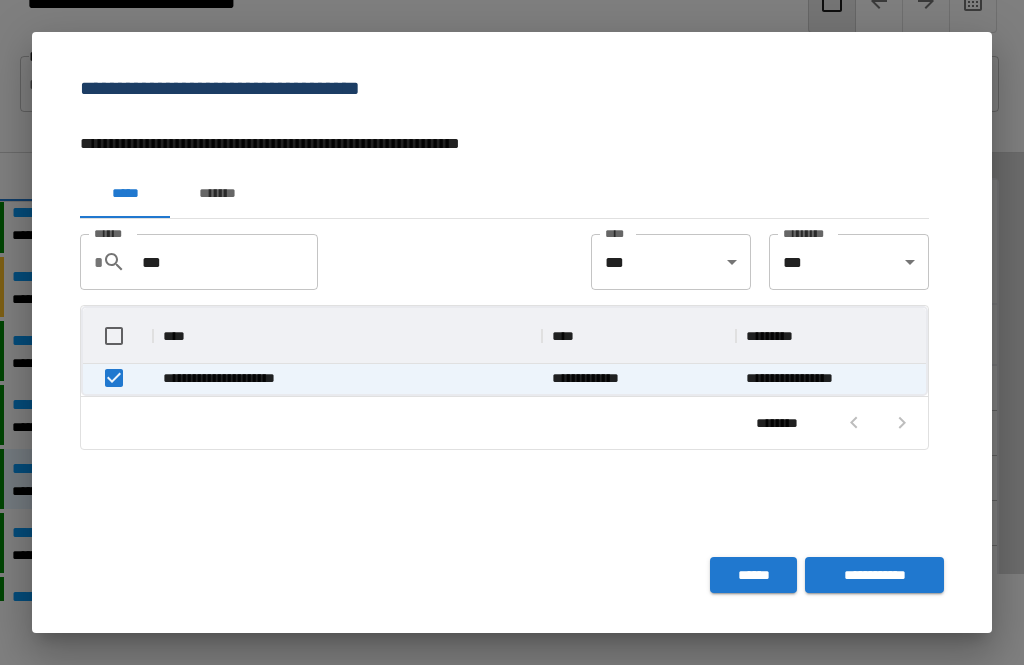 click on "**********" at bounding box center (874, 575) 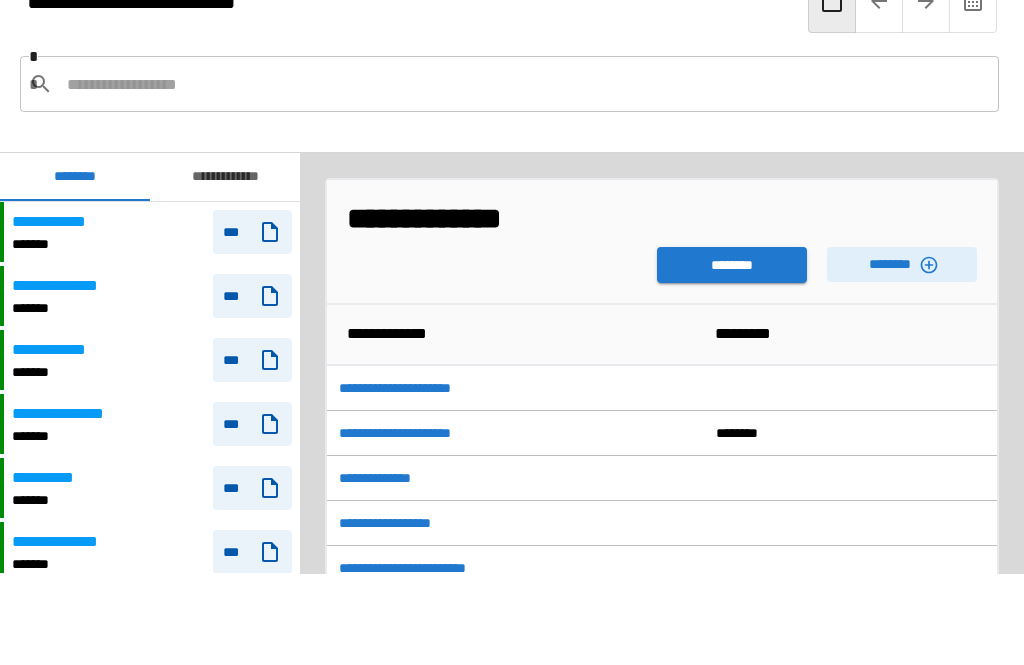 scroll, scrollTop: 969, scrollLeft: 0, axis: vertical 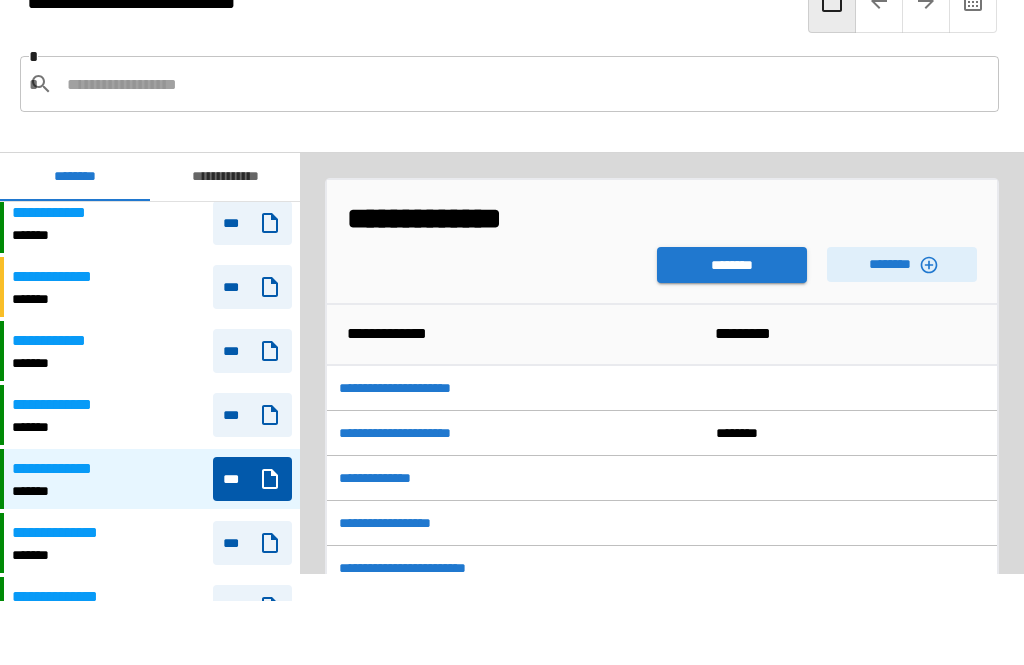 click on "********" at bounding box center [732, 265] 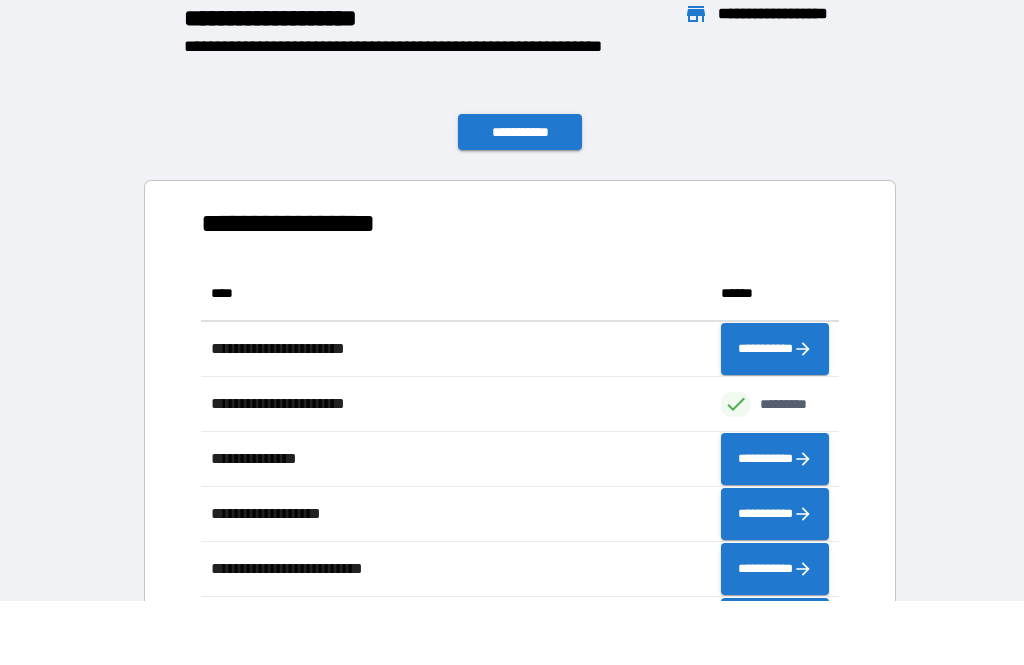 scroll, scrollTop: 1, scrollLeft: 1, axis: both 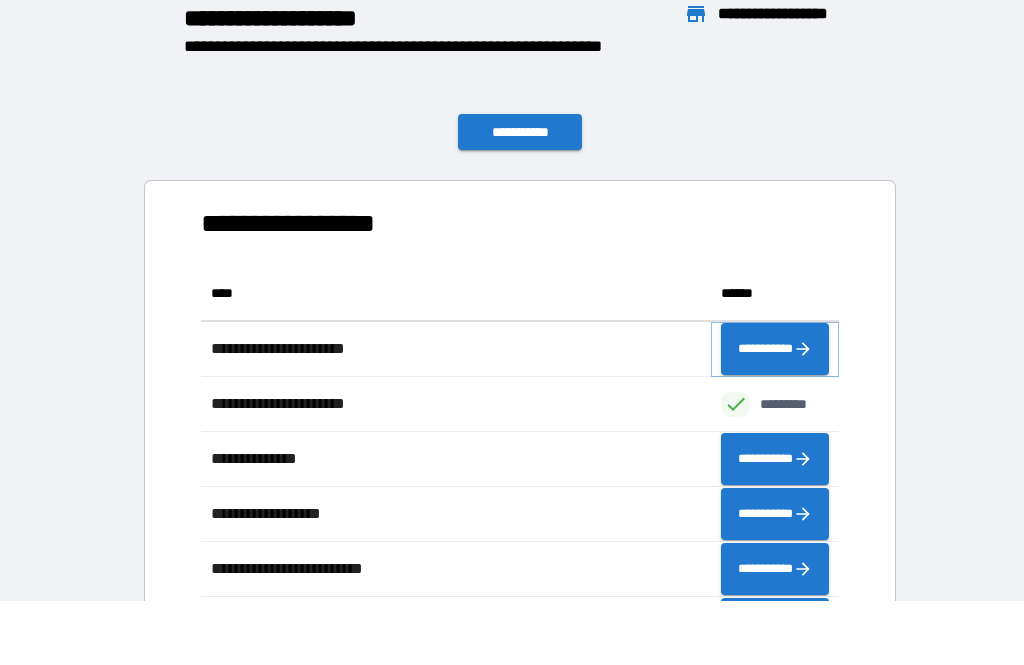 click on "**********" at bounding box center [775, 349] 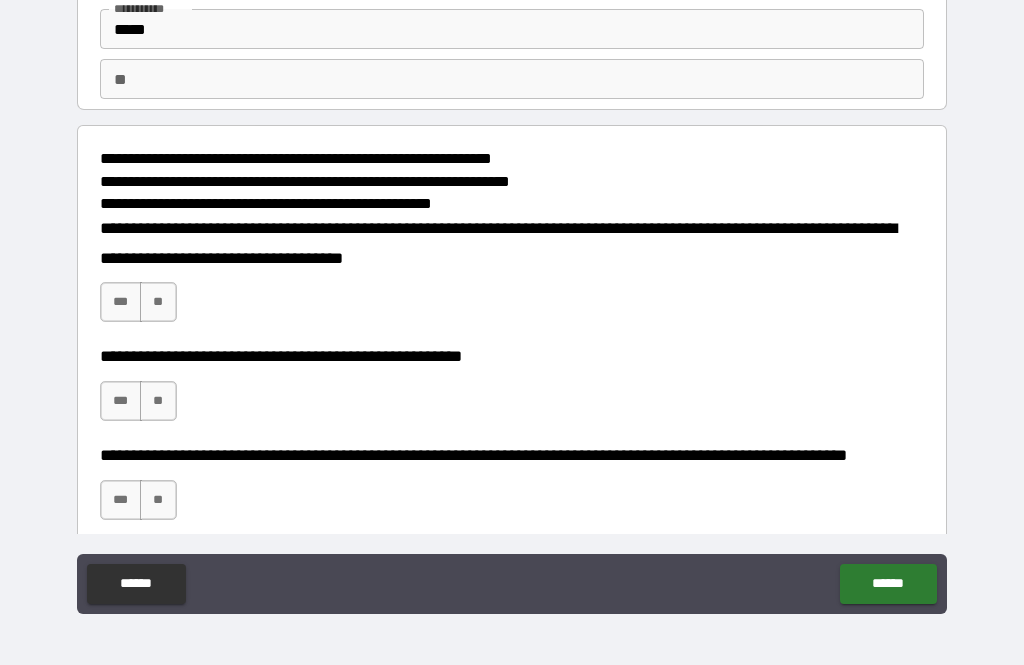 scroll, scrollTop: 130, scrollLeft: 0, axis: vertical 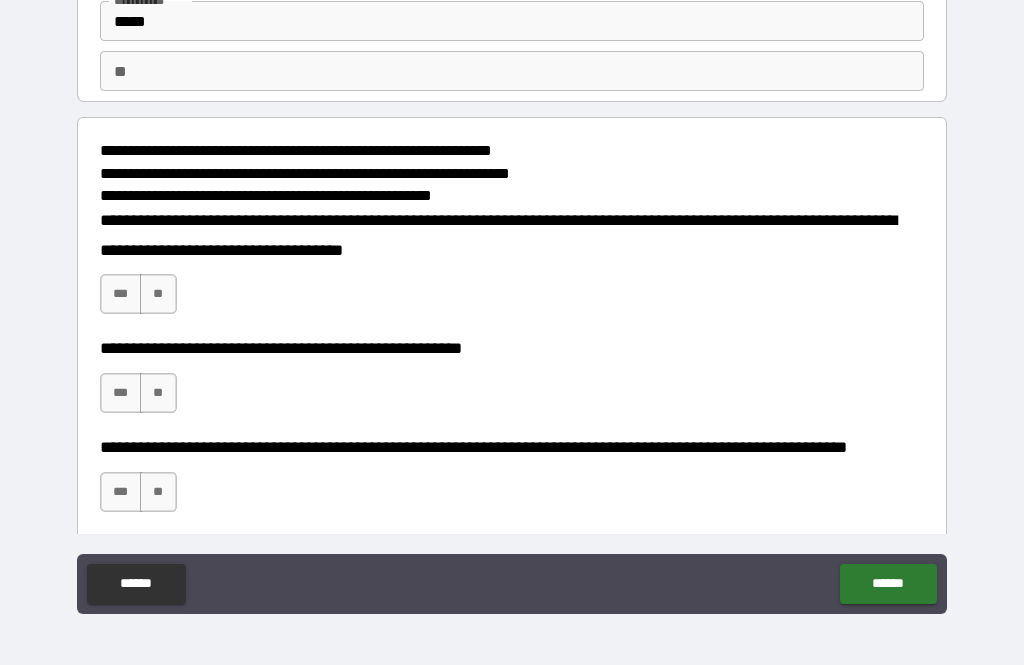 click on "**" at bounding box center [158, 294] 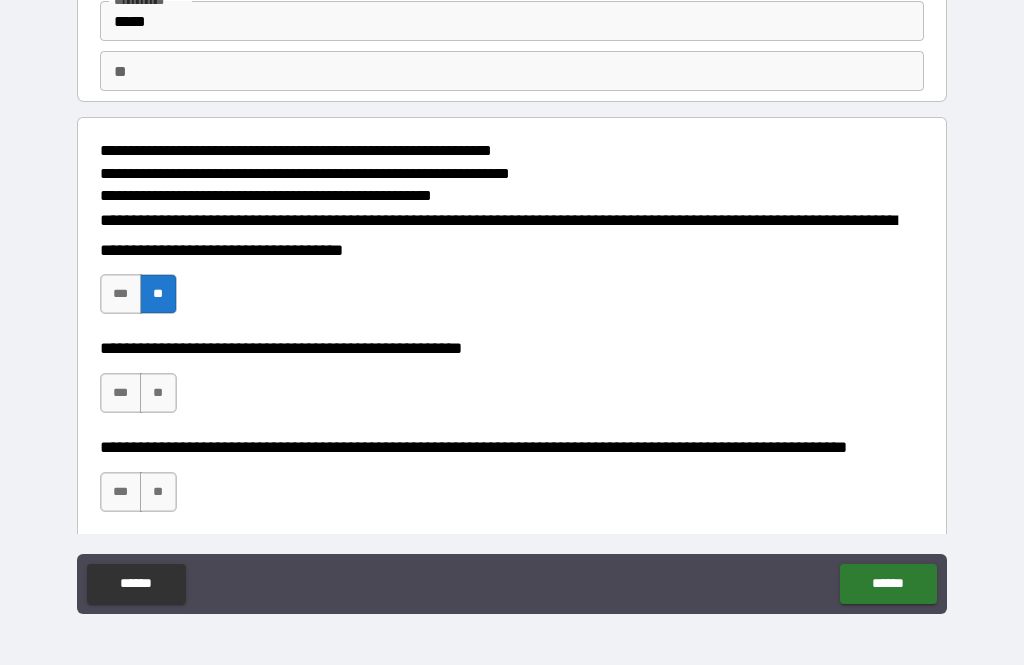 click on "**" at bounding box center (158, 393) 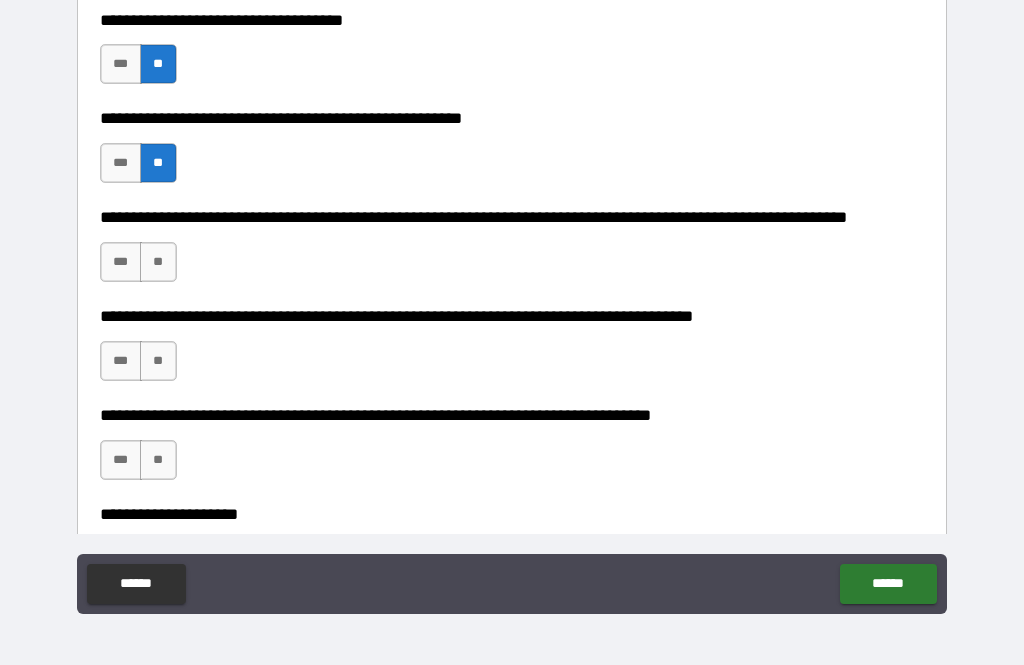 scroll, scrollTop: 374, scrollLeft: 0, axis: vertical 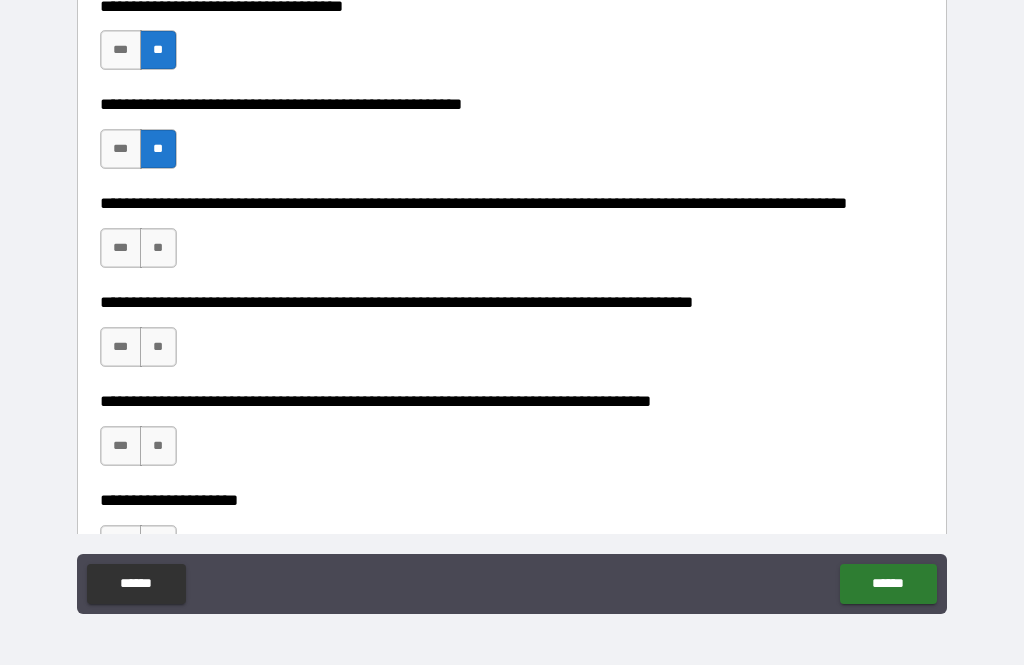 click on "**" at bounding box center (158, 248) 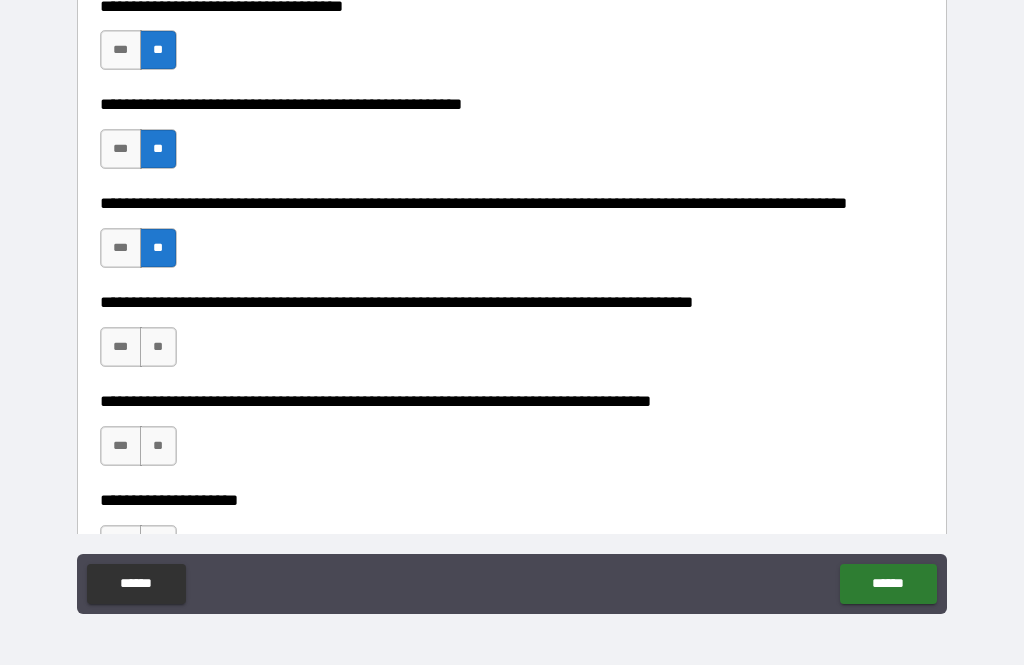 click on "**" at bounding box center (158, 347) 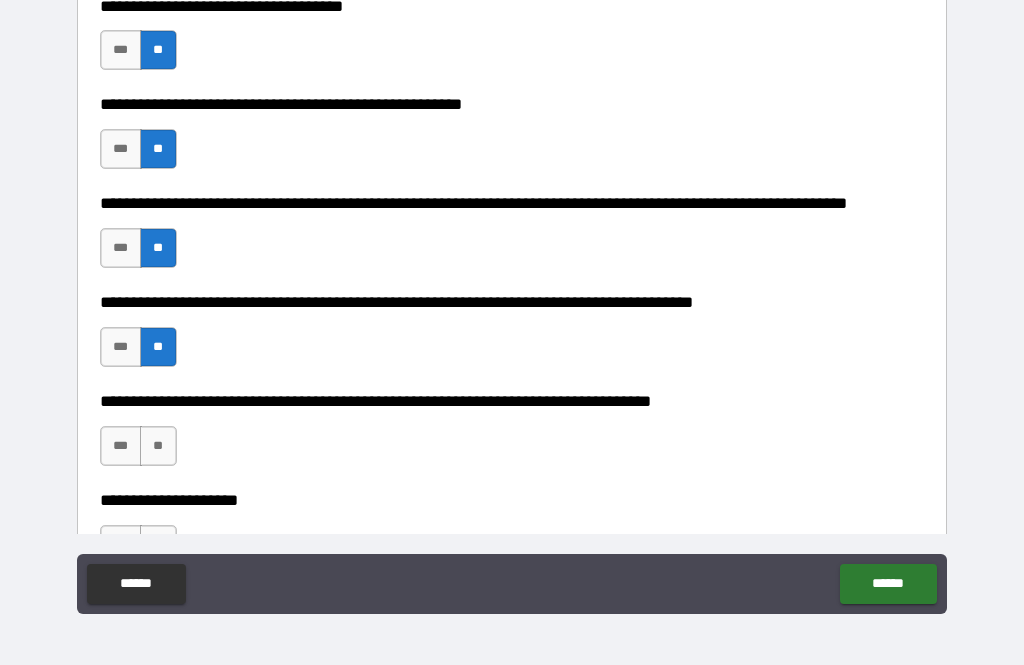 click on "**" at bounding box center [158, 446] 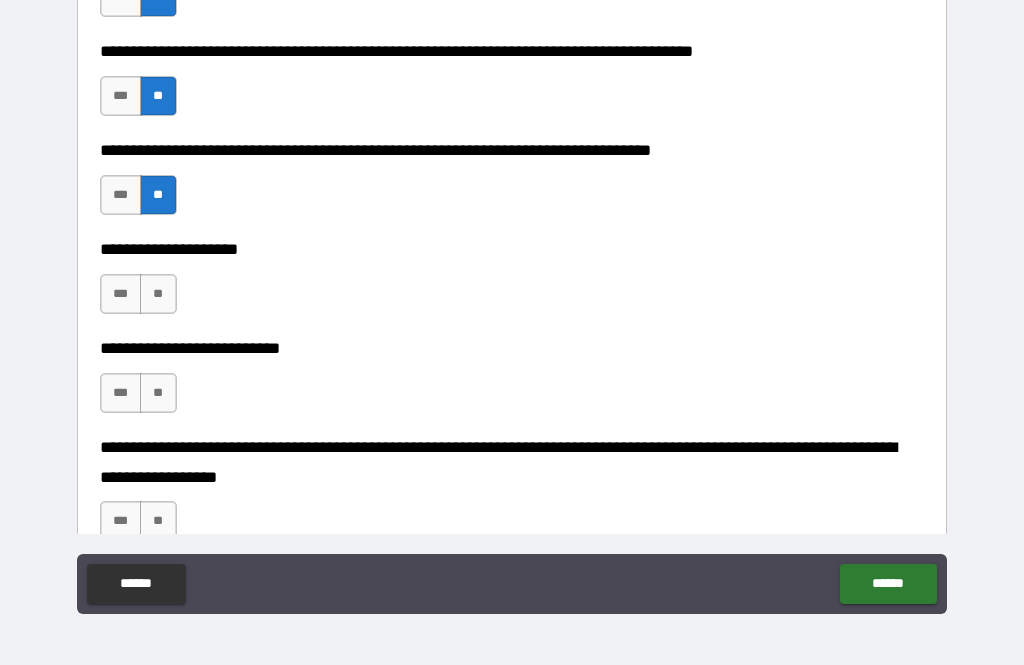 scroll, scrollTop: 642, scrollLeft: 0, axis: vertical 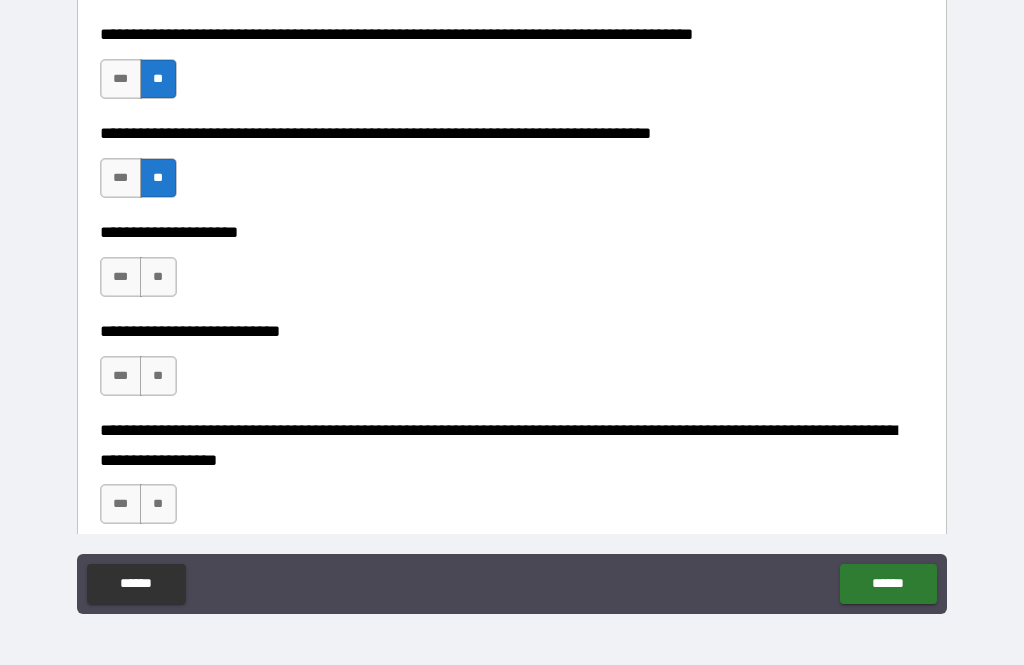 click on "**" at bounding box center (158, 277) 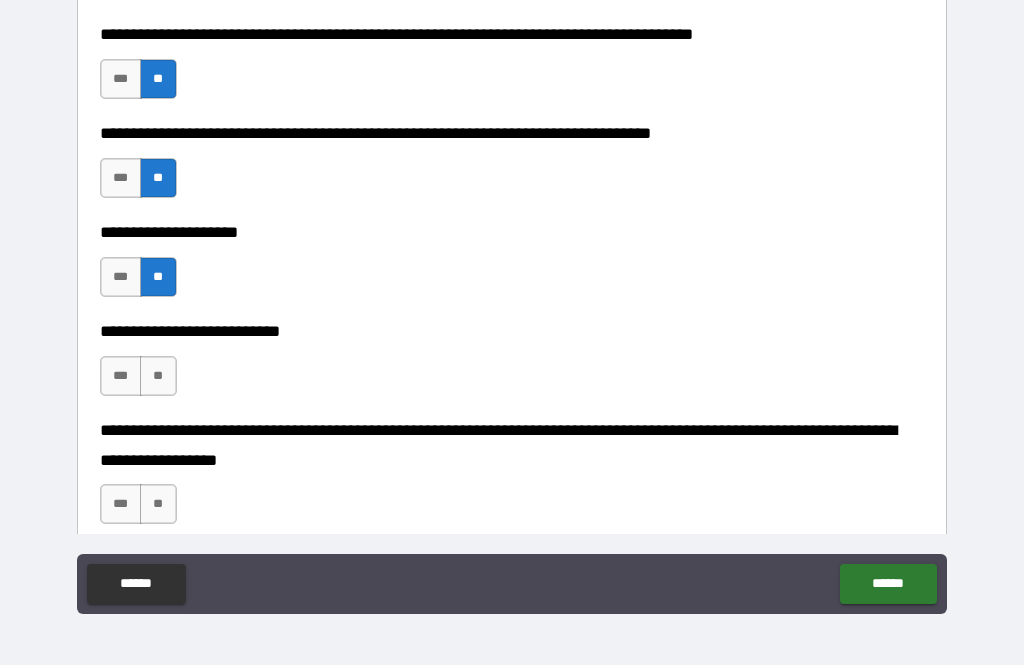 click on "**" at bounding box center [158, 376] 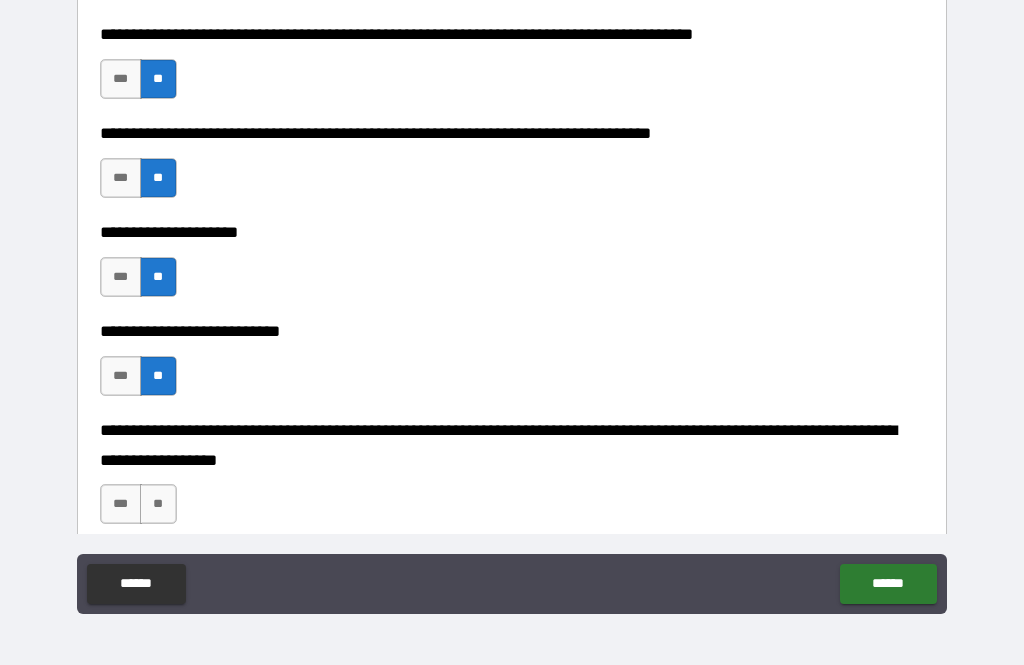 click on "**" at bounding box center [158, 504] 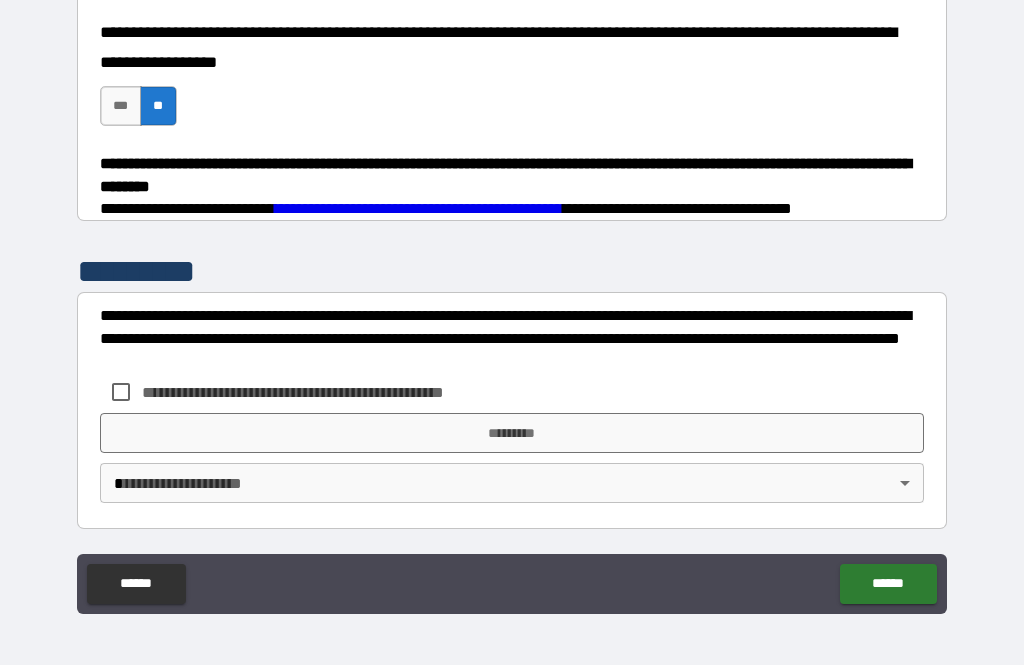 scroll, scrollTop: 1039, scrollLeft: 0, axis: vertical 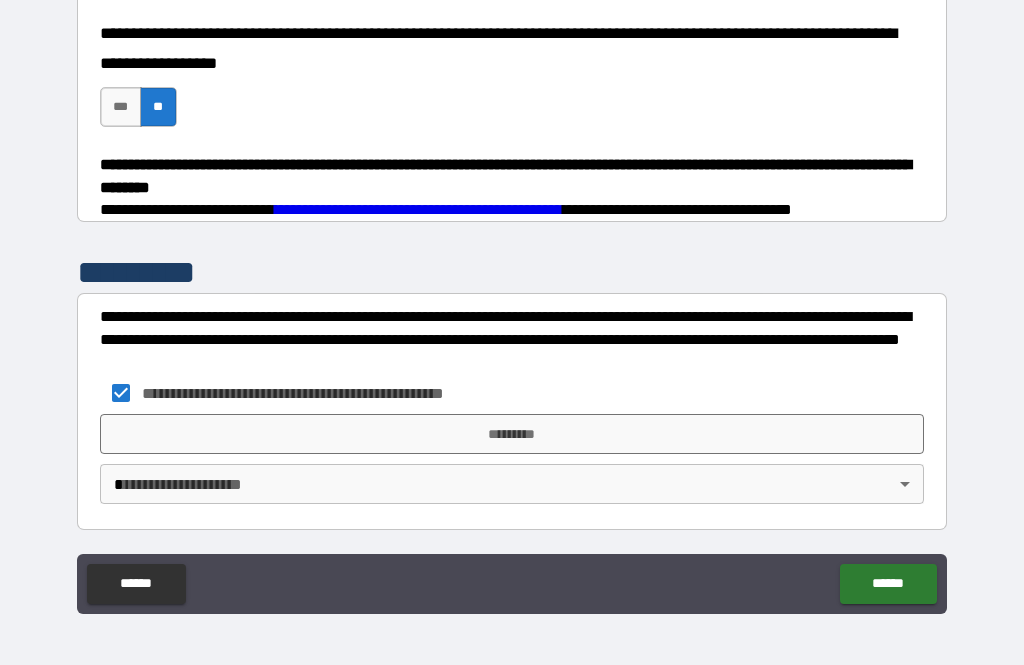 click on "*********" at bounding box center [512, 434] 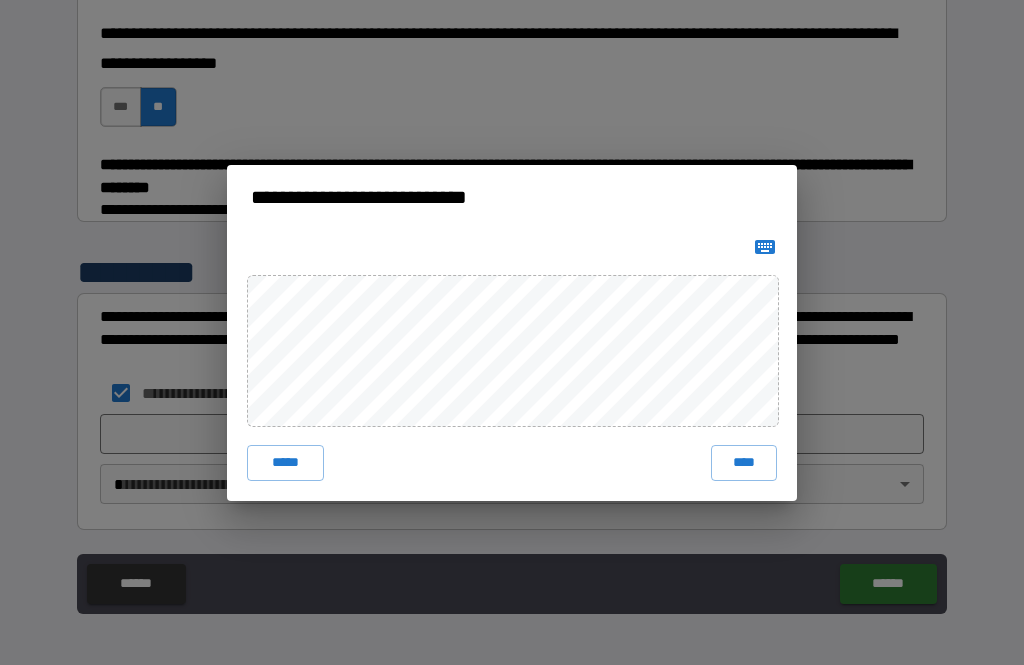 click on "****" at bounding box center [744, 463] 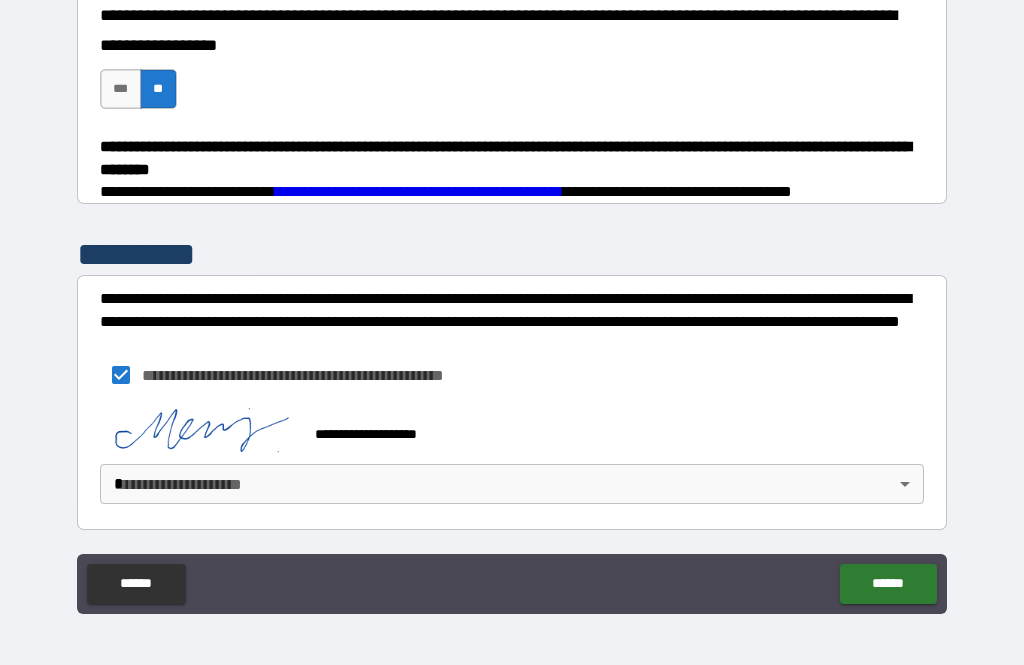 scroll, scrollTop: 1056, scrollLeft: 0, axis: vertical 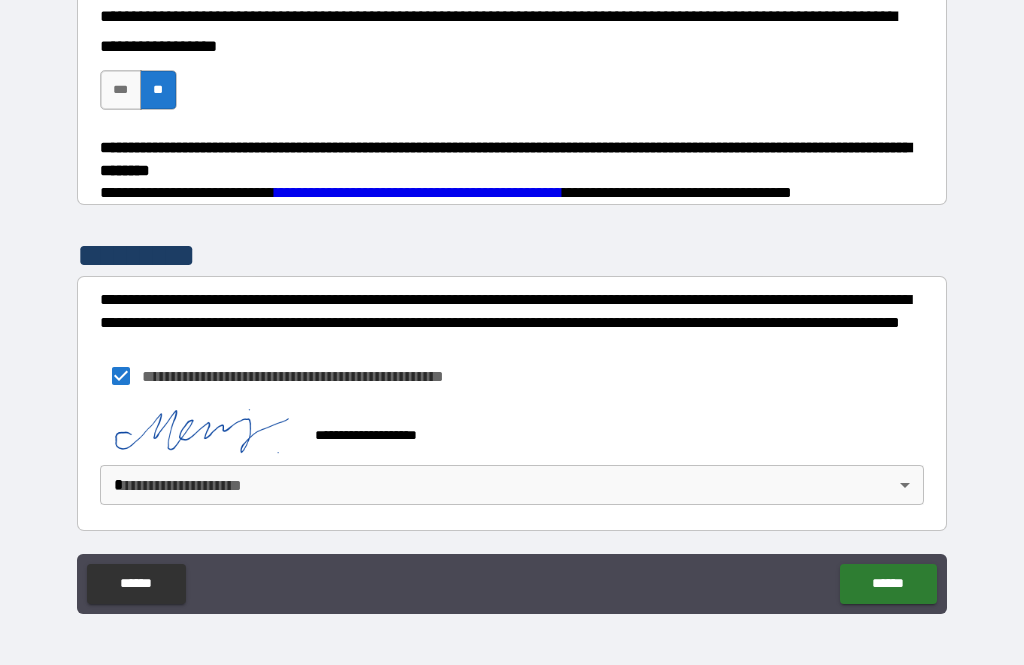 click on "**********" at bounding box center [512, 300] 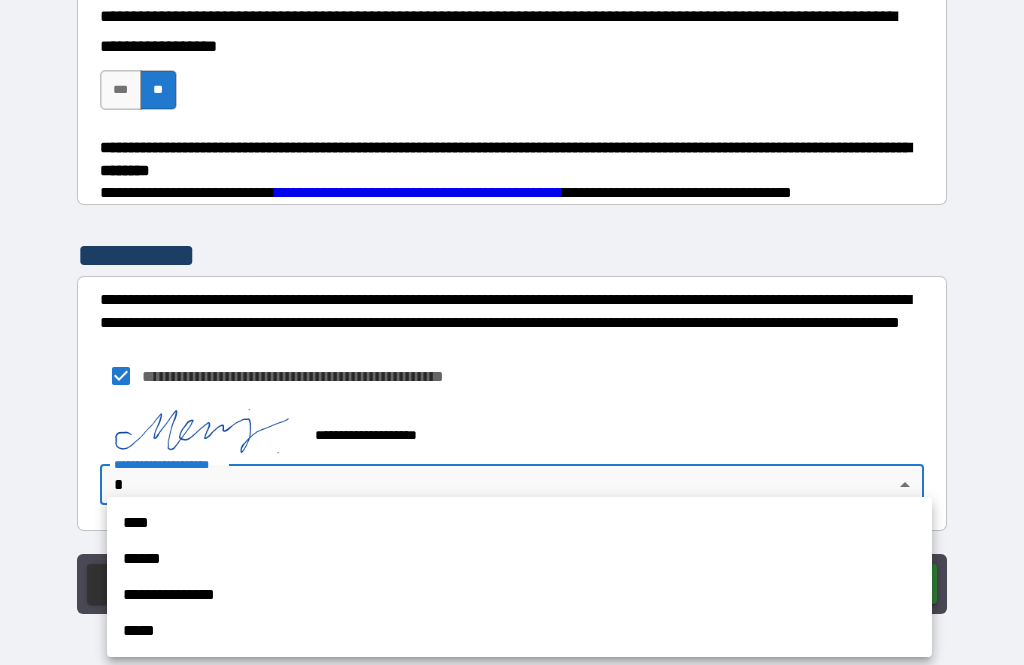 click on "**********" at bounding box center [519, 595] 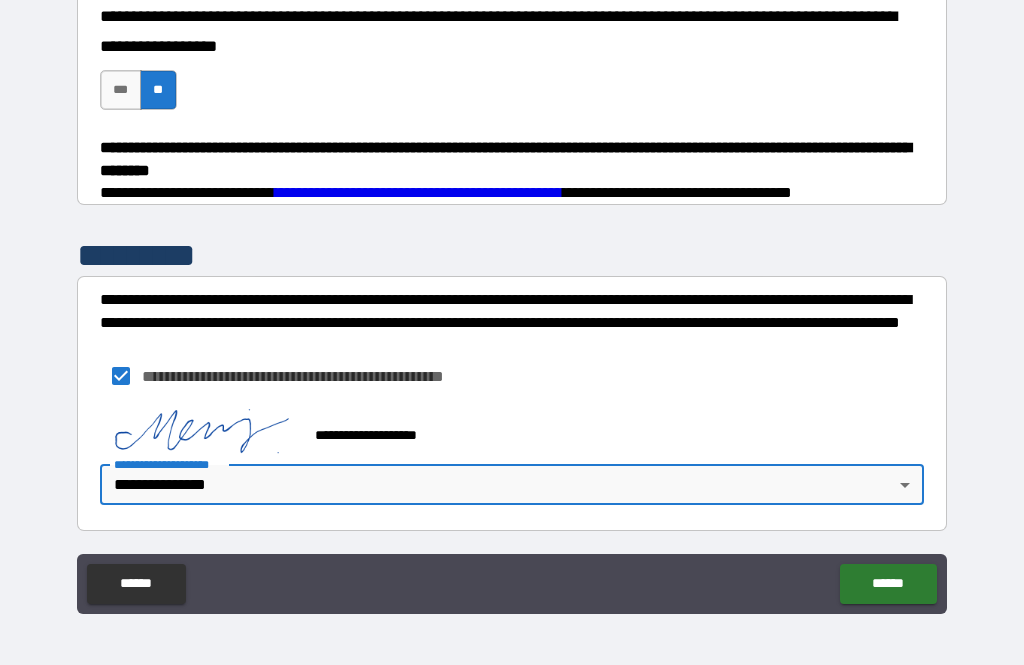 type on "**********" 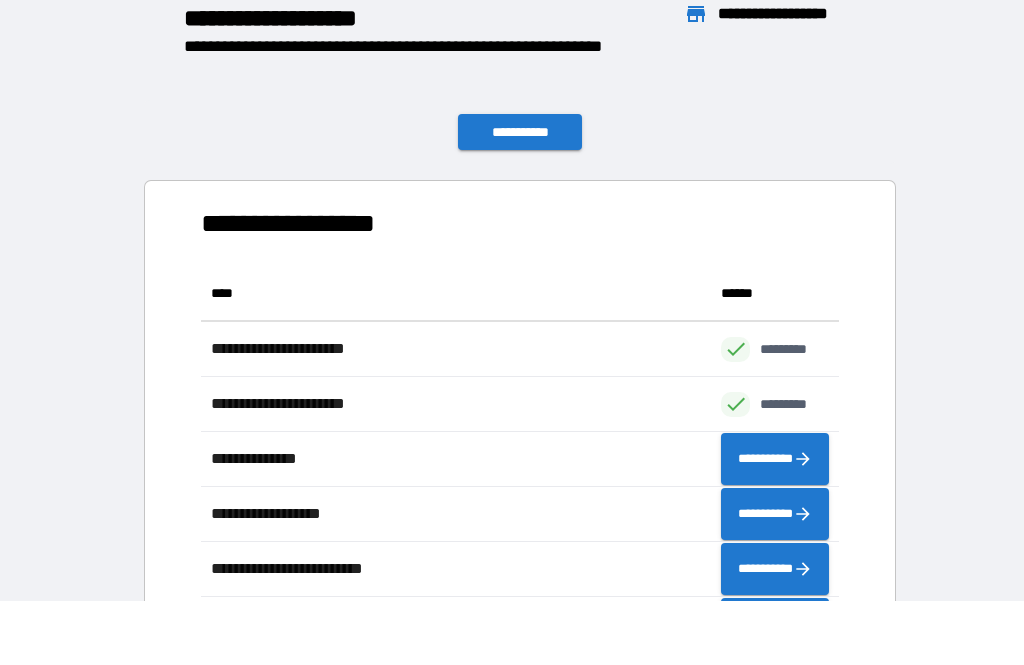 scroll, scrollTop: 1, scrollLeft: 1, axis: both 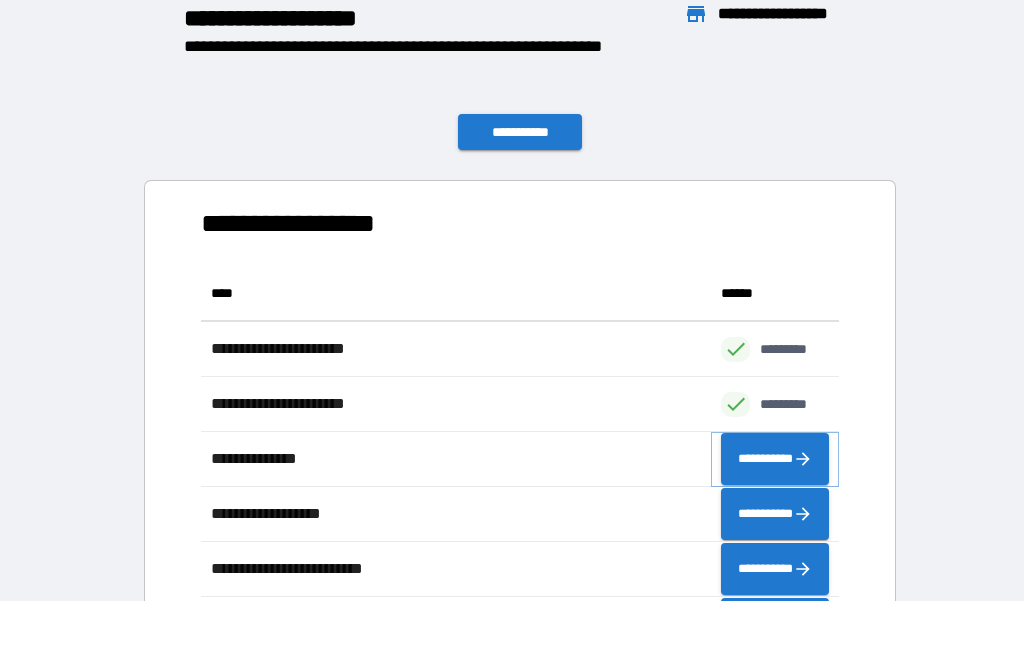 click on "**********" at bounding box center (775, 459) 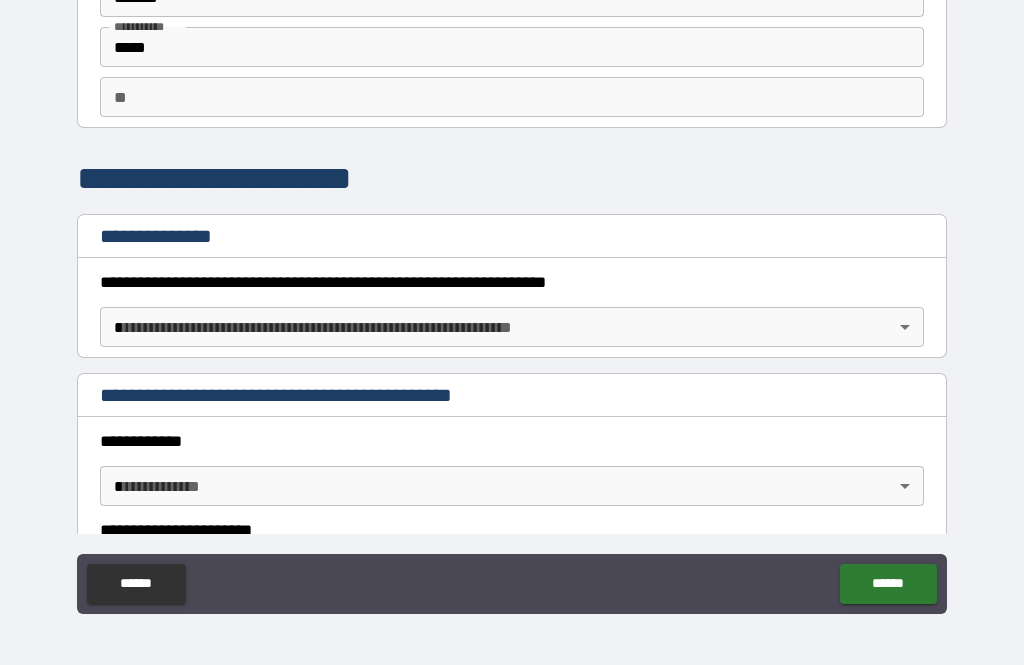 scroll, scrollTop: 106, scrollLeft: 0, axis: vertical 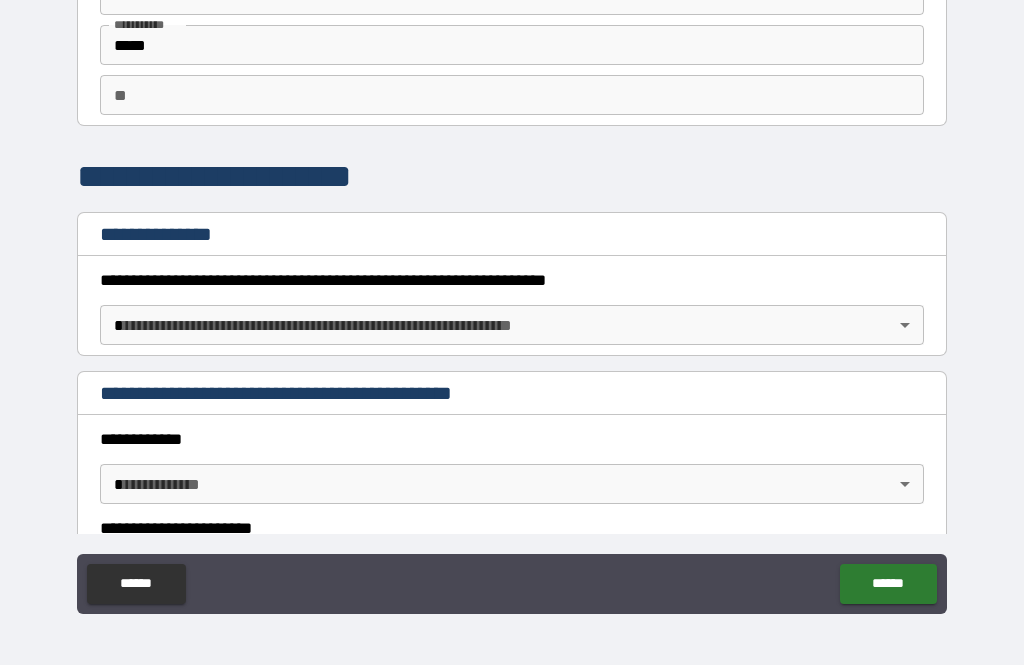click on "**********" at bounding box center (512, 300) 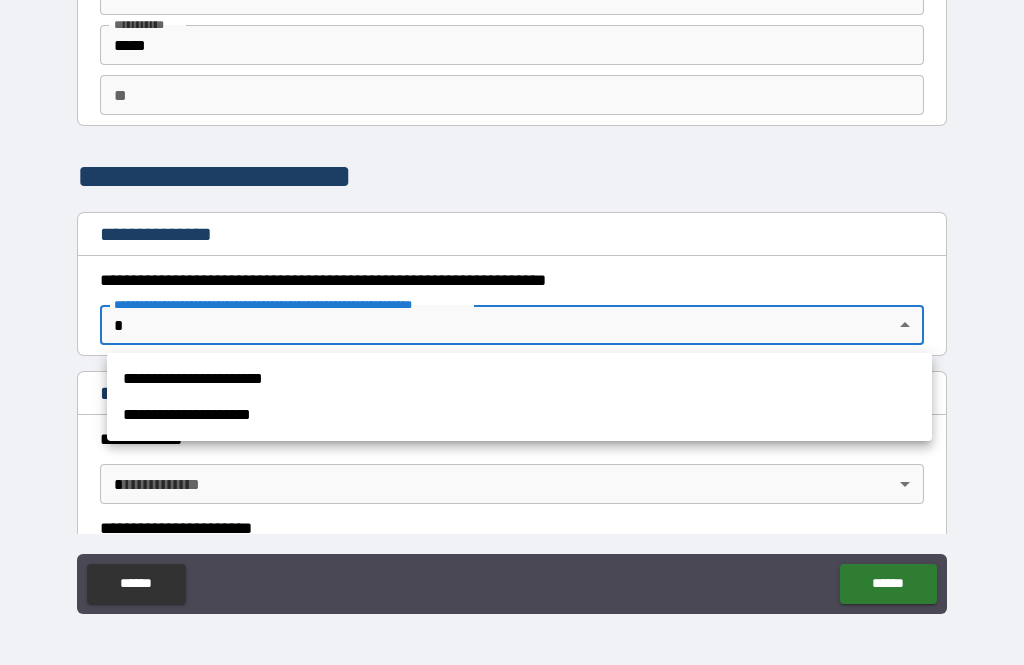 click on "**********" at bounding box center [519, 379] 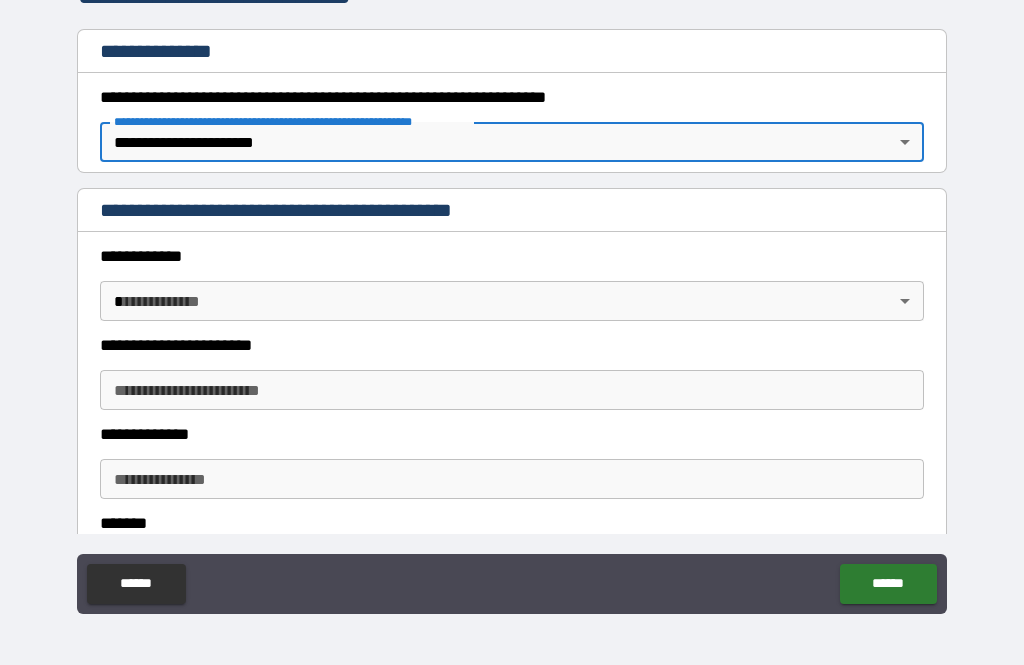 scroll, scrollTop: 293, scrollLeft: 0, axis: vertical 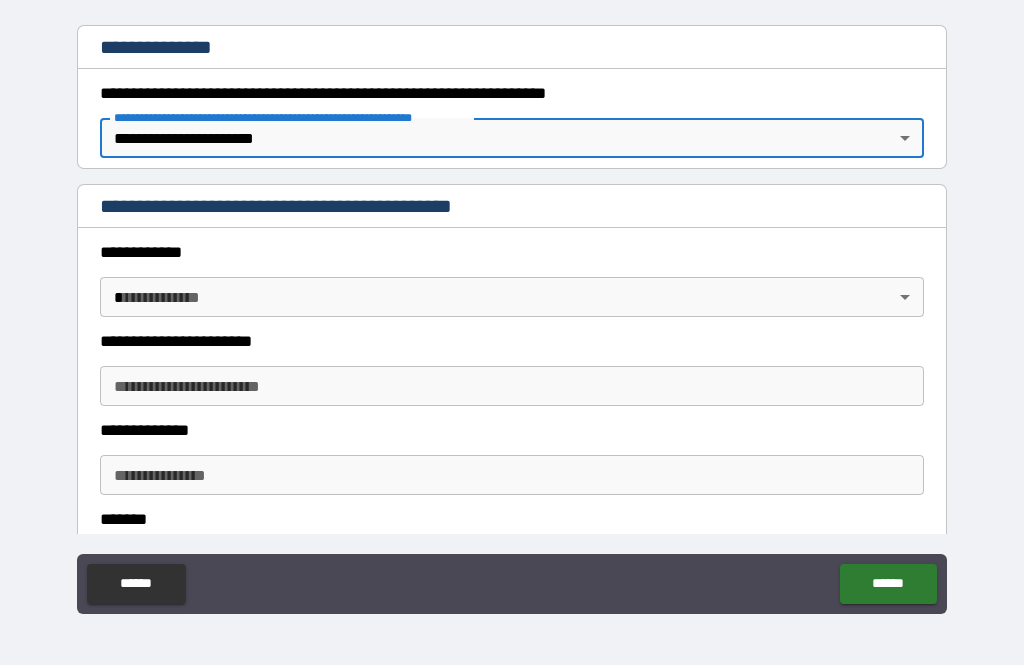 click on "**********" at bounding box center [512, 300] 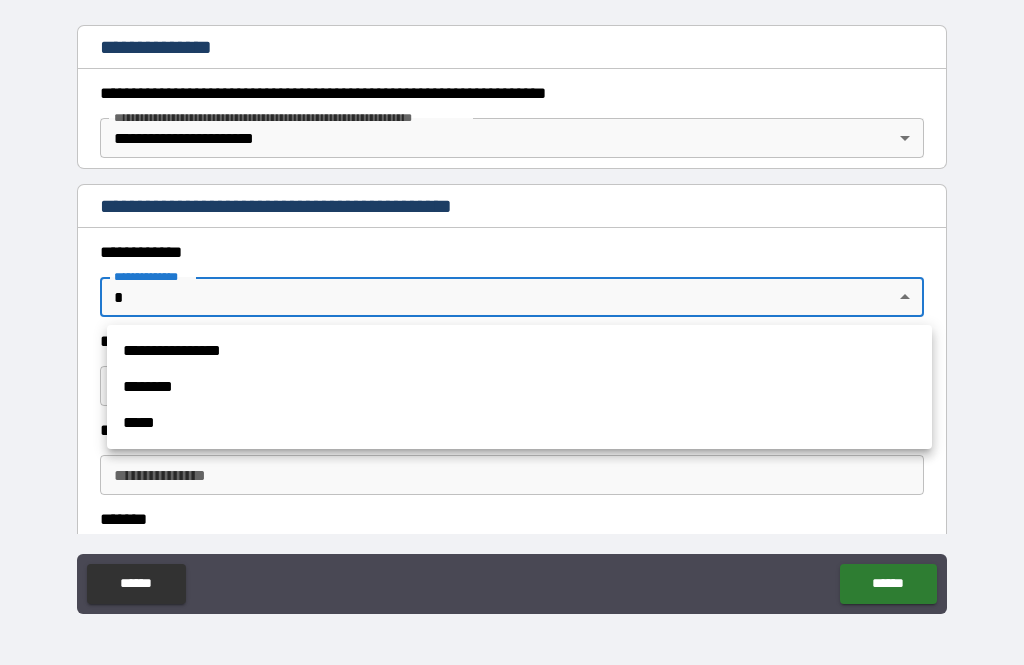 click on "**********" at bounding box center (519, 351) 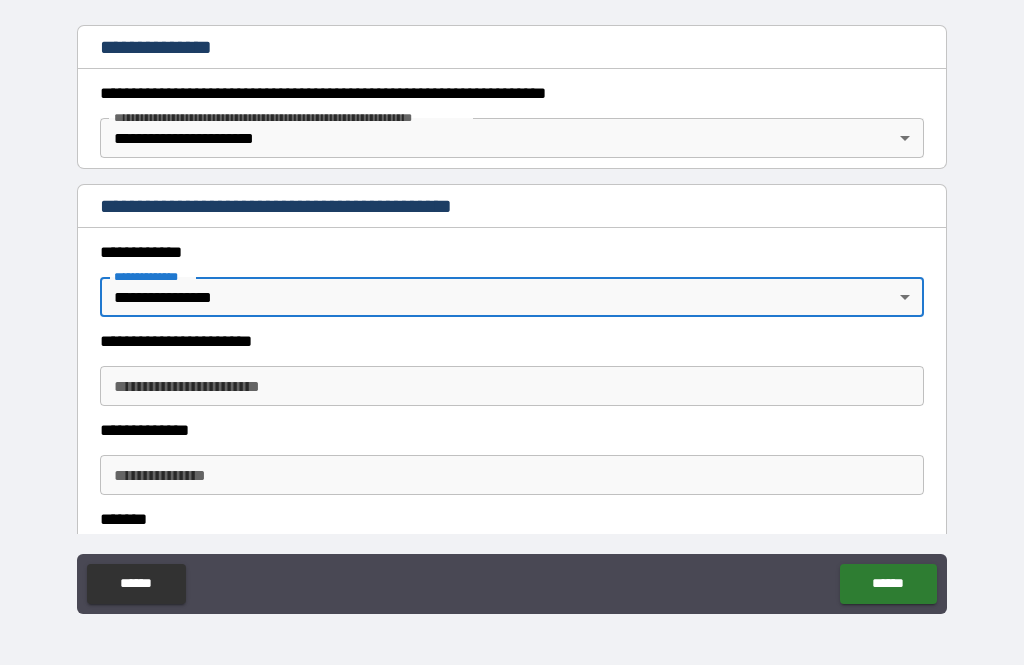 type on "*" 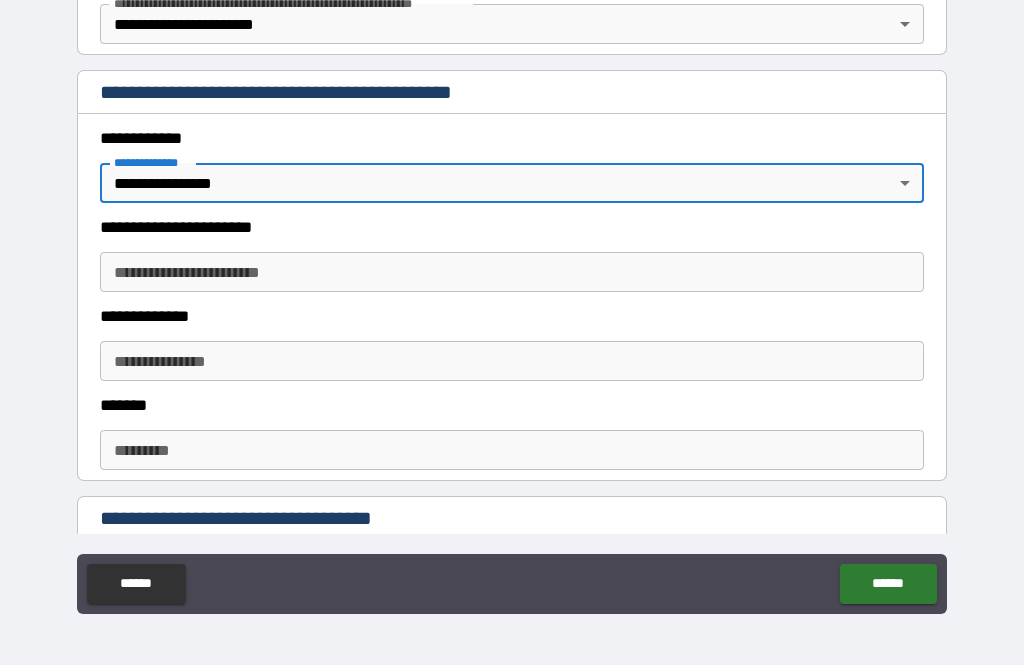 scroll, scrollTop: 419, scrollLeft: 0, axis: vertical 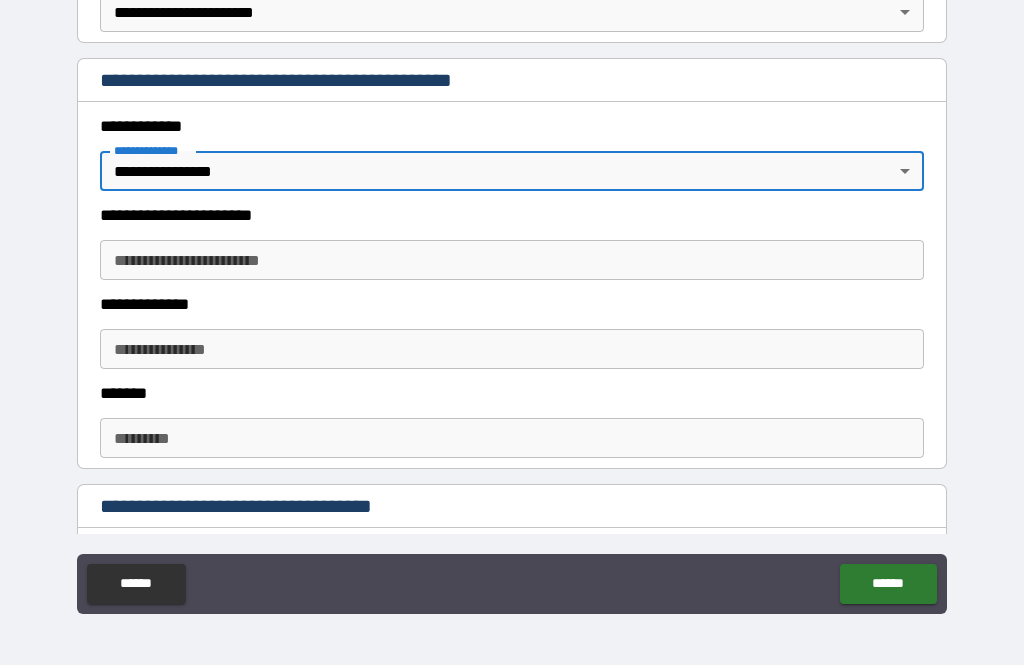 click on "**********" at bounding box center (512, 260) 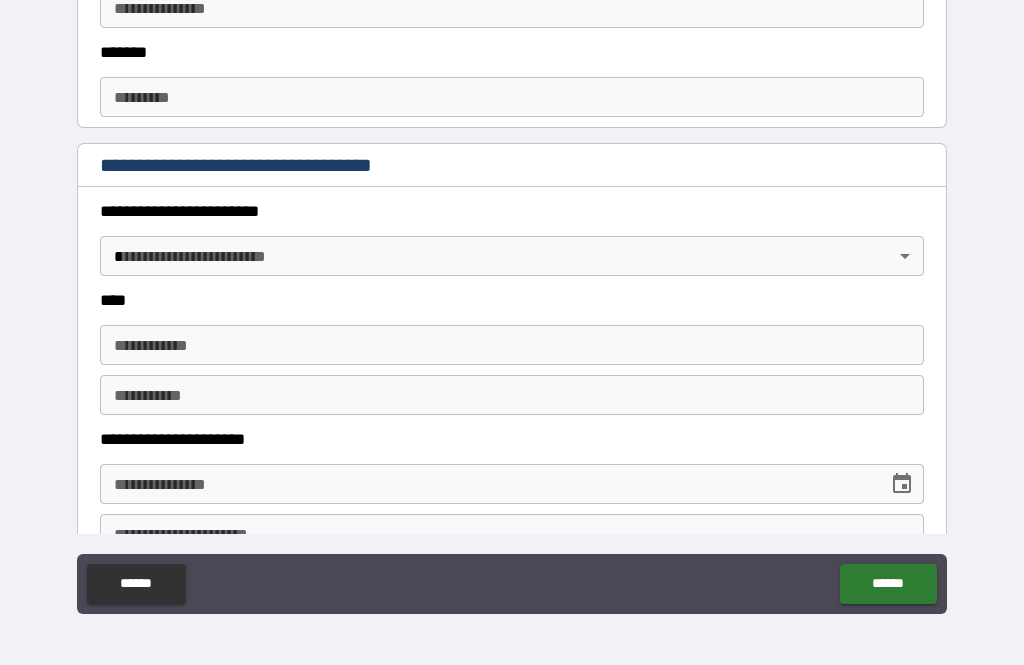 scroll, scrollTop: 768, scrollLeft: 0, axis: vertical 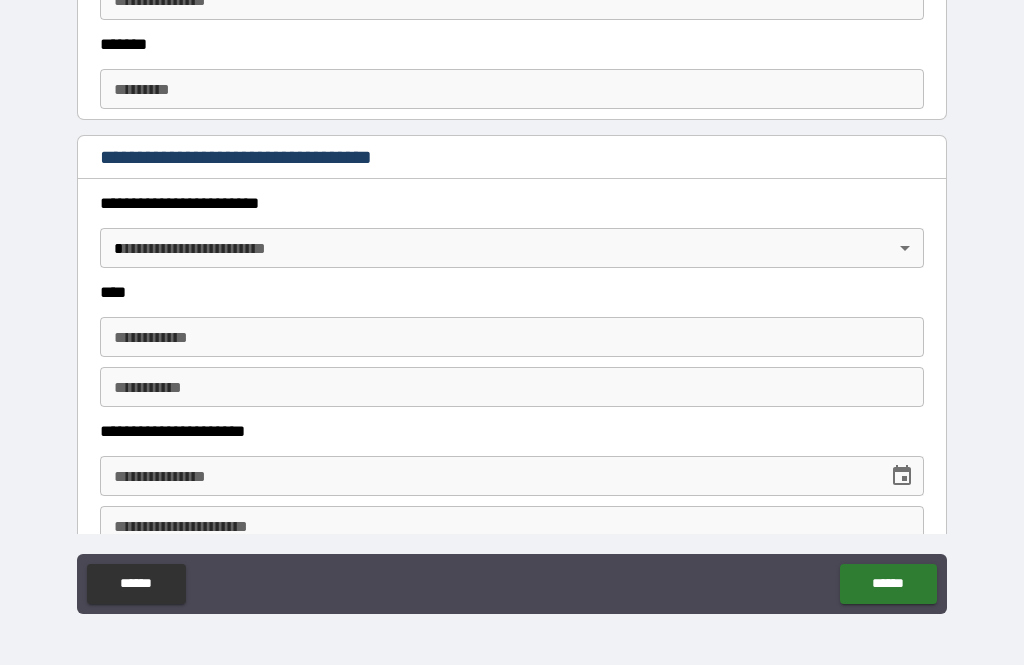 type on "*****" 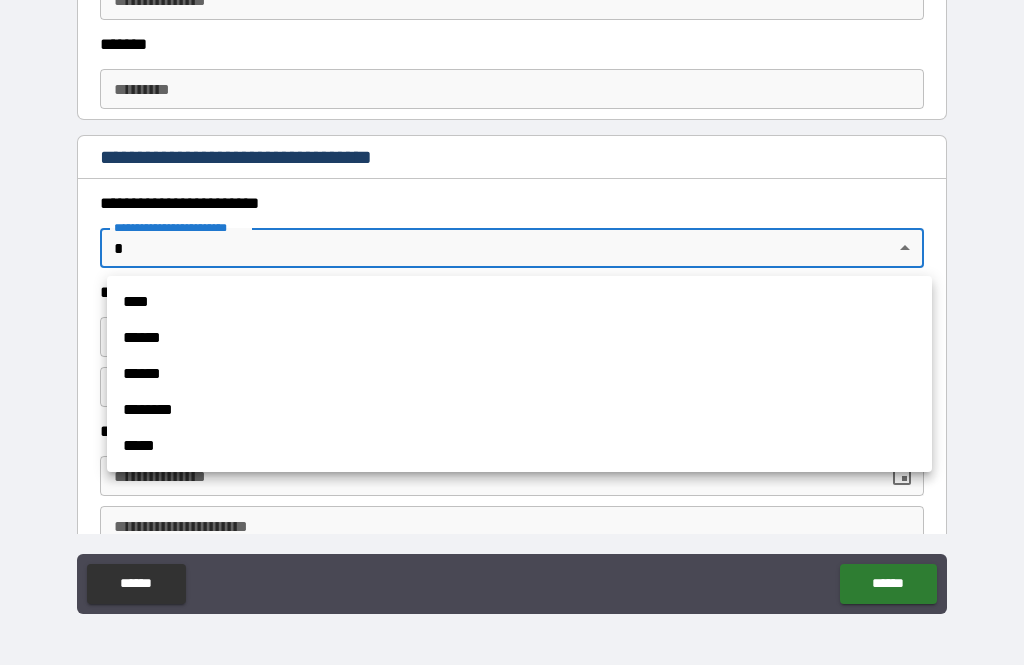 click on "******" at bounding box center [519, 338] 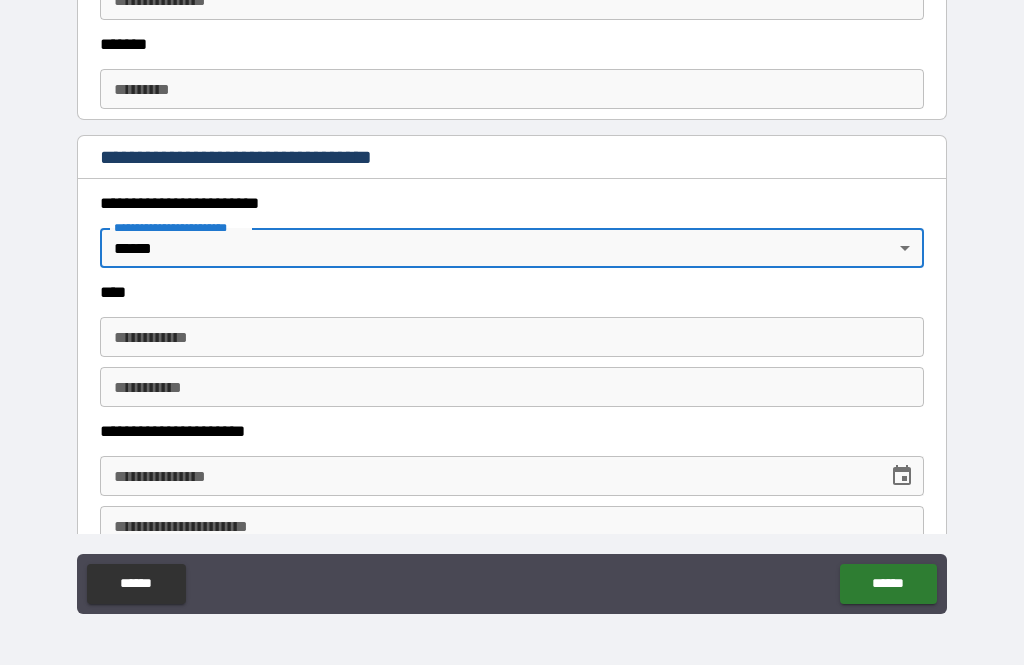 type on "*" 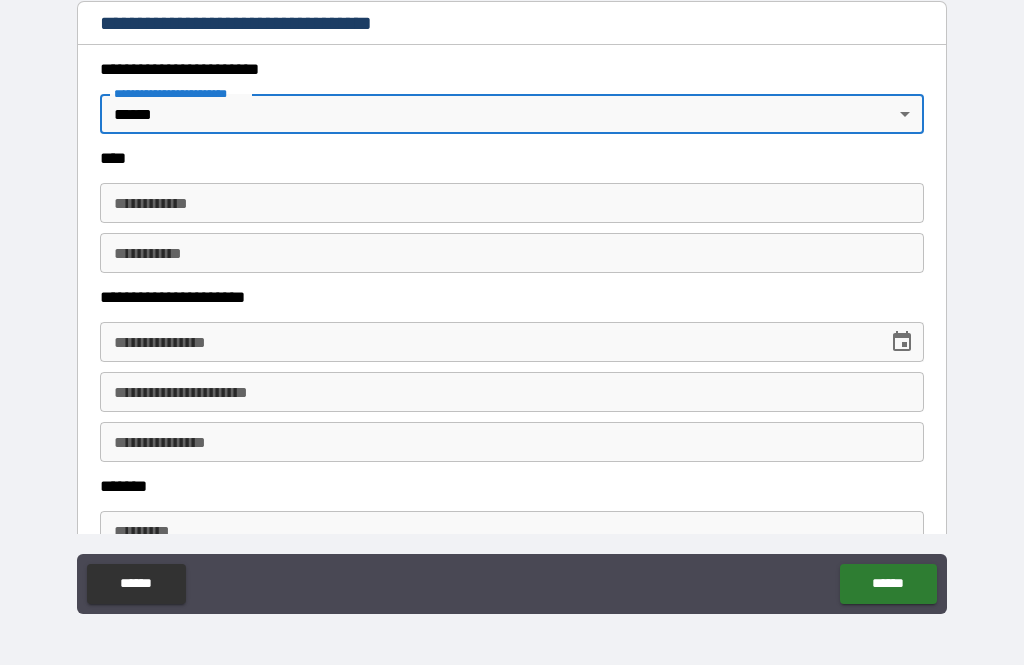 scroll, scrollTop: 904, scrollLeft: 0, axis: vertical 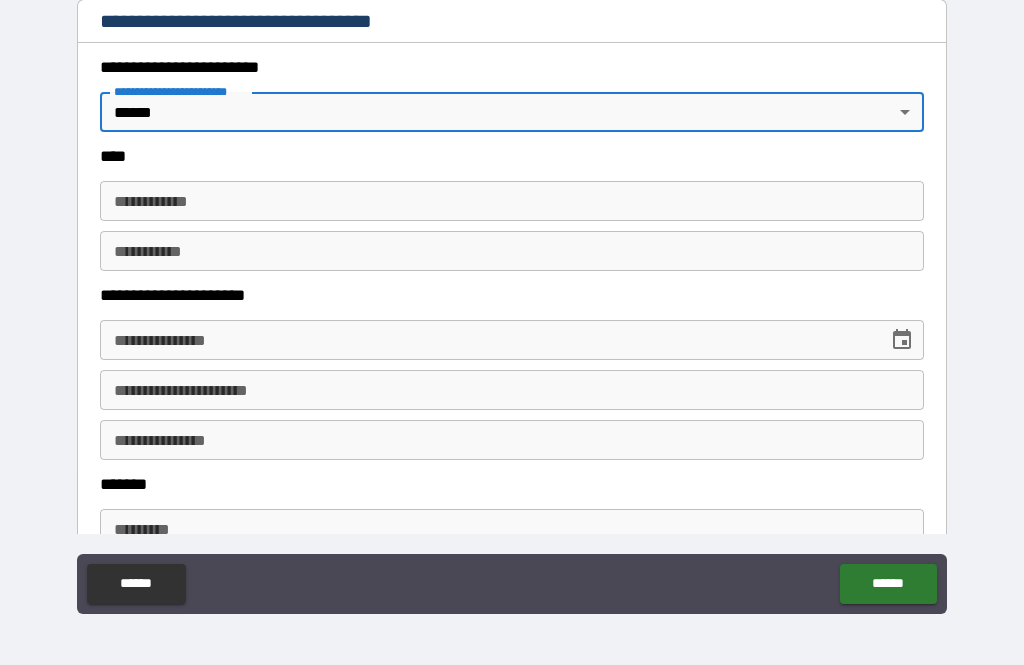 click on "**********" at bounding box center [512, 201] 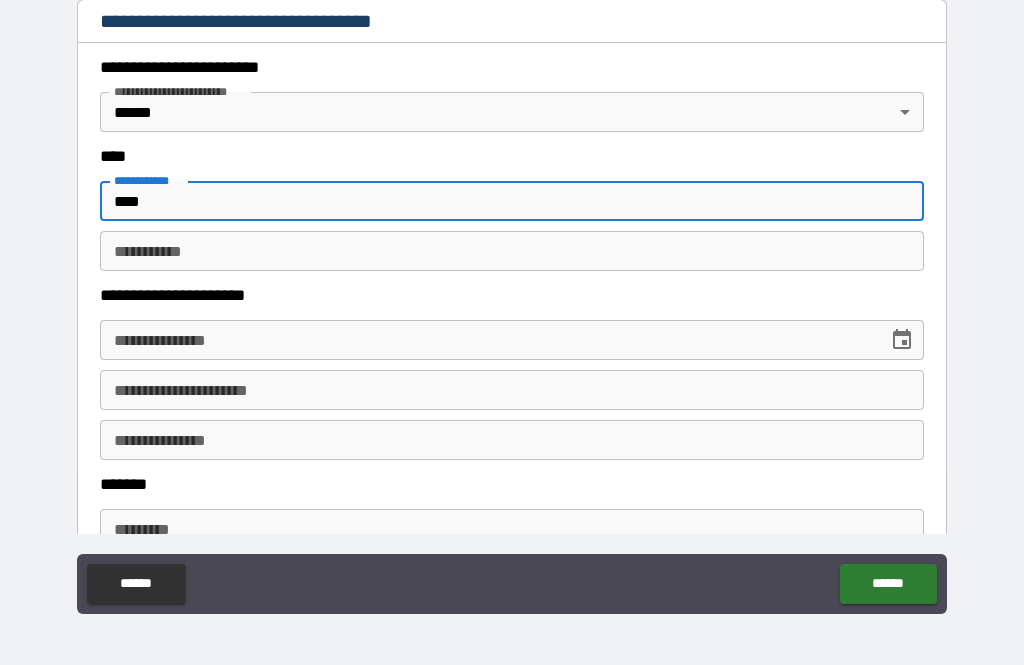 type on "****" 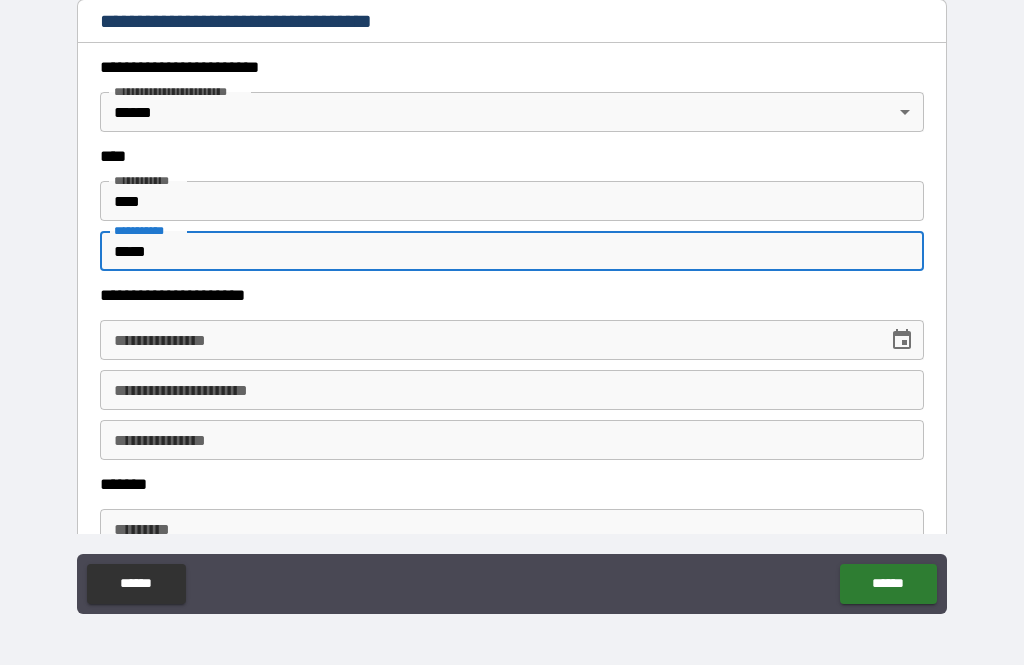 type on "*****" 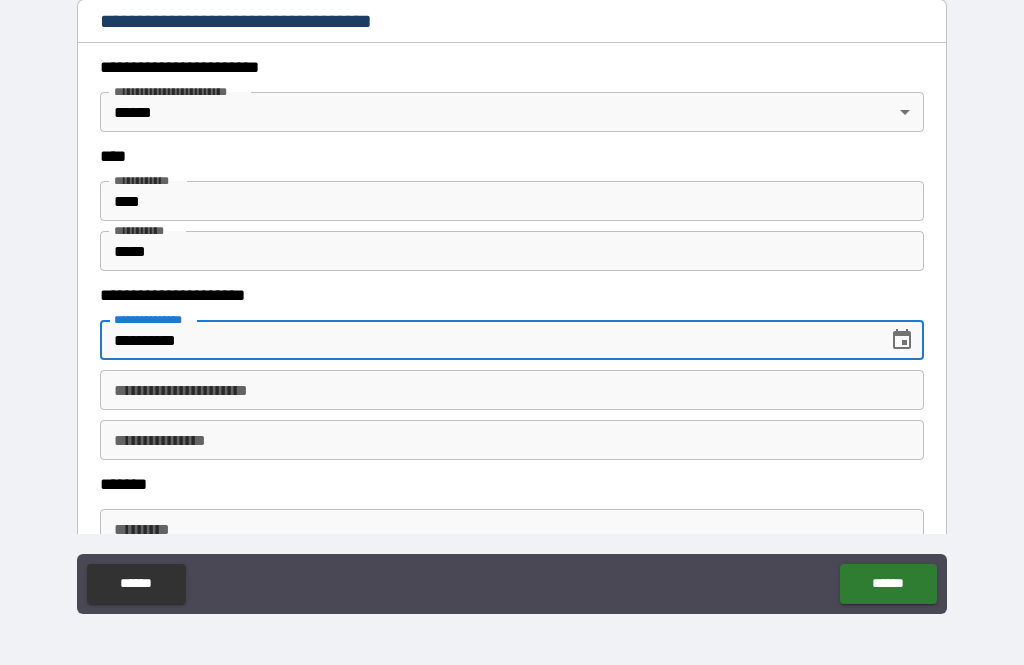 type on "**********" 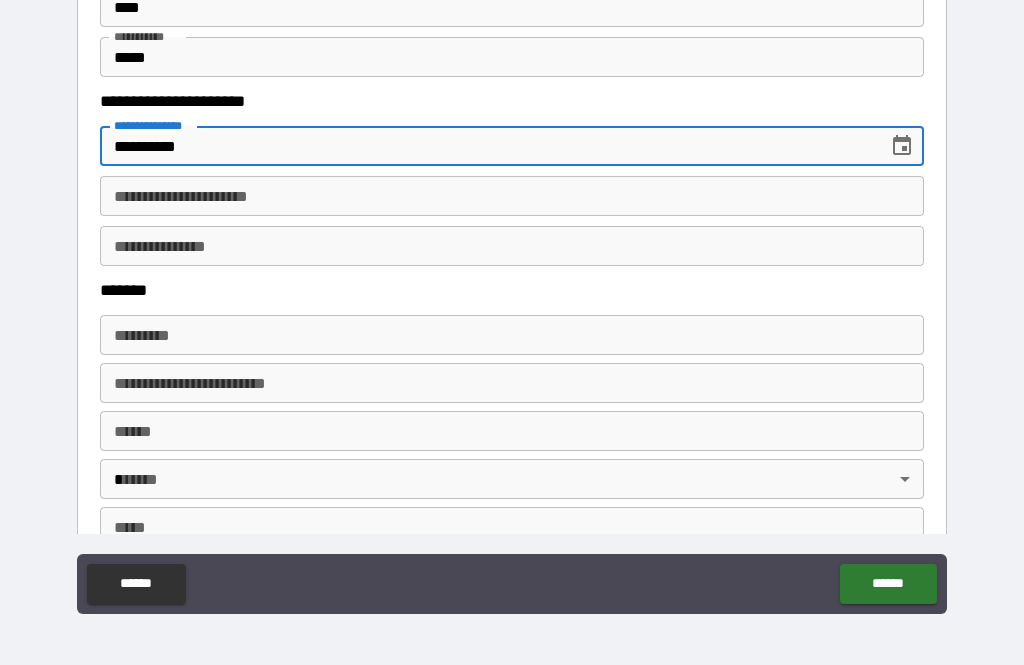 scroll, scrollTop: 1103, scrollLeft: 0, axis: vertical 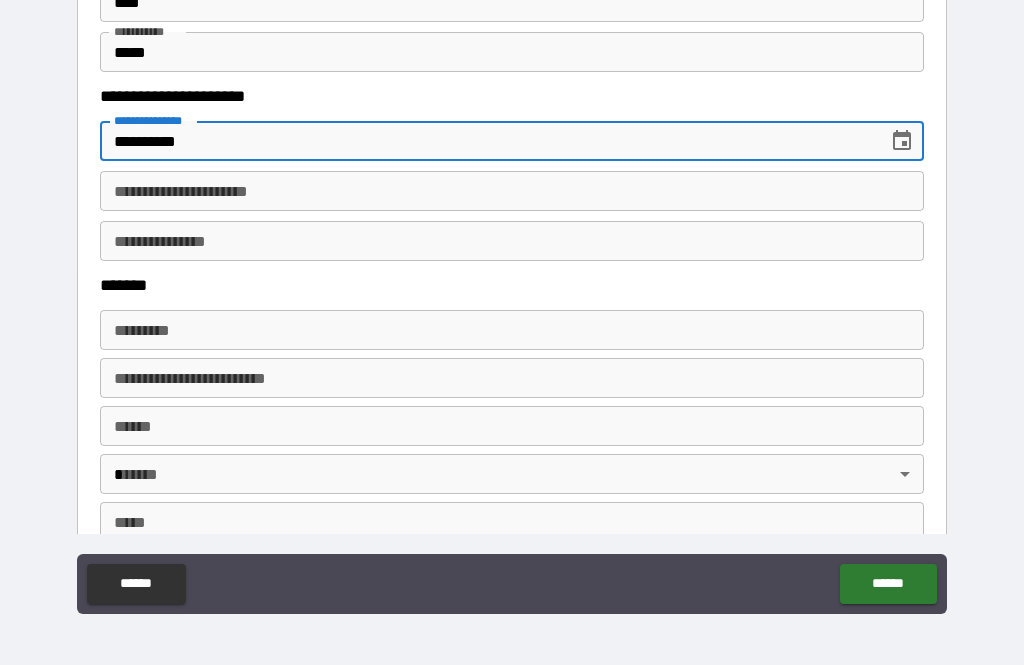 click on "*******   *" at bounding box center (512, 330) 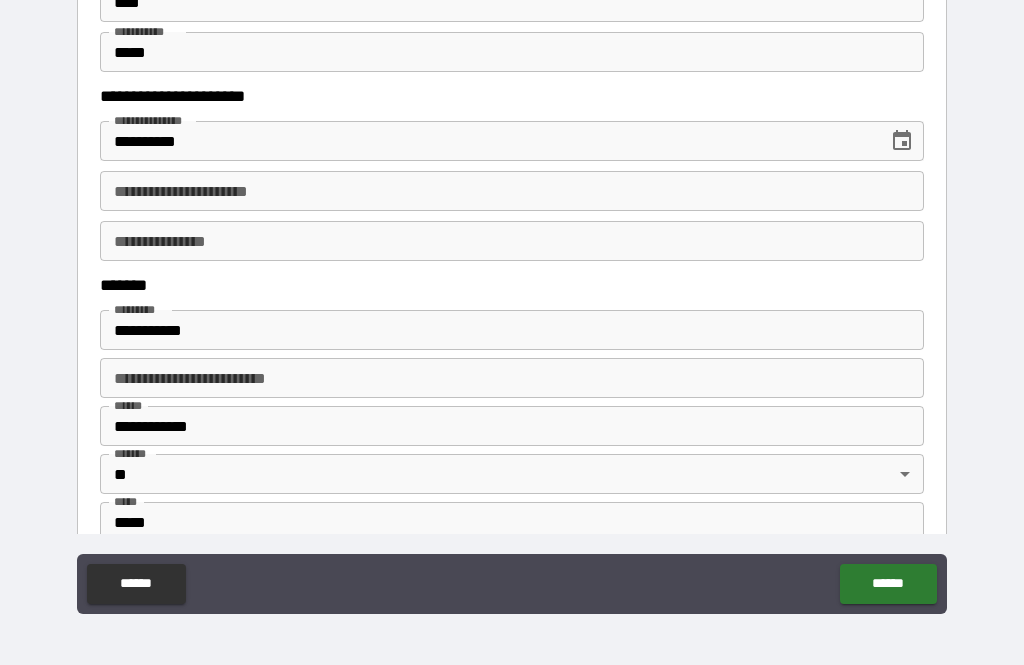 type on "**********" 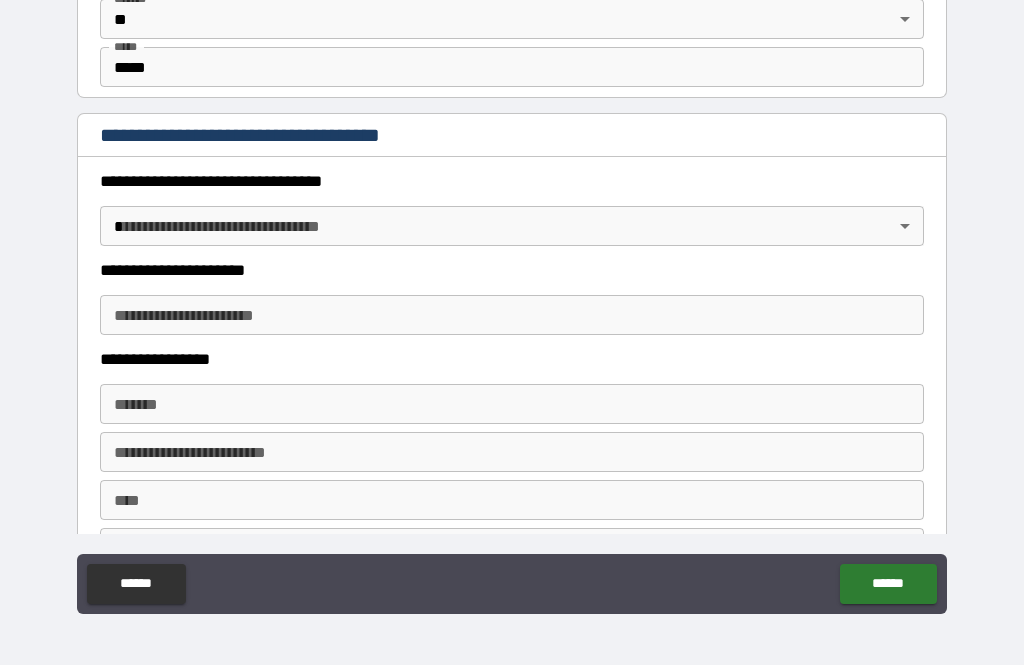 scroll, scrollTop: 1559, scrollLeft: 0, axis: vertical 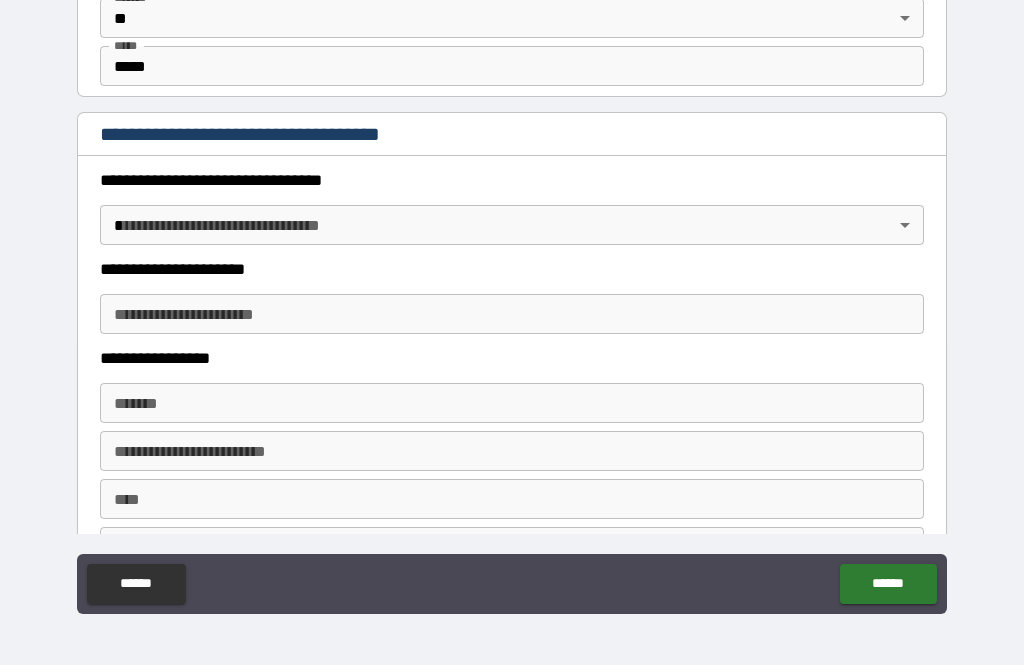 click on "**********" at bounding box center (512, 300) 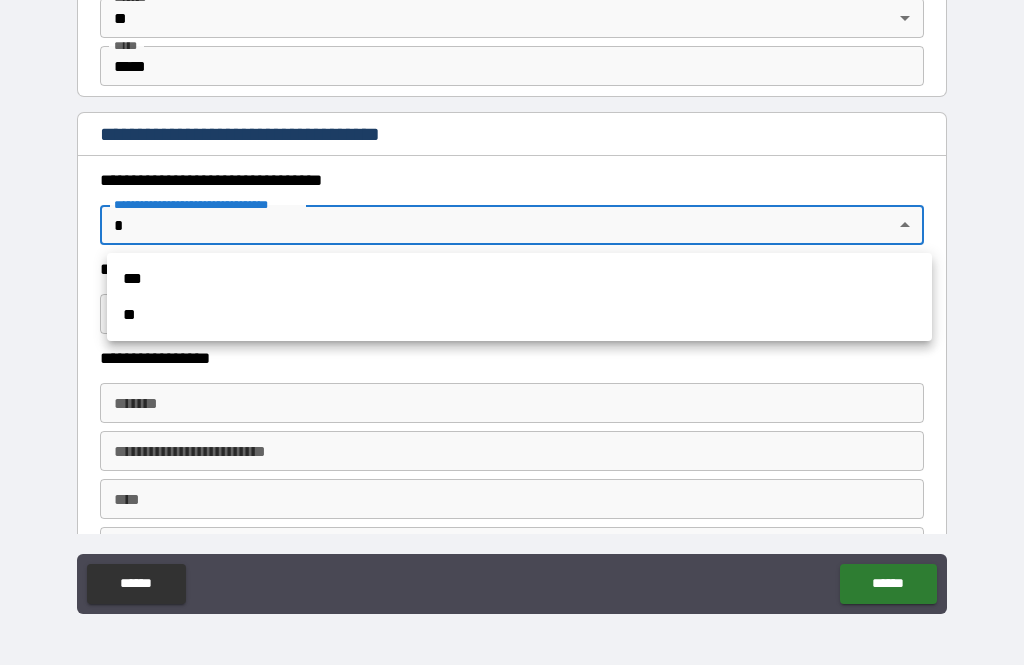 click on "***" at bounding box center (519, 279) 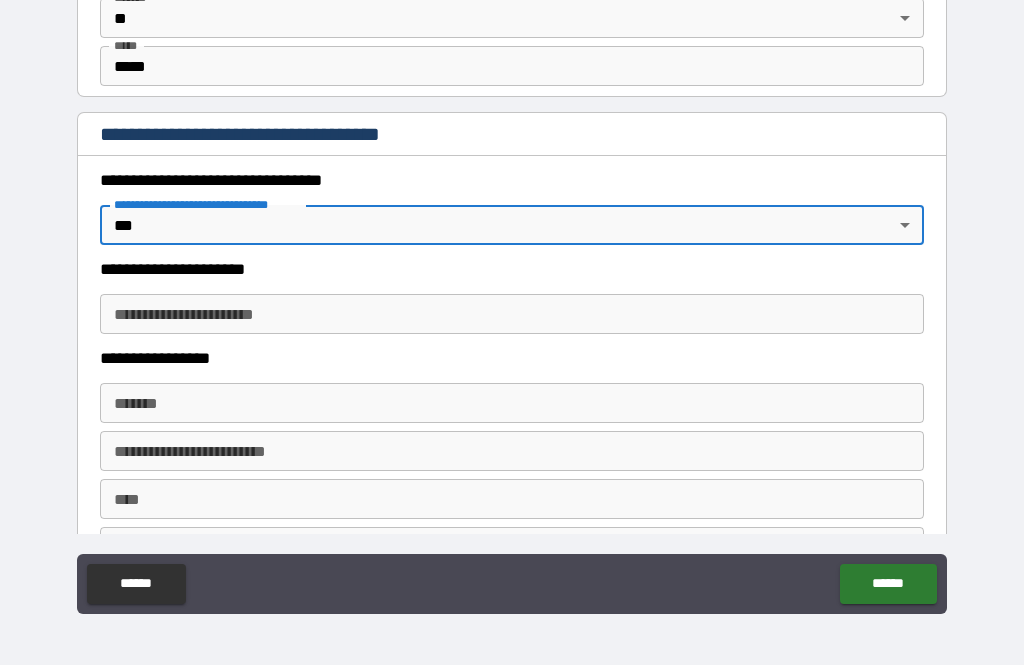 type on "*" 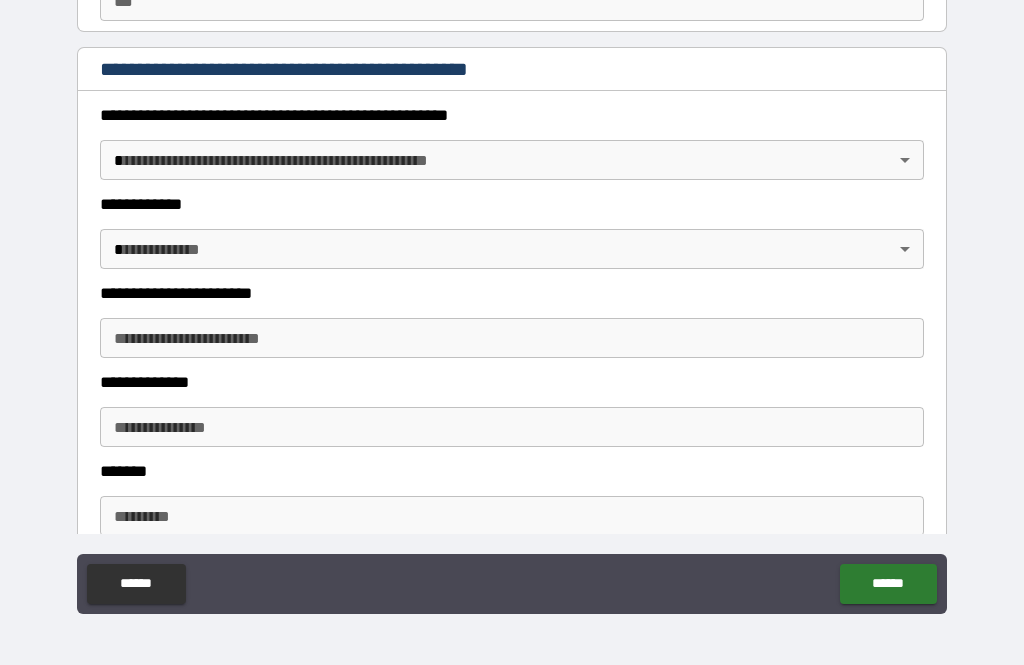 scroll, scrollTop: 2155, scrollLeft: 0, axis: vertical 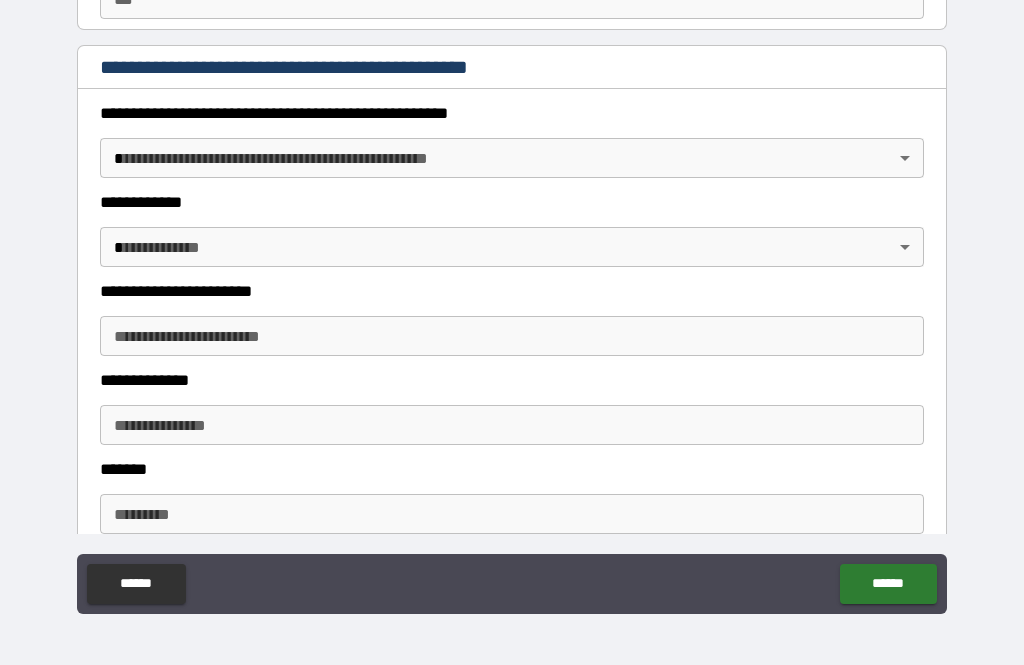 type on "******" 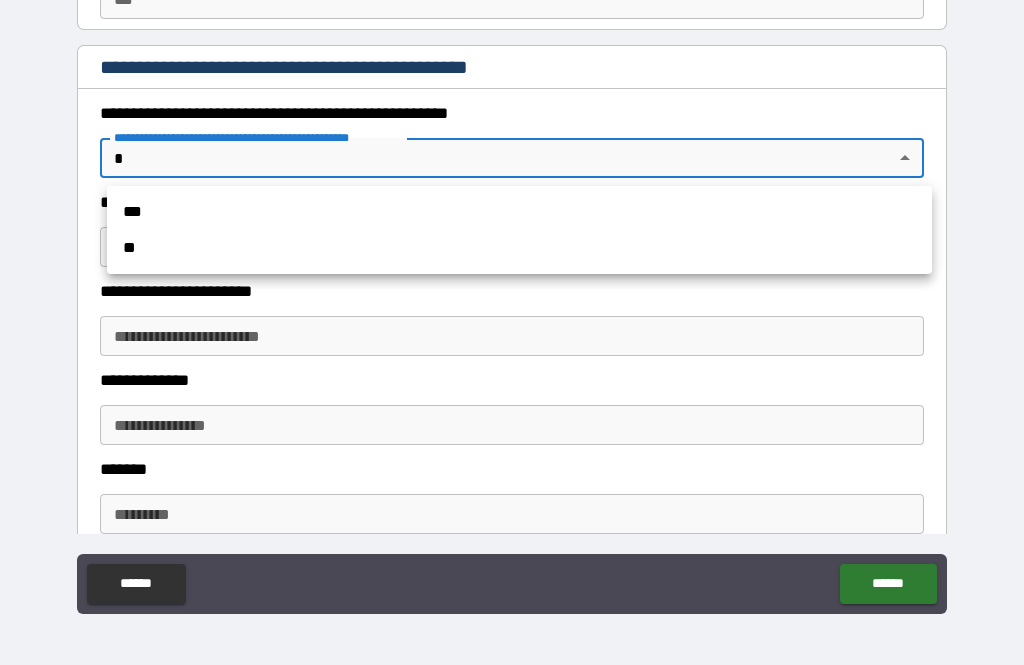 click on "**" at bounding box center (519, 248) 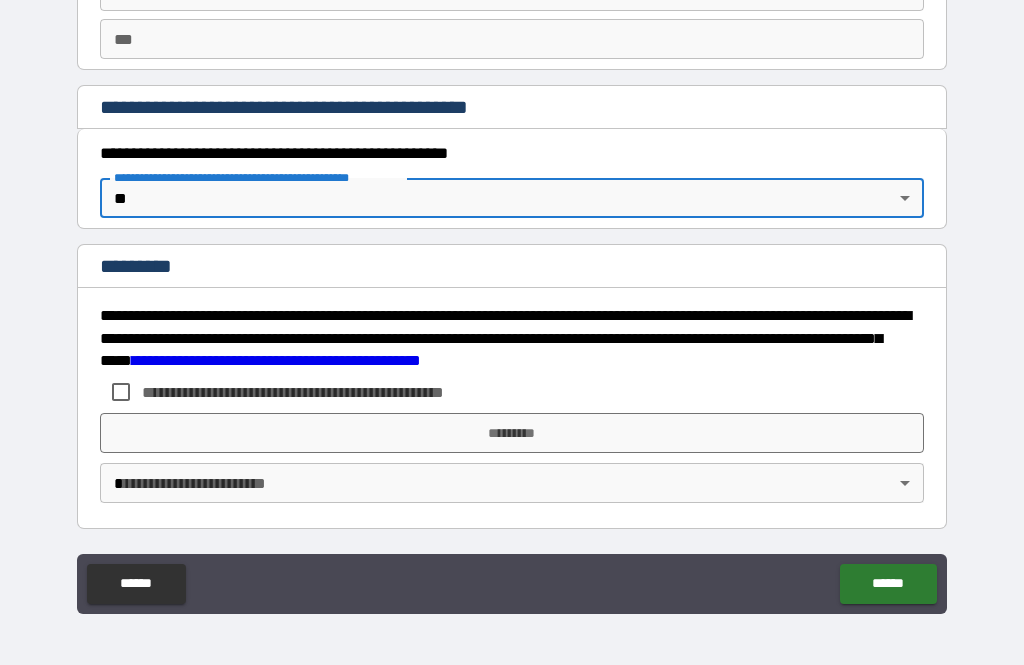 type on "*" 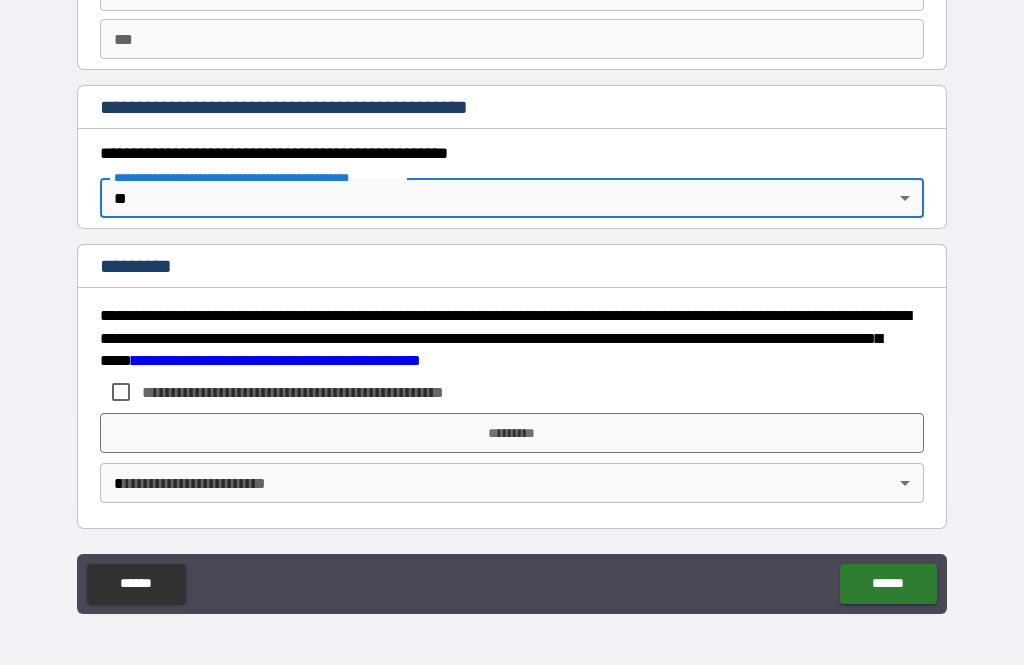 scroll, scrollTop: 2115, scrollLeft: 0, axis: vertical 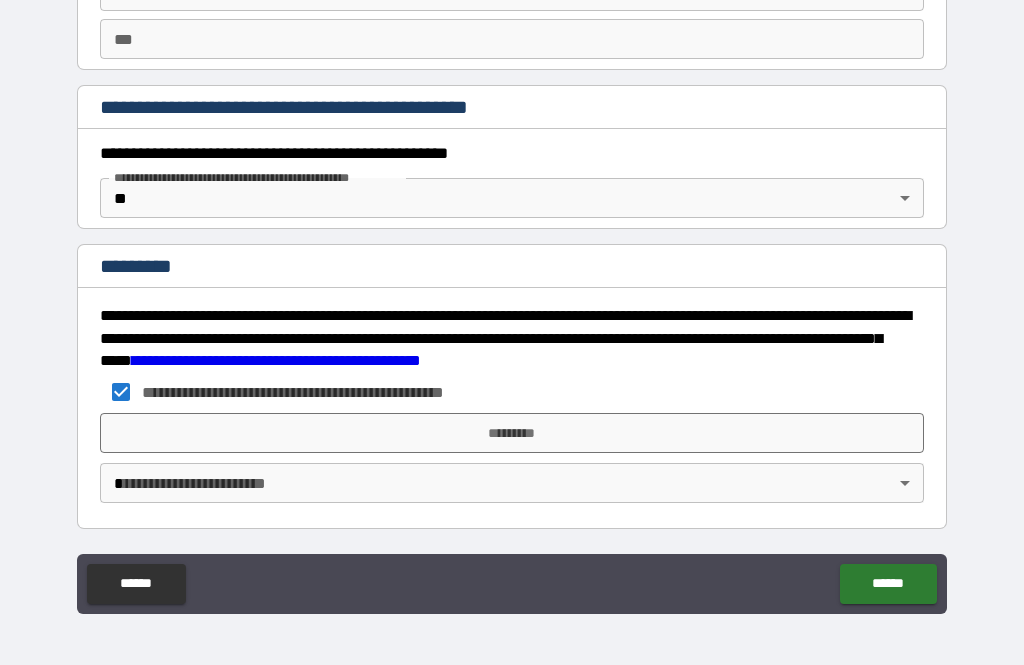 click on "*********" at bounding box center (512, 433) 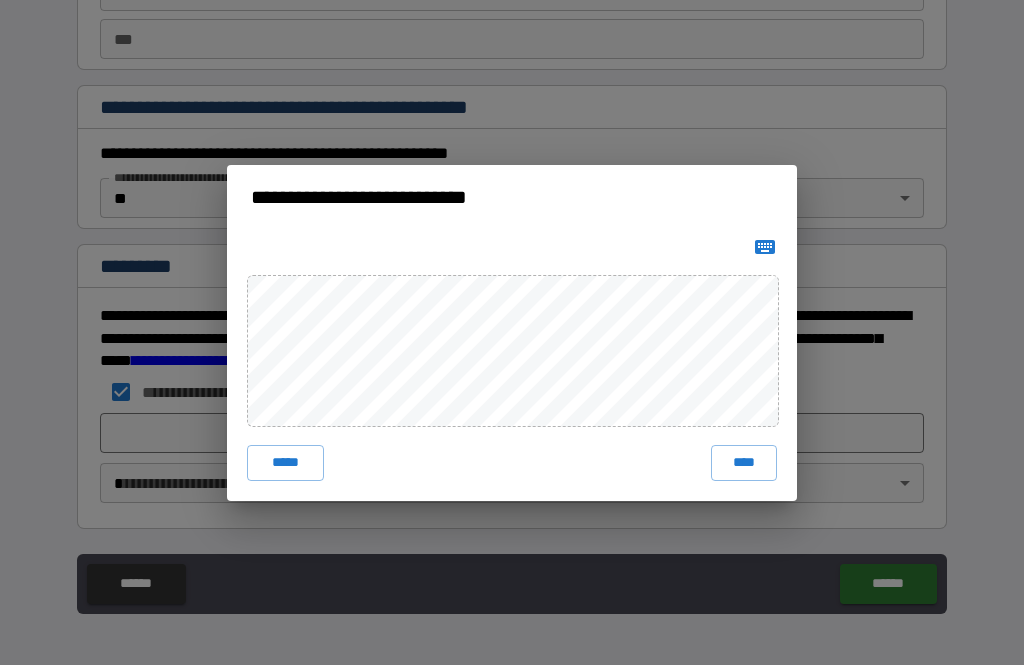 click on "***** ****" at bounding box center [512, 463] 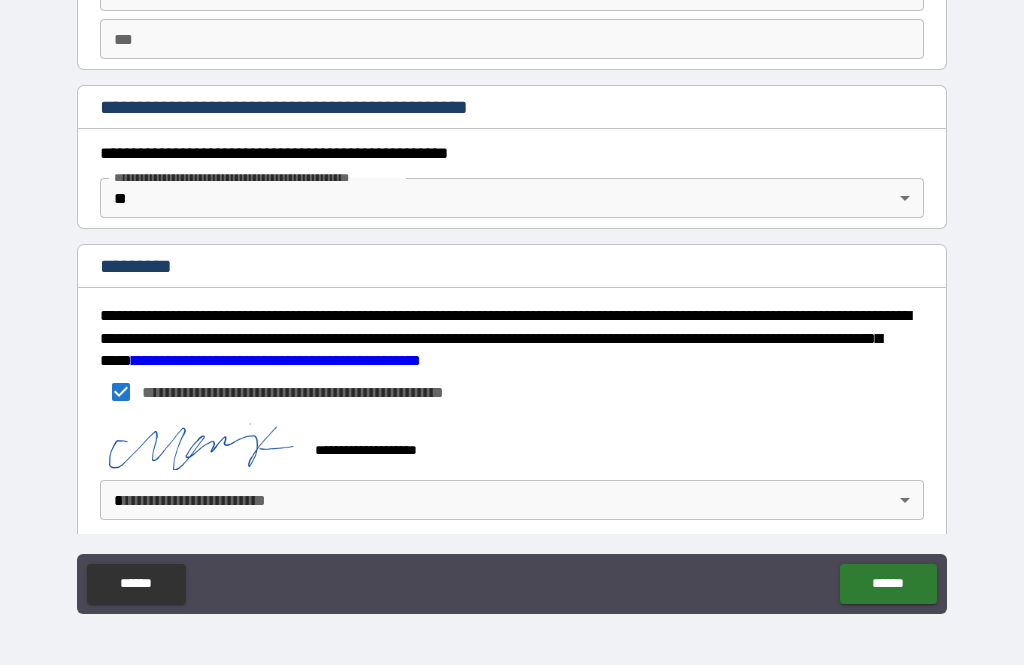 click on "******" at bounding box center (888, 584) 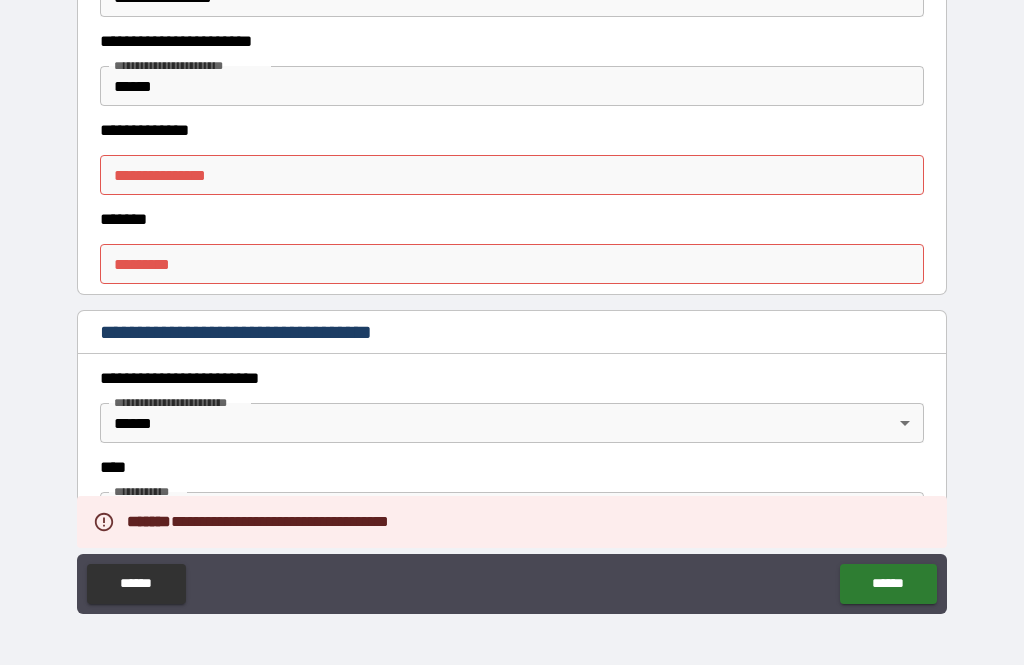 scroll, scrollTop: 588, scrollLeft: 0, axis: vertical 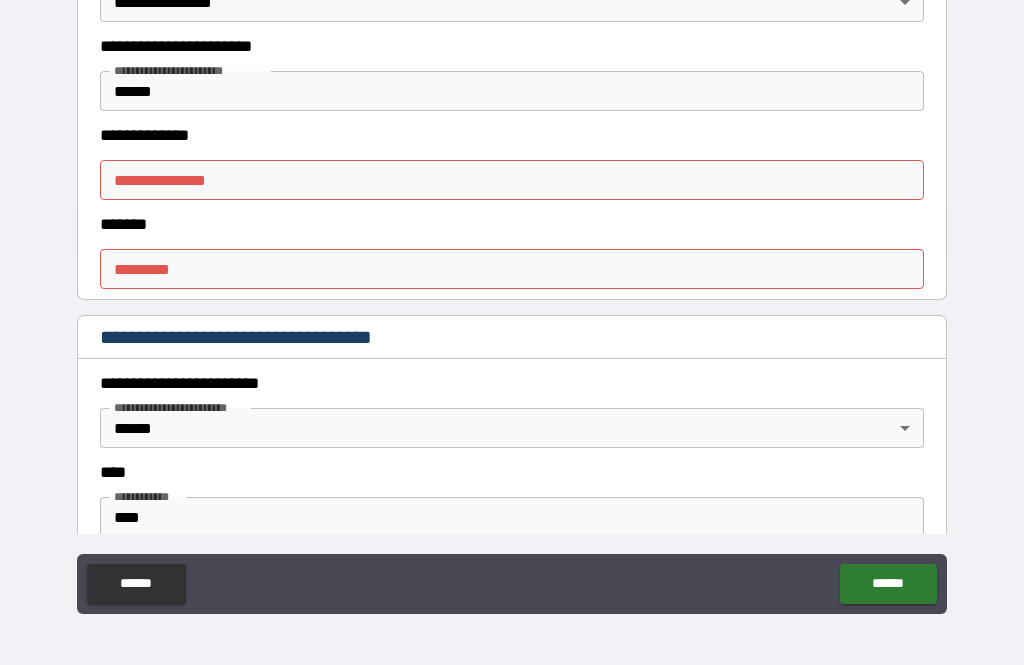 click on "******" at bounding box center [136, 584] 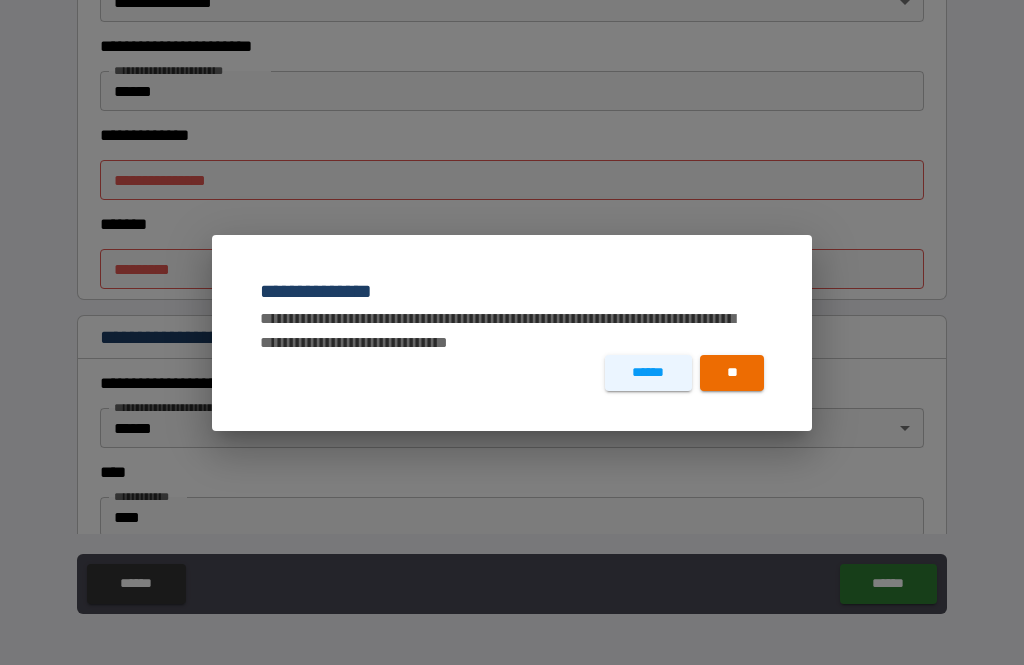 click on "**********" at bounding box center (512, 331) 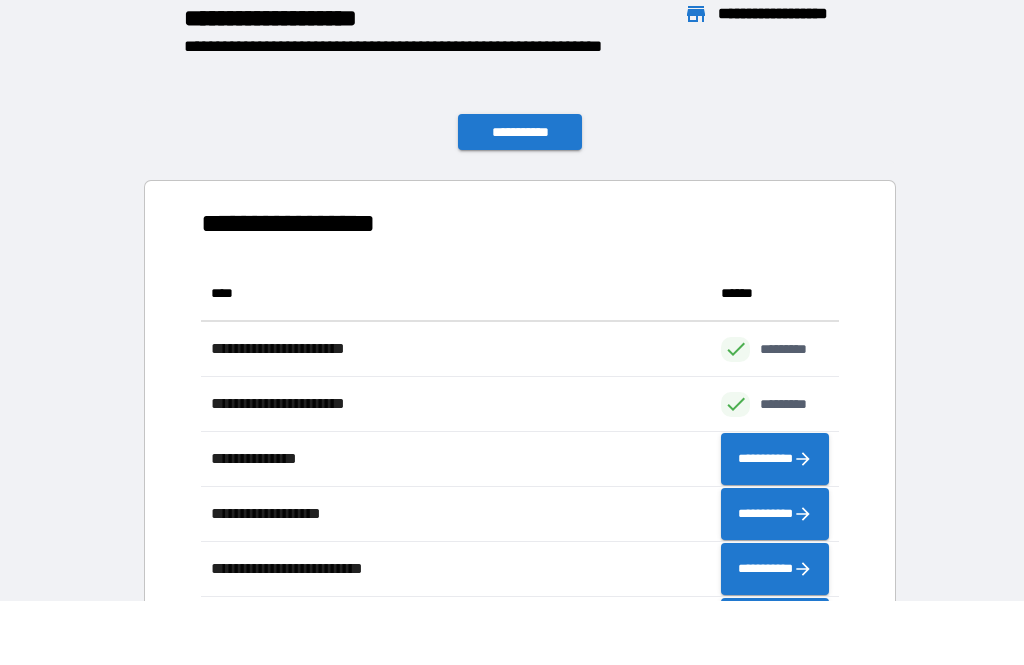 scroll, scrollTop: 441, scrollLeft: 638, axis: both 